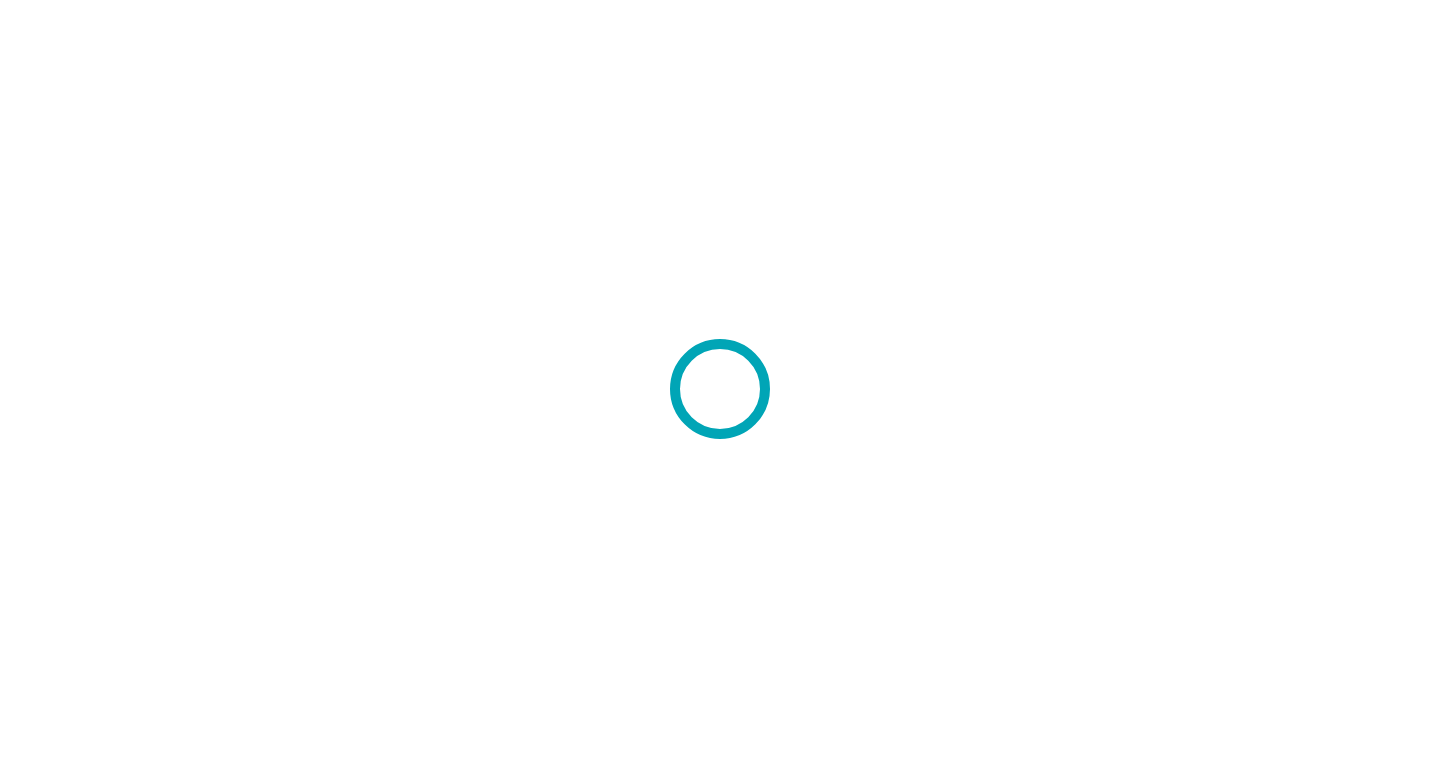 scroll, scrollTop: 0, scrollLeft: 0, axis: both 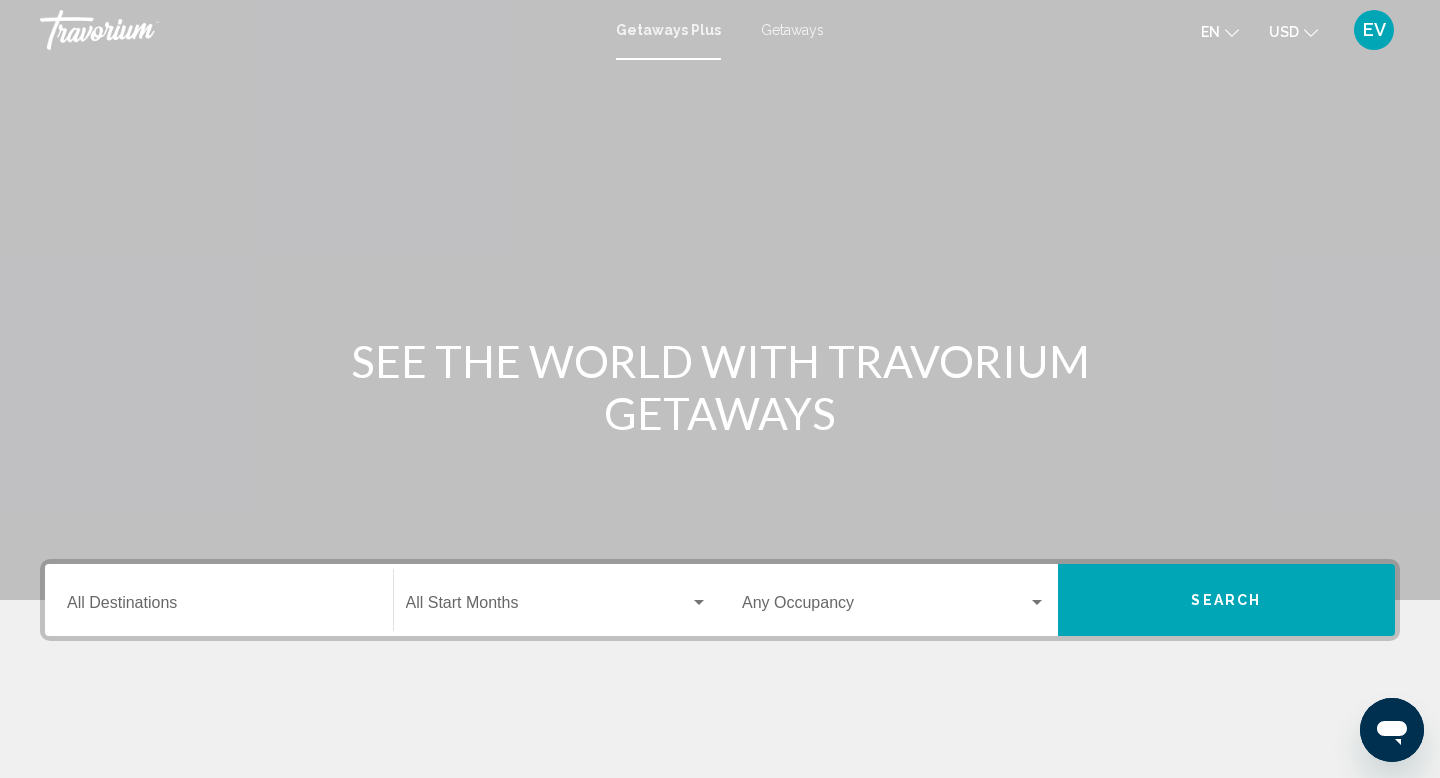 click on "Destination All Destinations" at bounding box center (219, 607) 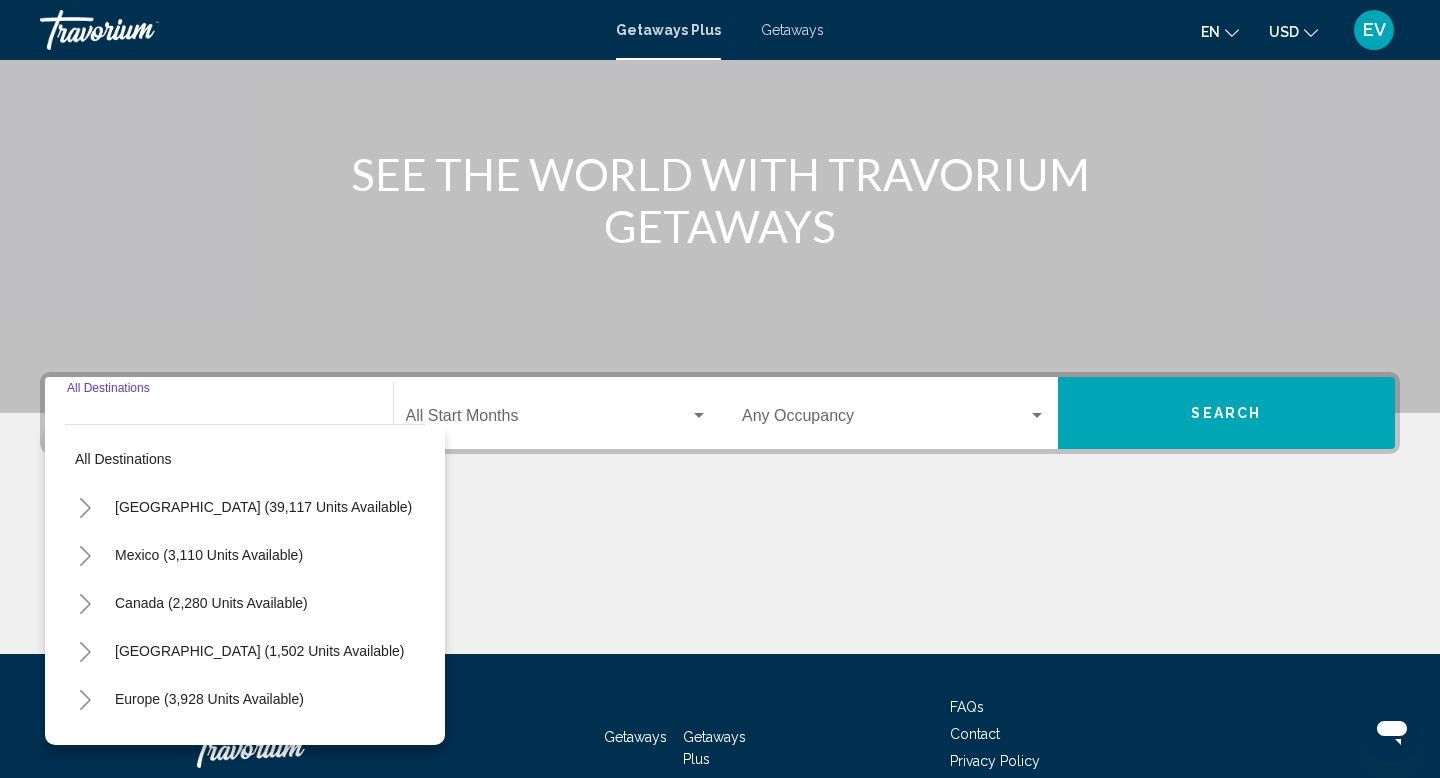 scroll, scrollTop: 308, scrollLeft: 0, axis: vertical 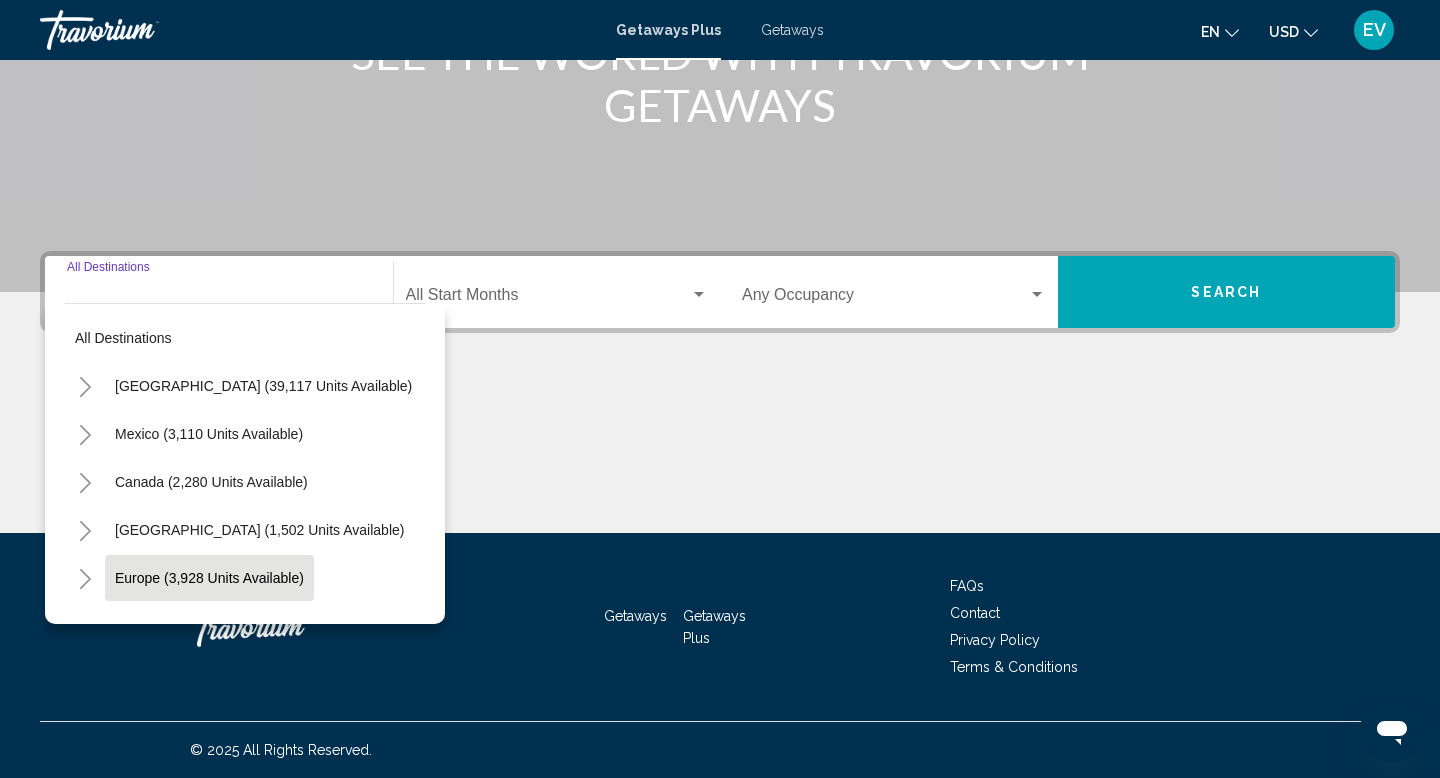 click on "Europe (3,928 units available)" at bounding box center [208, 626] 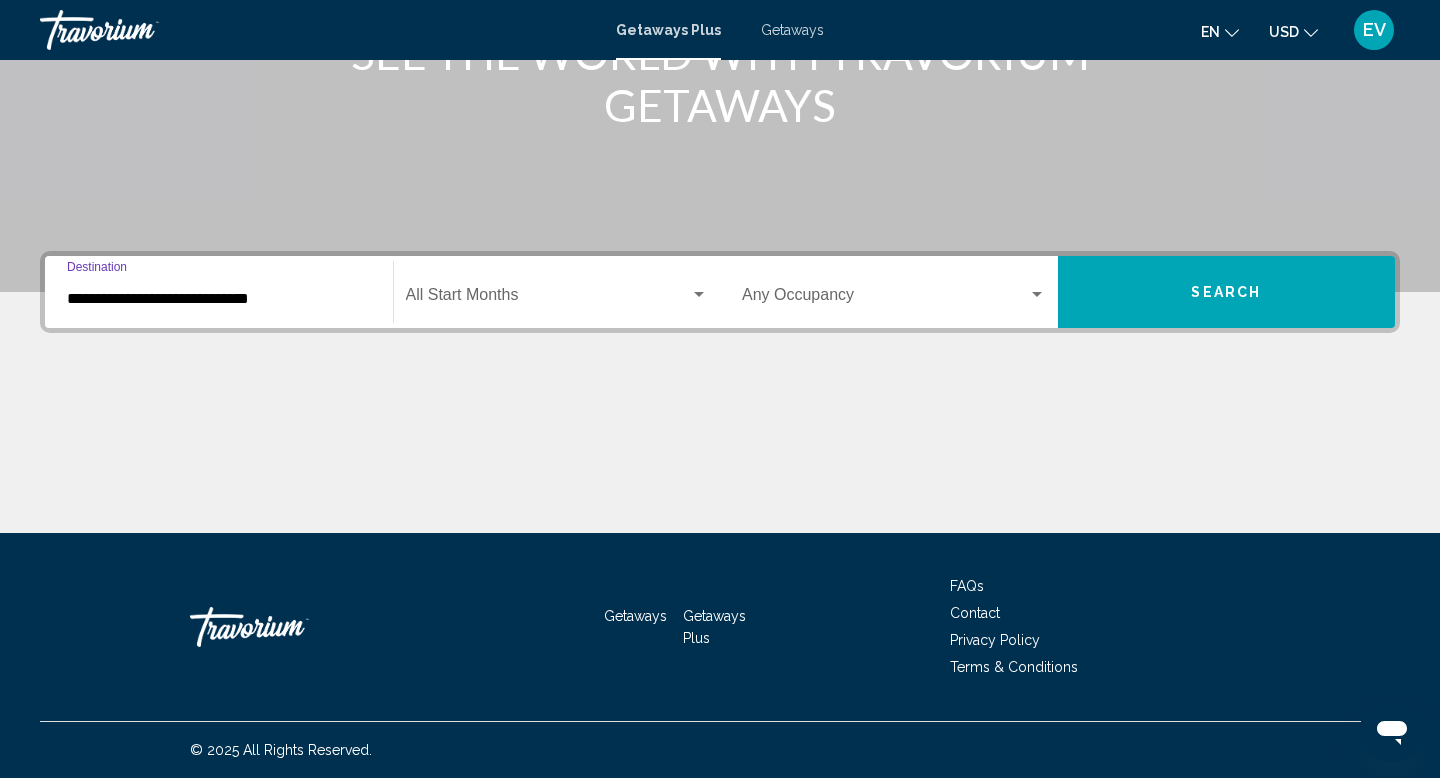 click on "Start Month All Start Months" 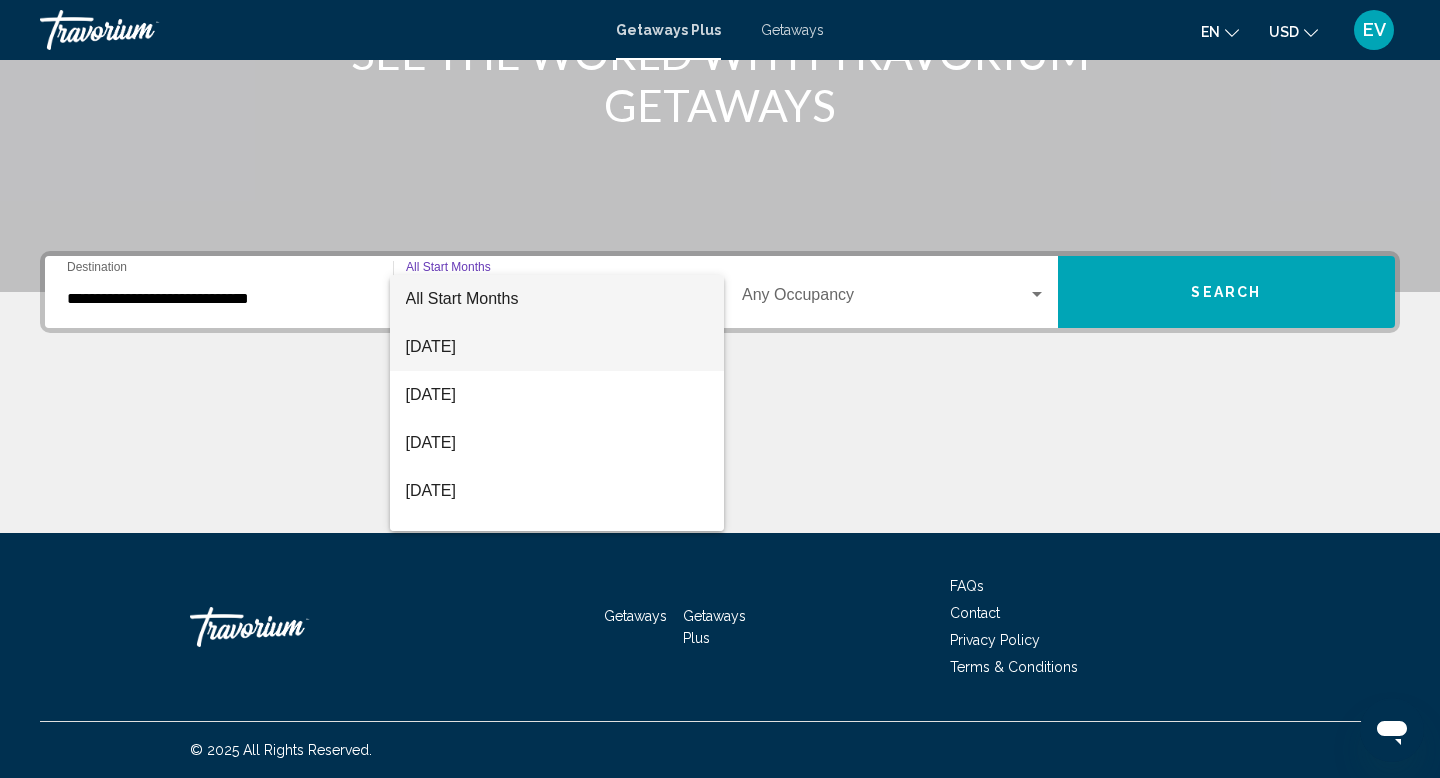 click on "[DATE]" at bounding box center [557, 347] 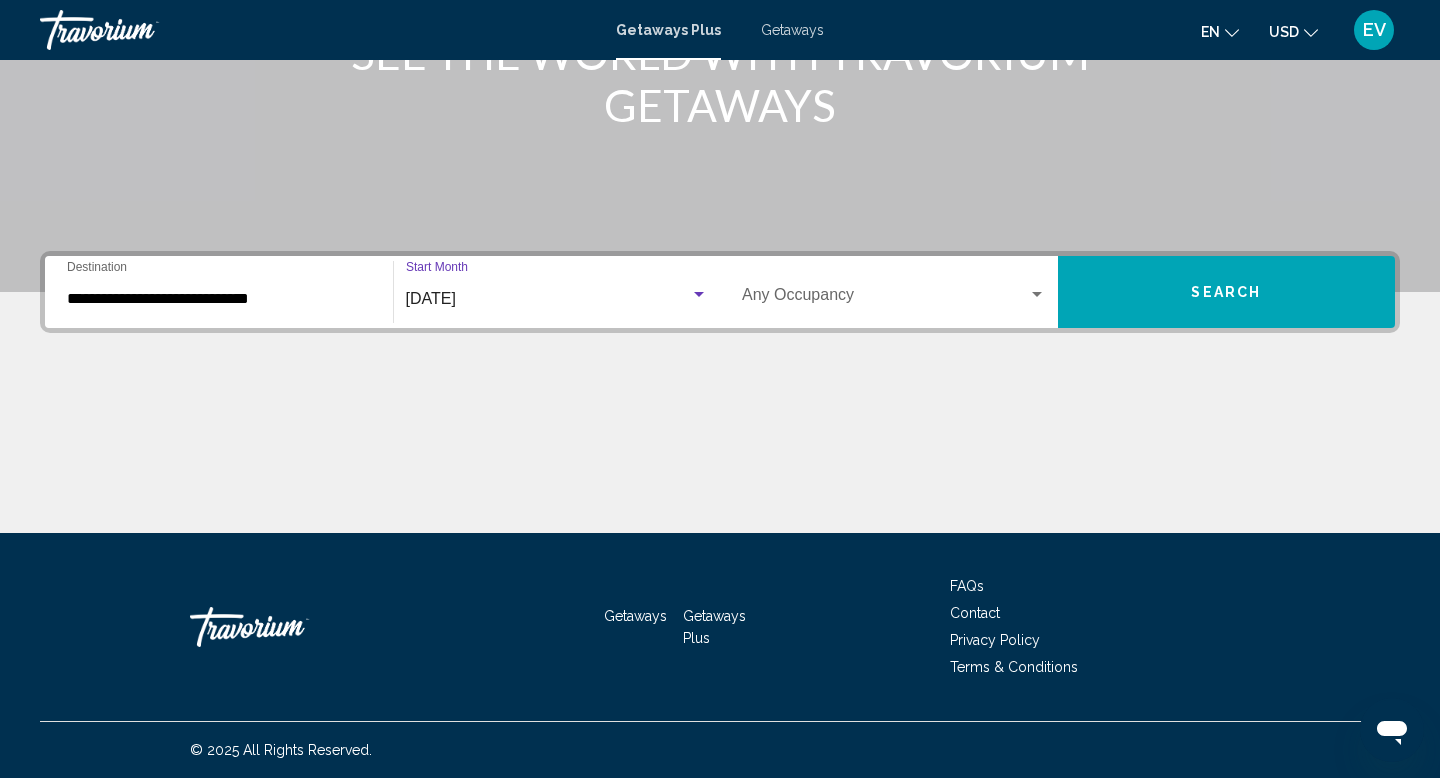 click on "Search" at bounding box center (1227, 292) 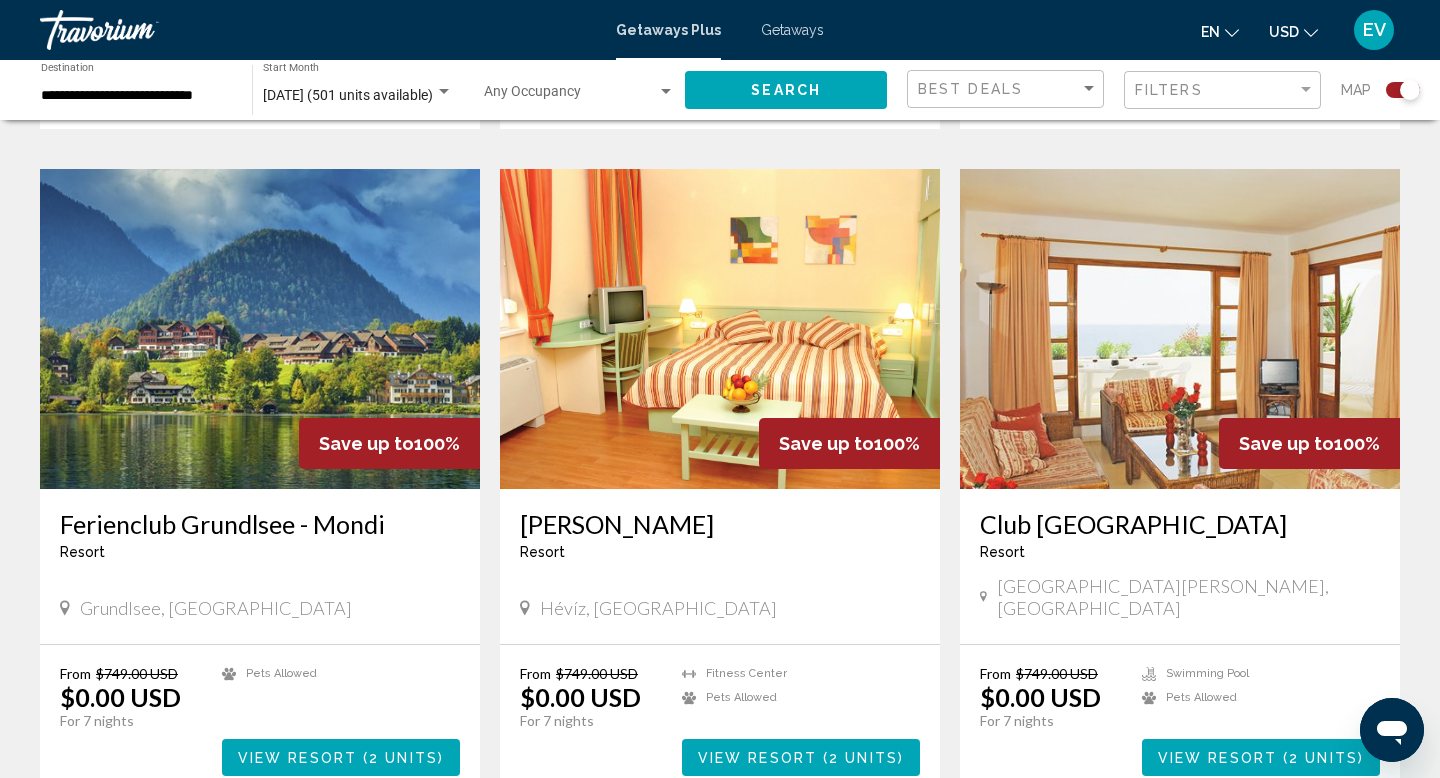 scroll, scrollTop: 1993, scrollLeft: 0, axis: vertical 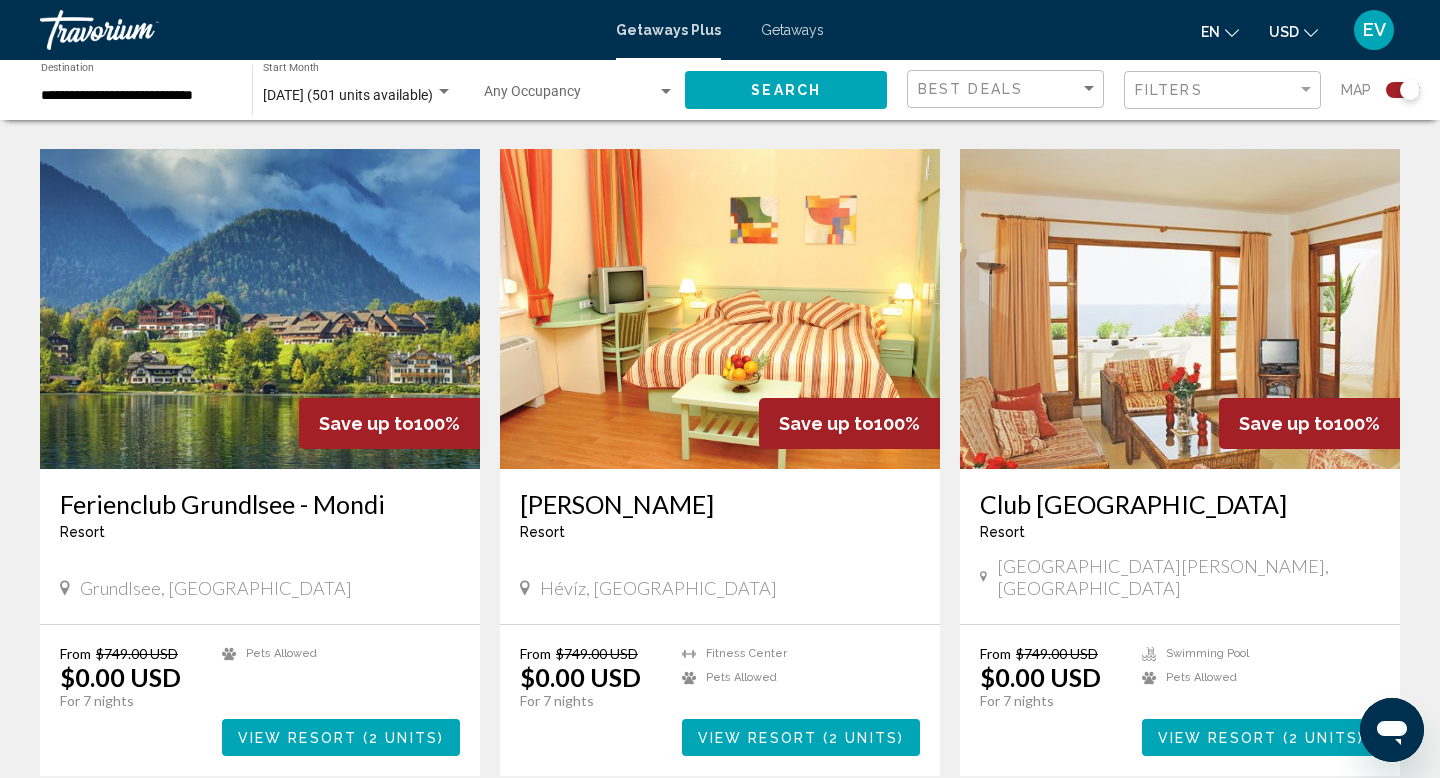 click on "2 units" at bounding box center (403, 738) 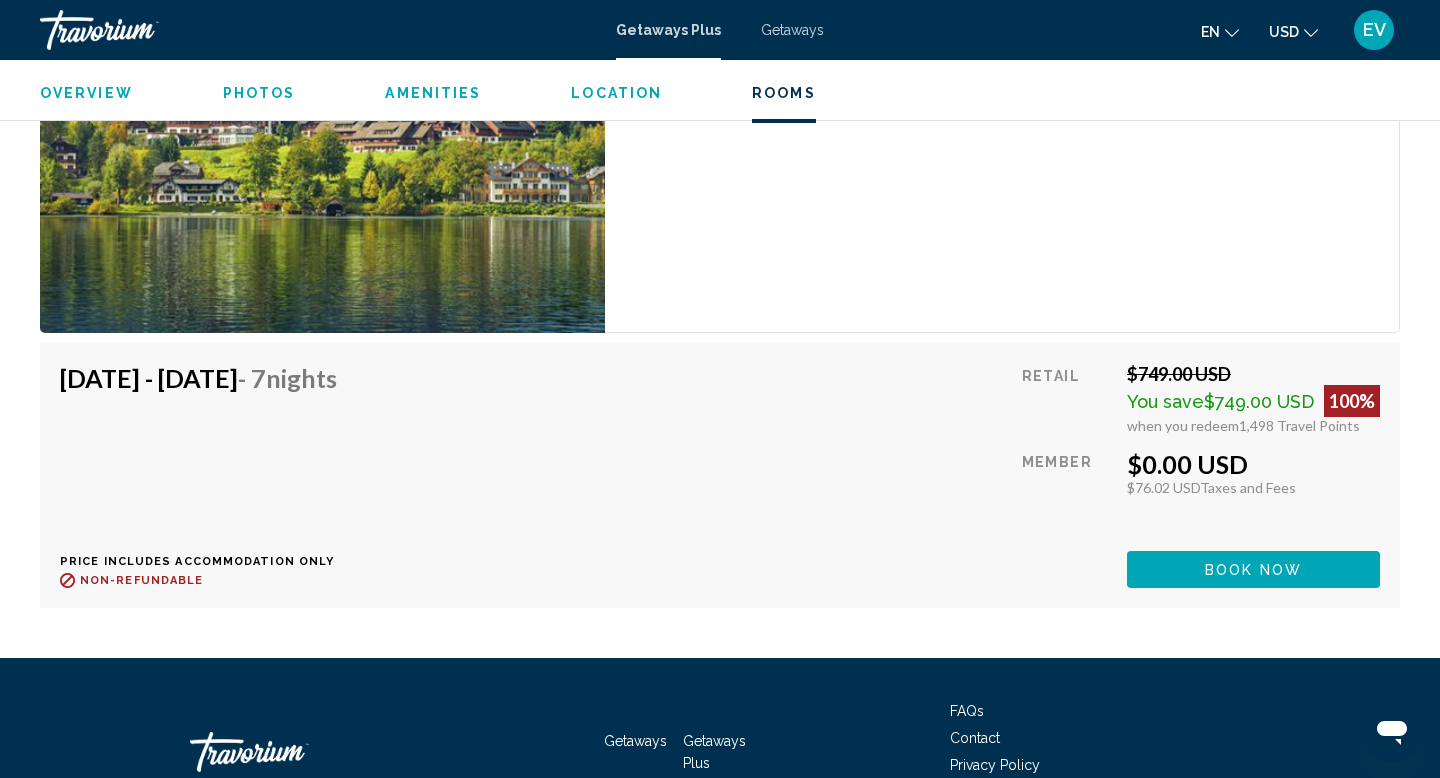 scroll, scrollTop: 3583, scrollLeft: 0, axis: vertical 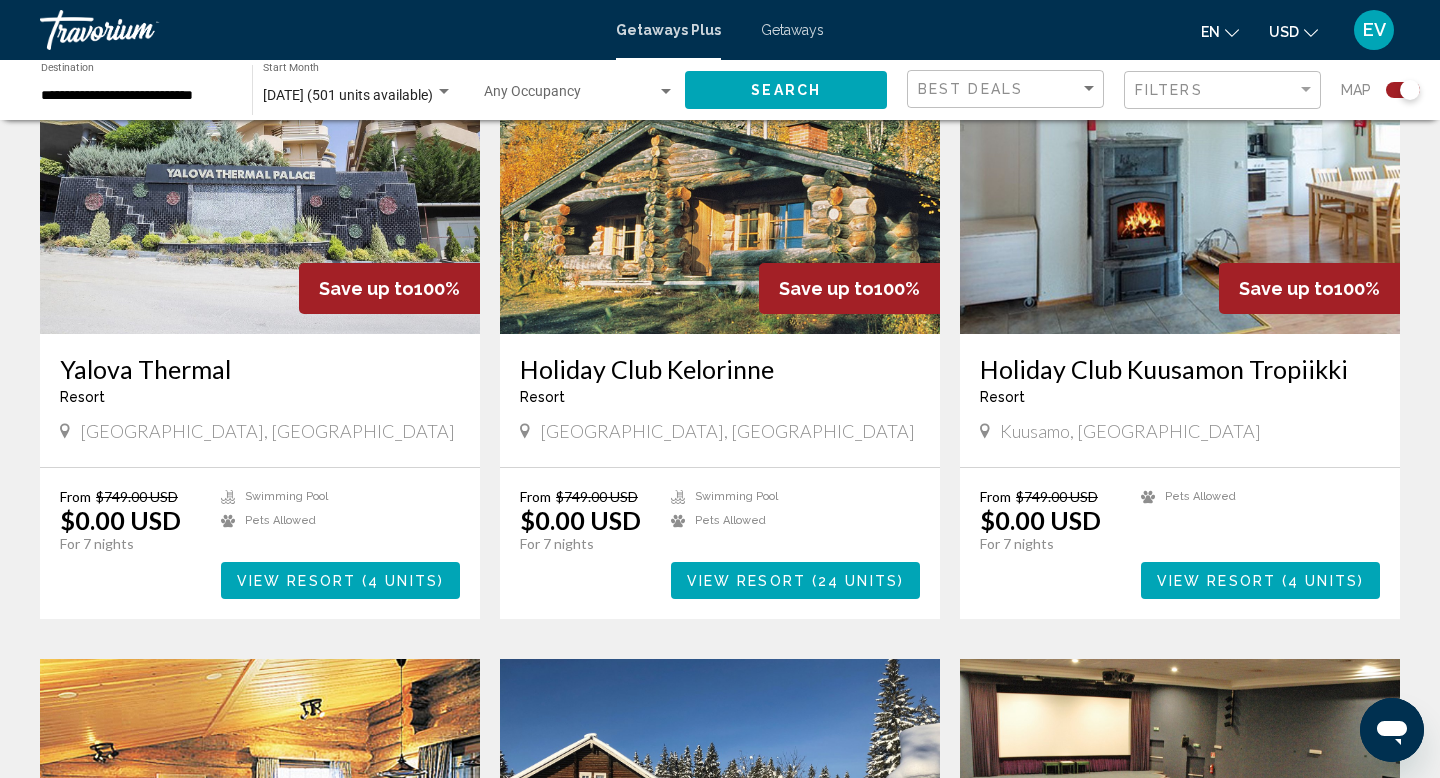 click at bounding box center [570, 96] 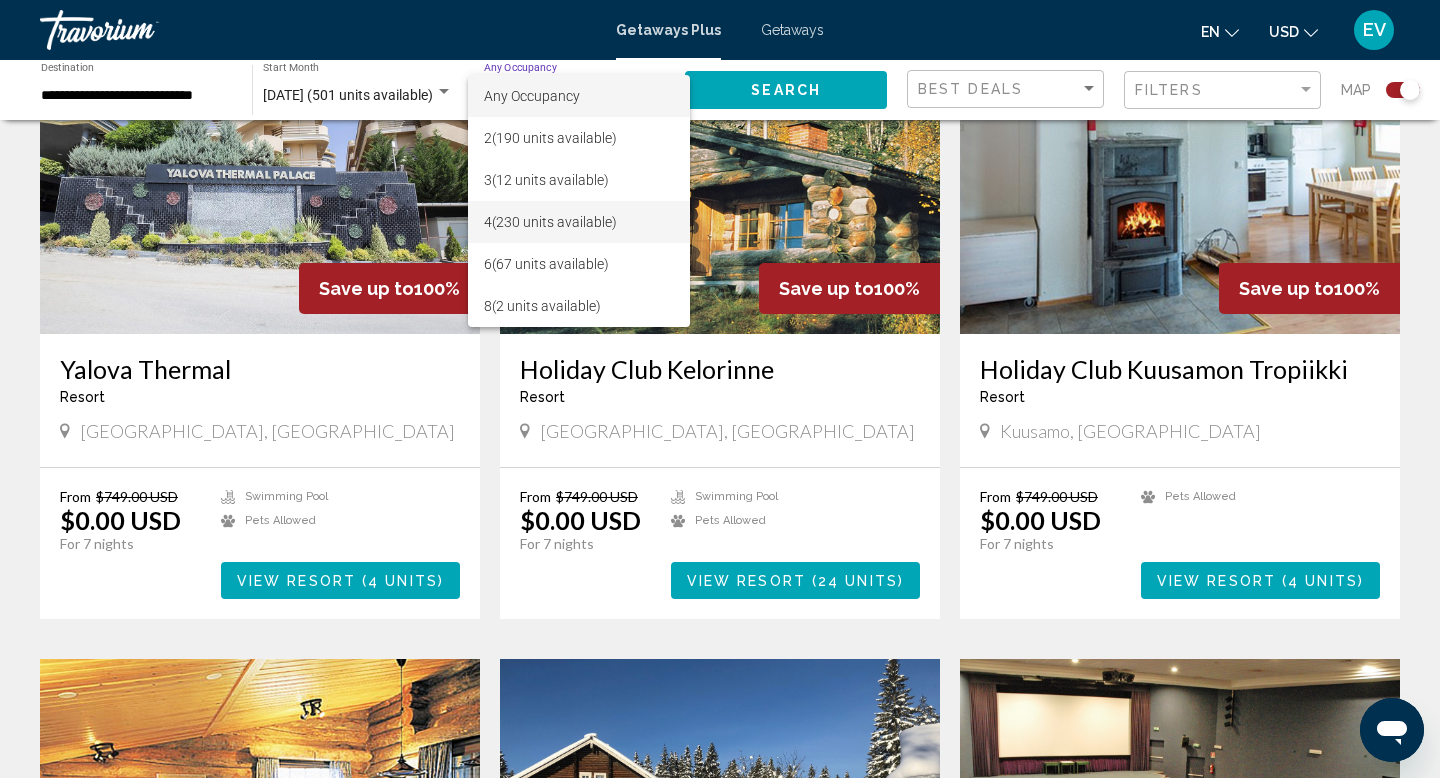 click on "4  (230 units available)" at bounding box center (579, 222) 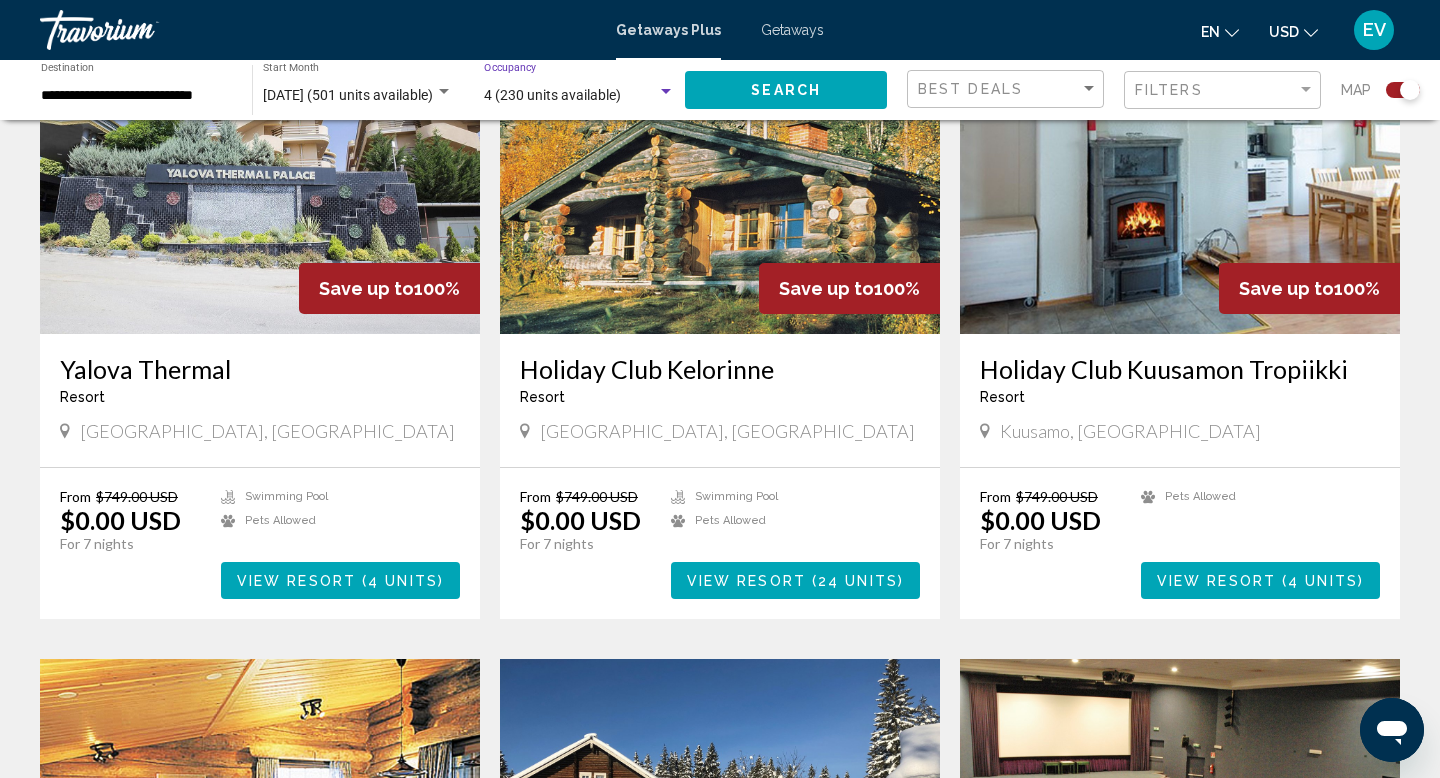click on "Search" 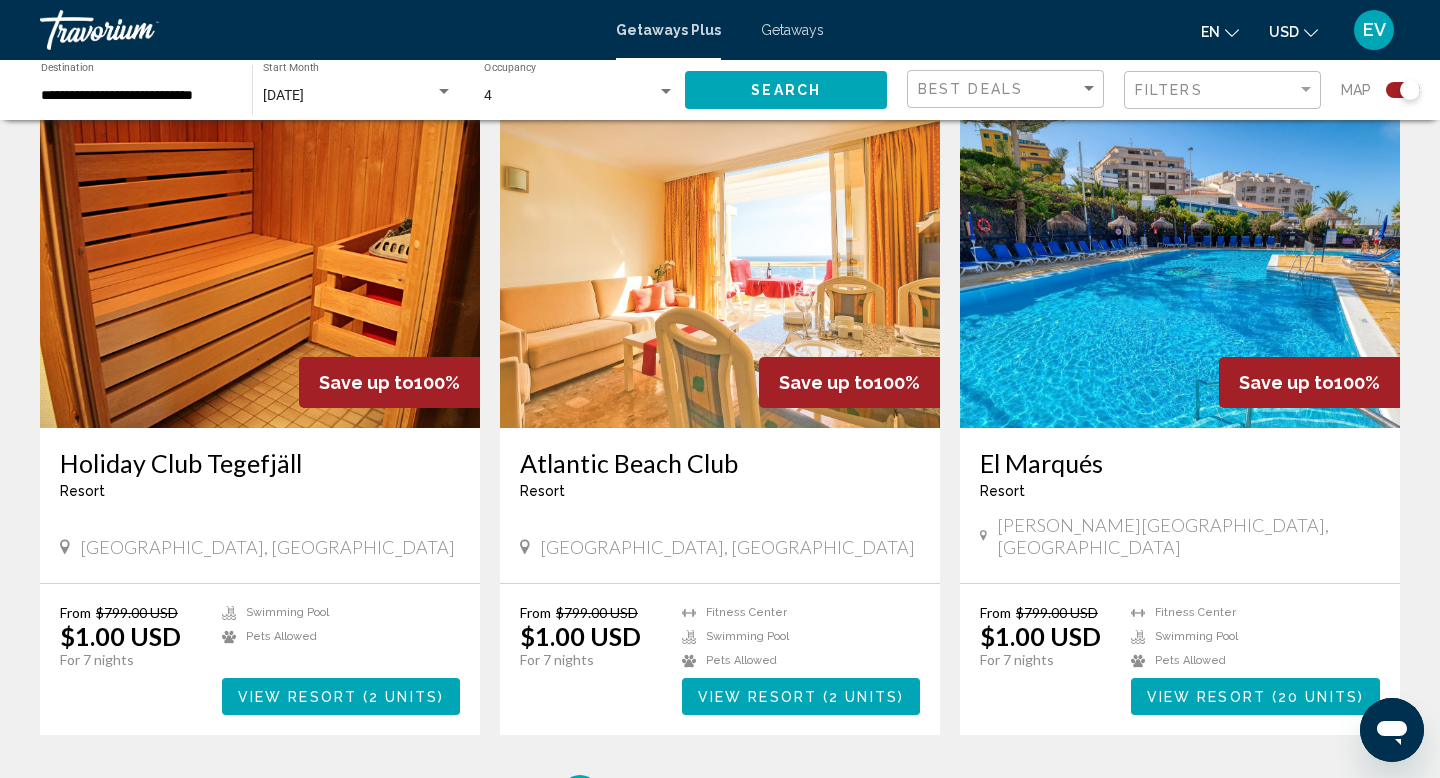 scroll, scrollTop: 2670, scrollLeft: 0, axis: vertical 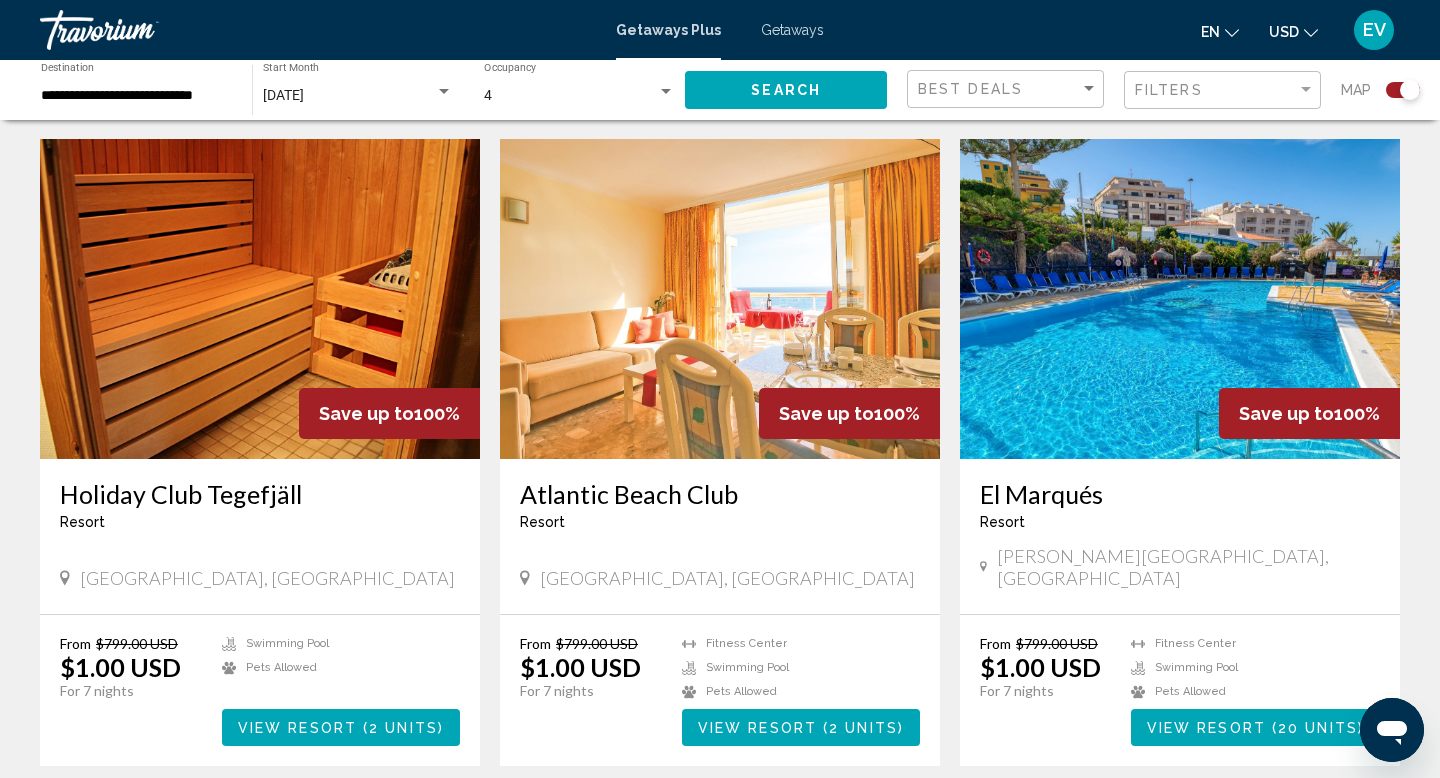 click on "**********" at bounding box center [136, 96] 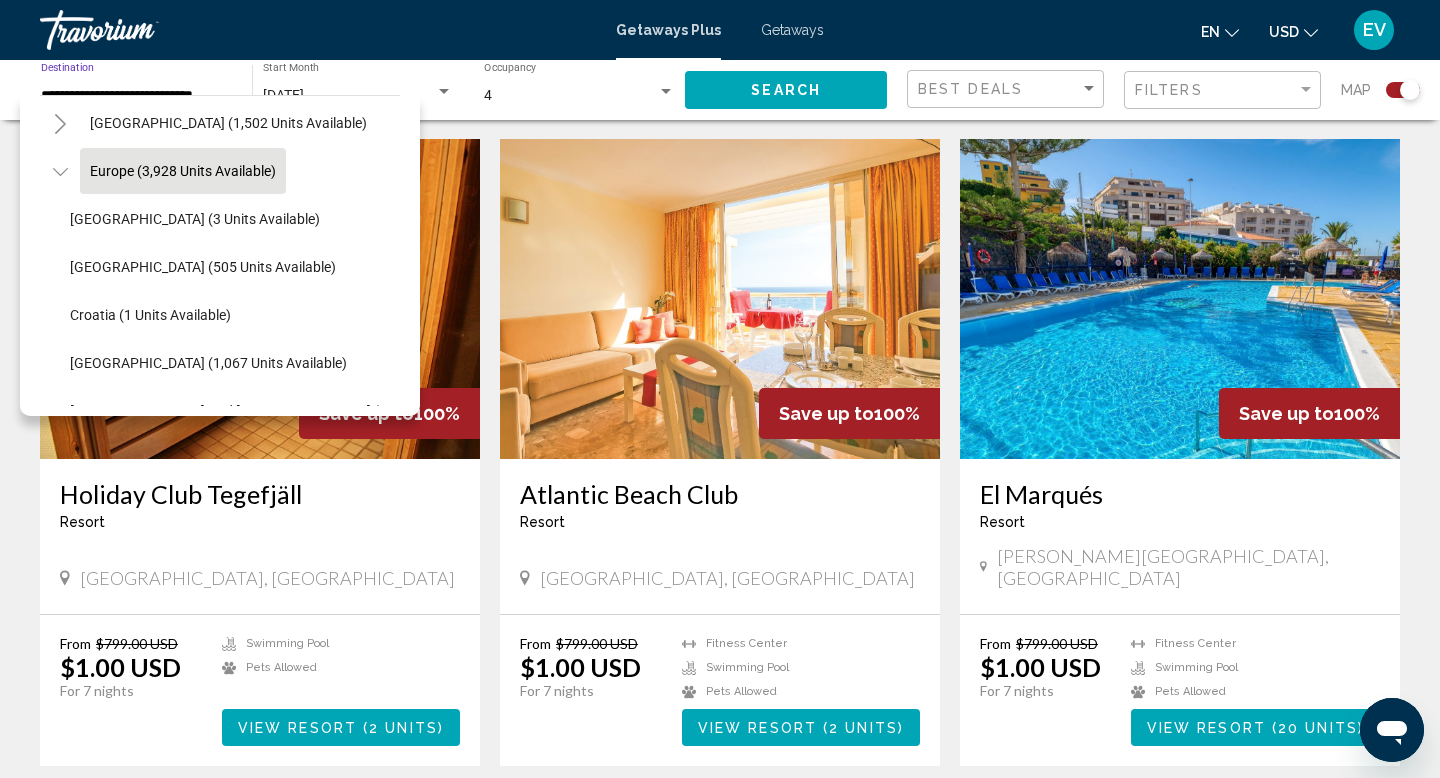scroll, scrollTop: 201, scrollLeft: 0, axis: vertical 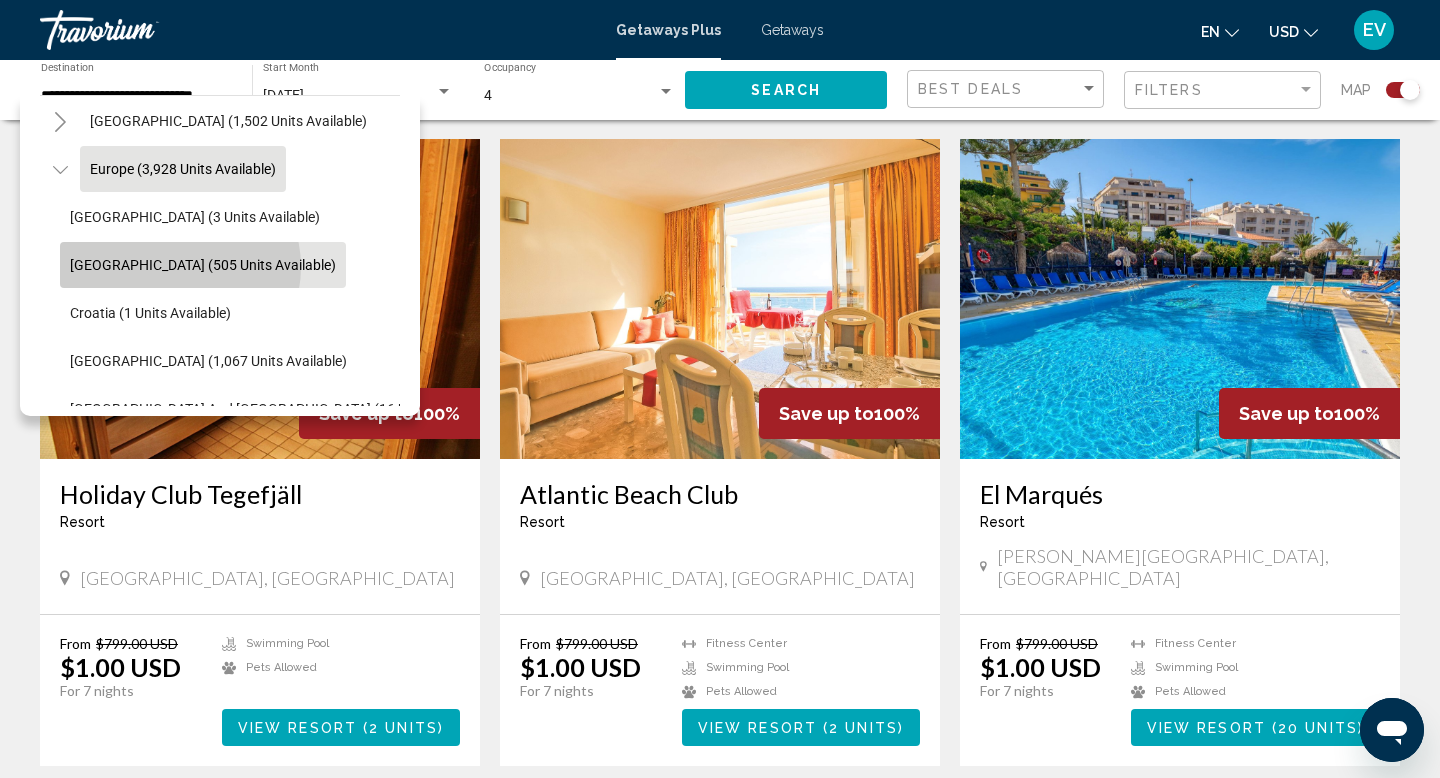click on "Austria (505 units available)" 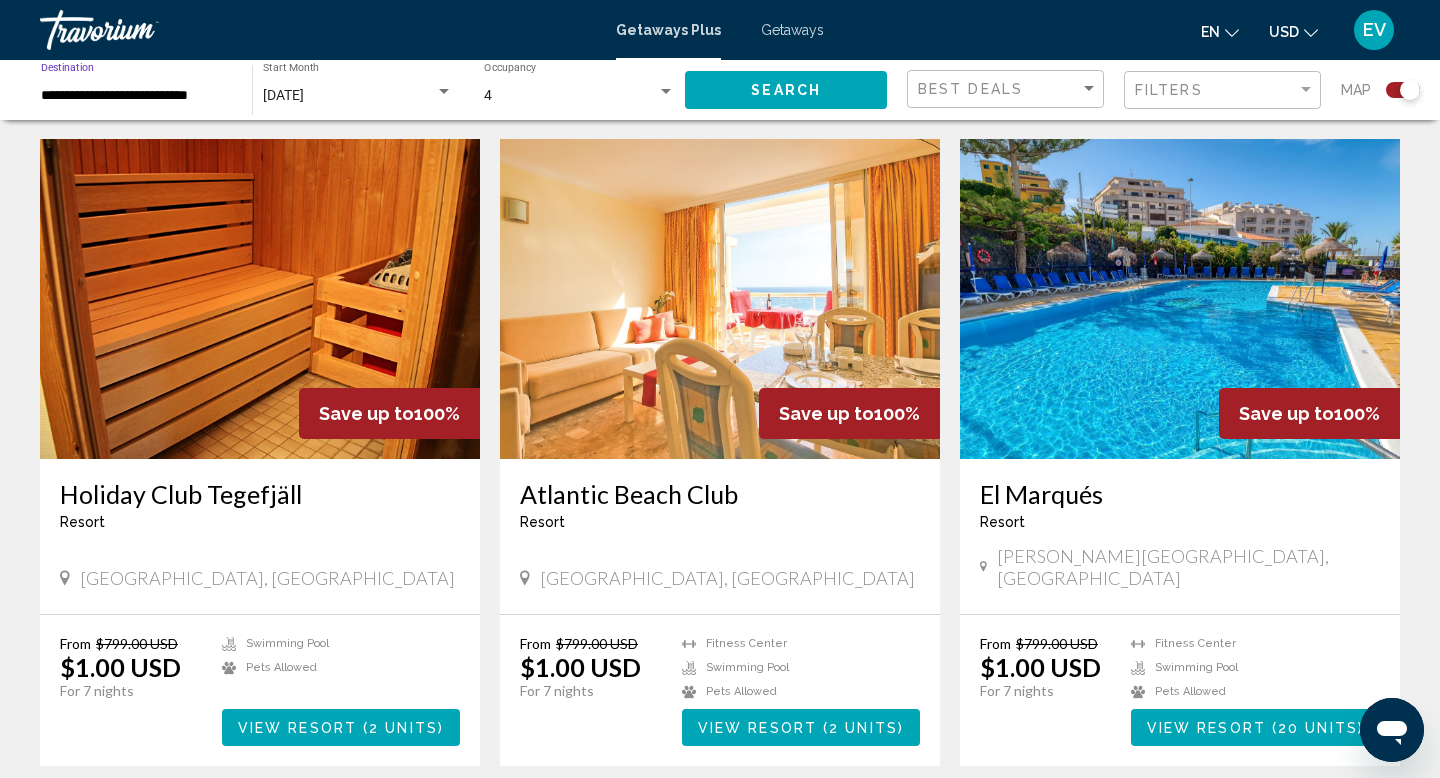click on "Search" 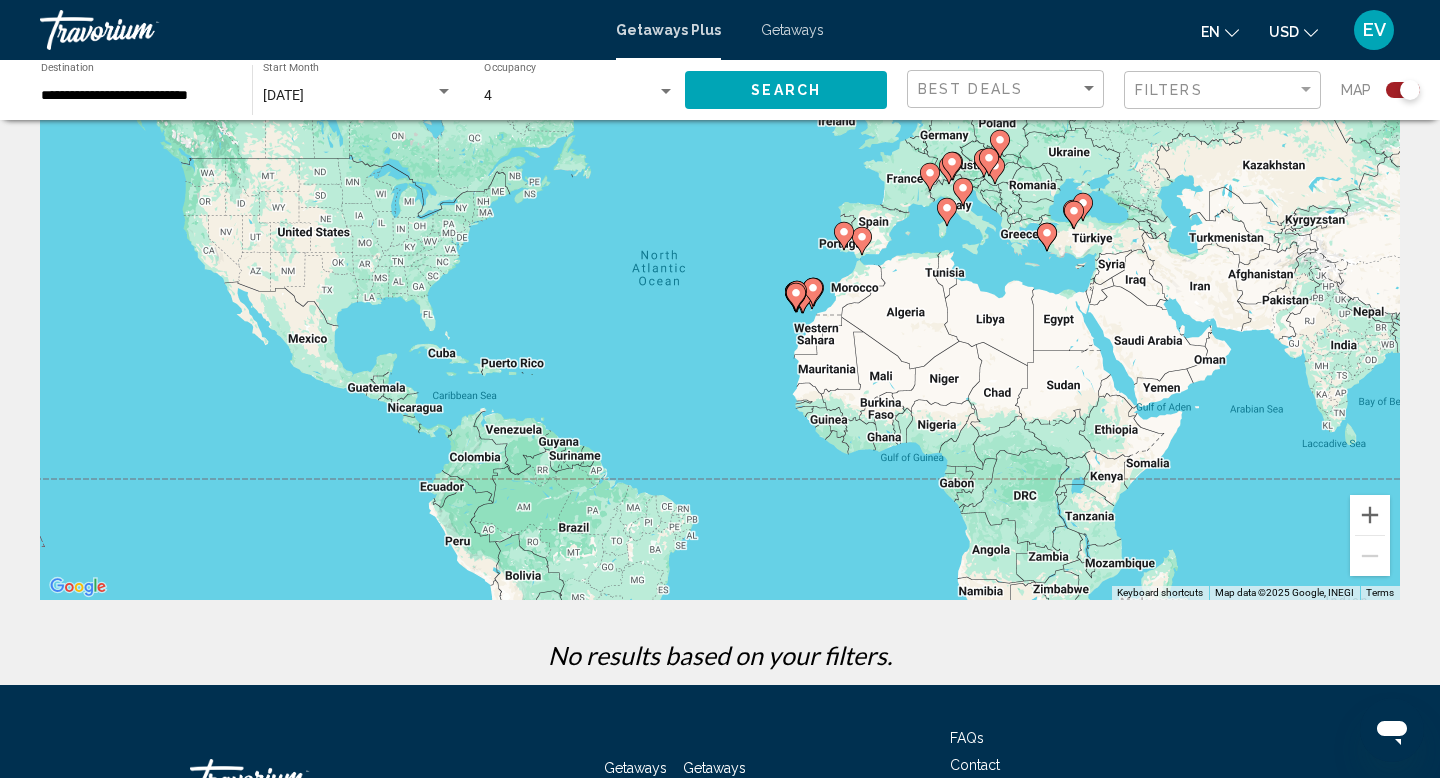 scroll, scrollTop: 292, scrollLeft: 0, axis: vertical 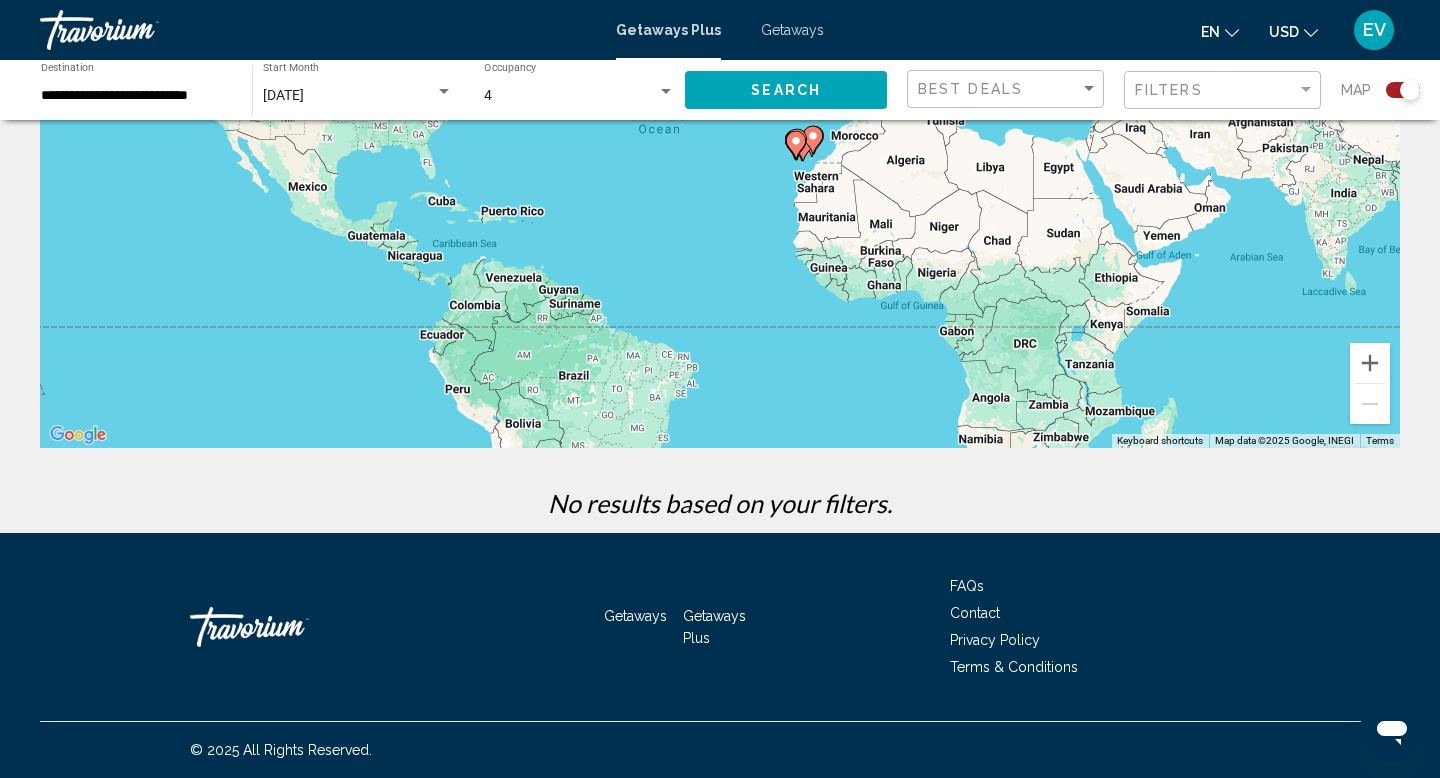 click on "**********" at bounding box center [136, 96] 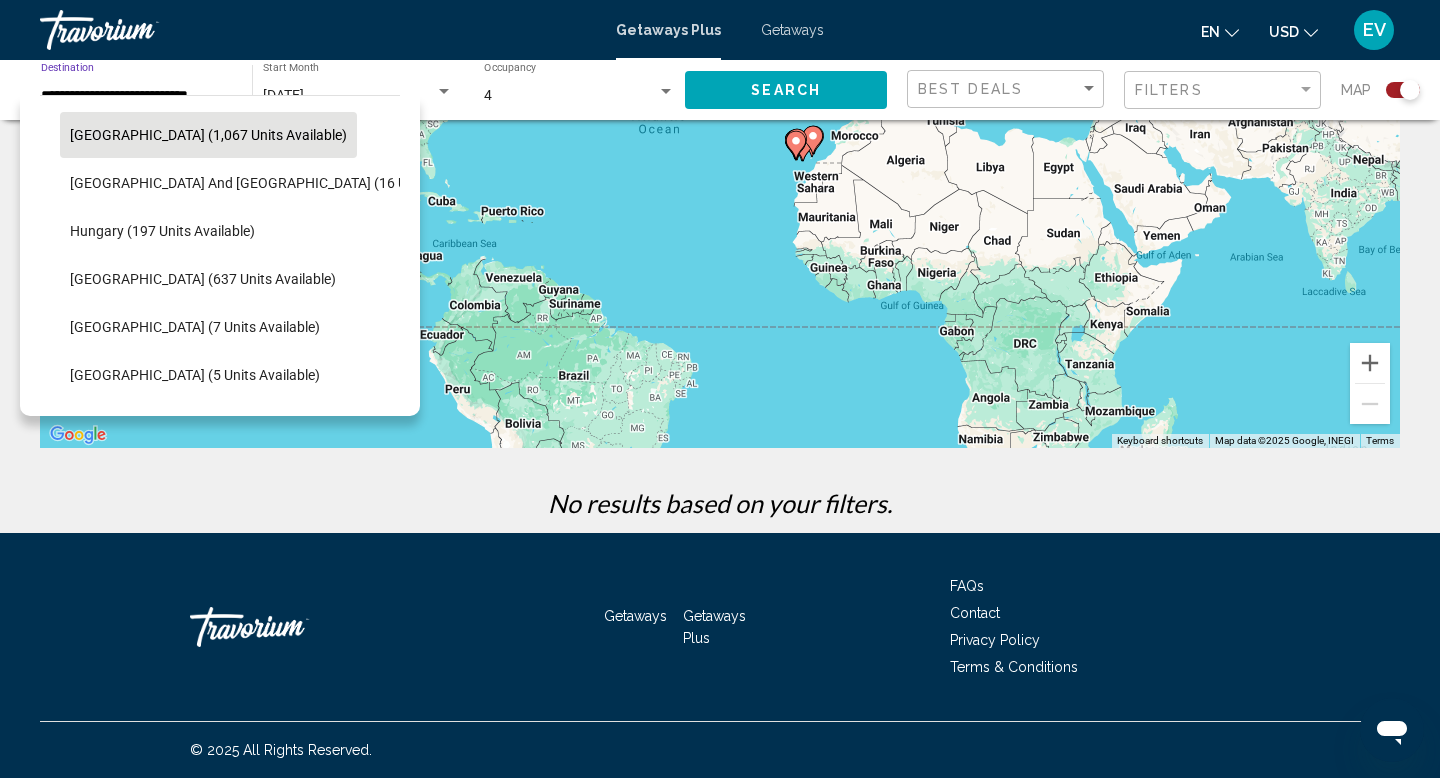 scroll, scrollTop: 435, scrollLeft: 0, axis: vertical 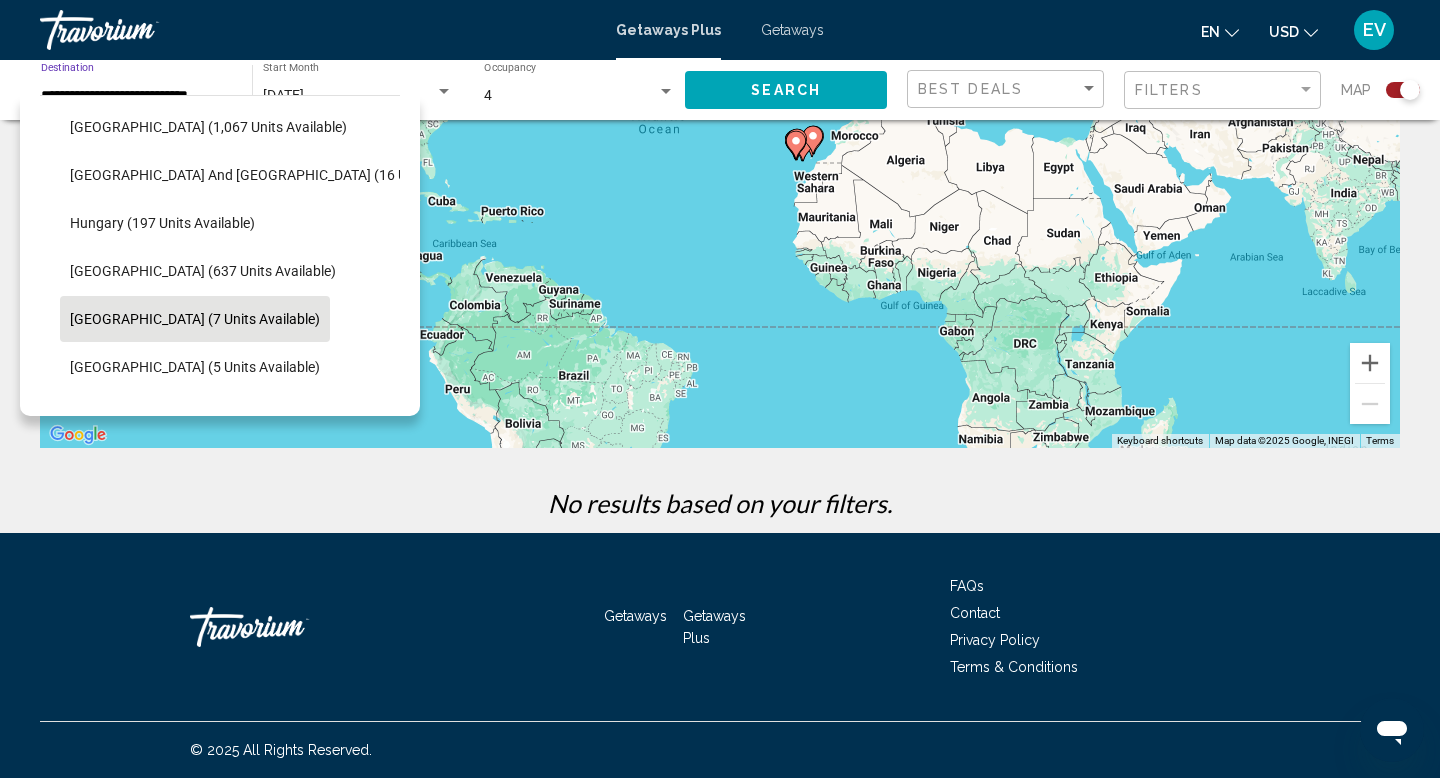click on "Portugal (7 units available)" 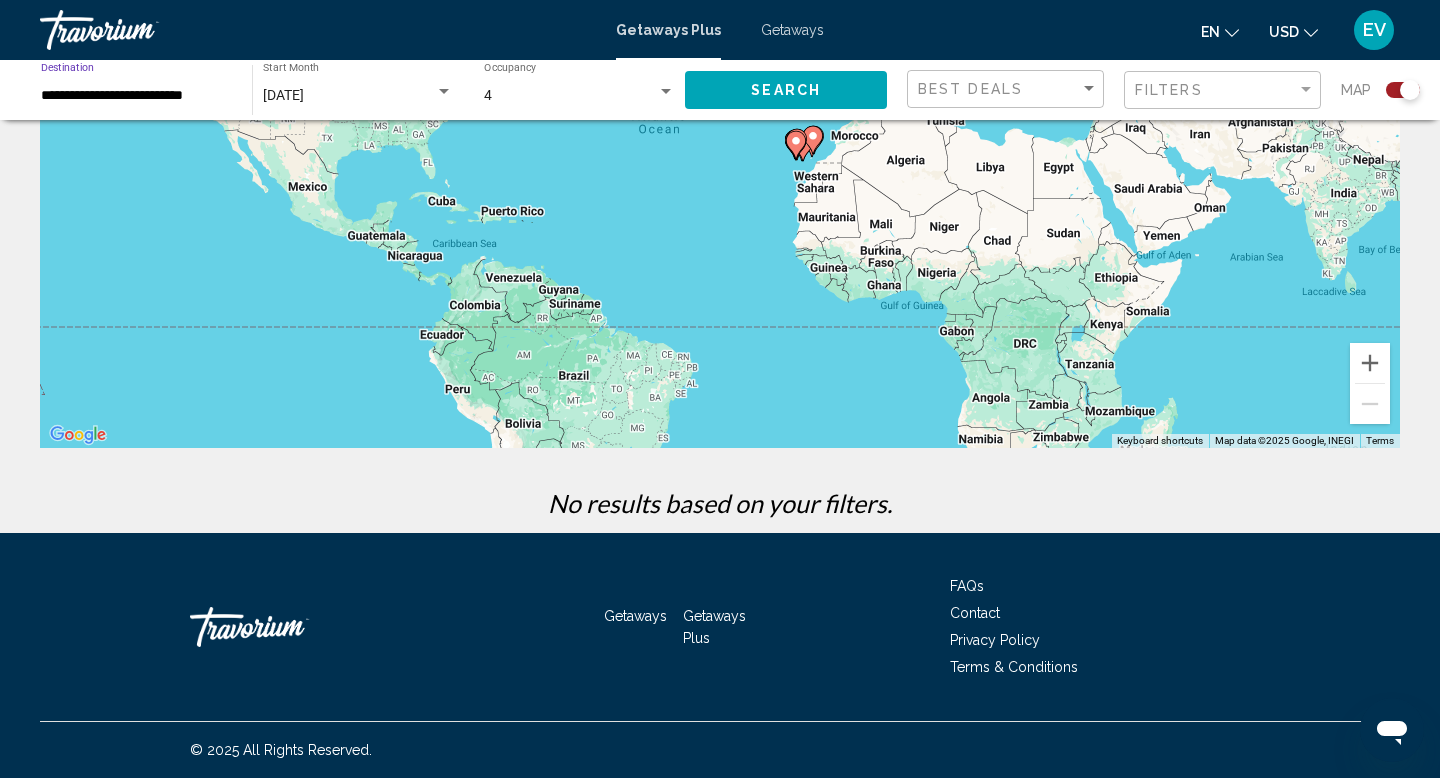 click on "Search" 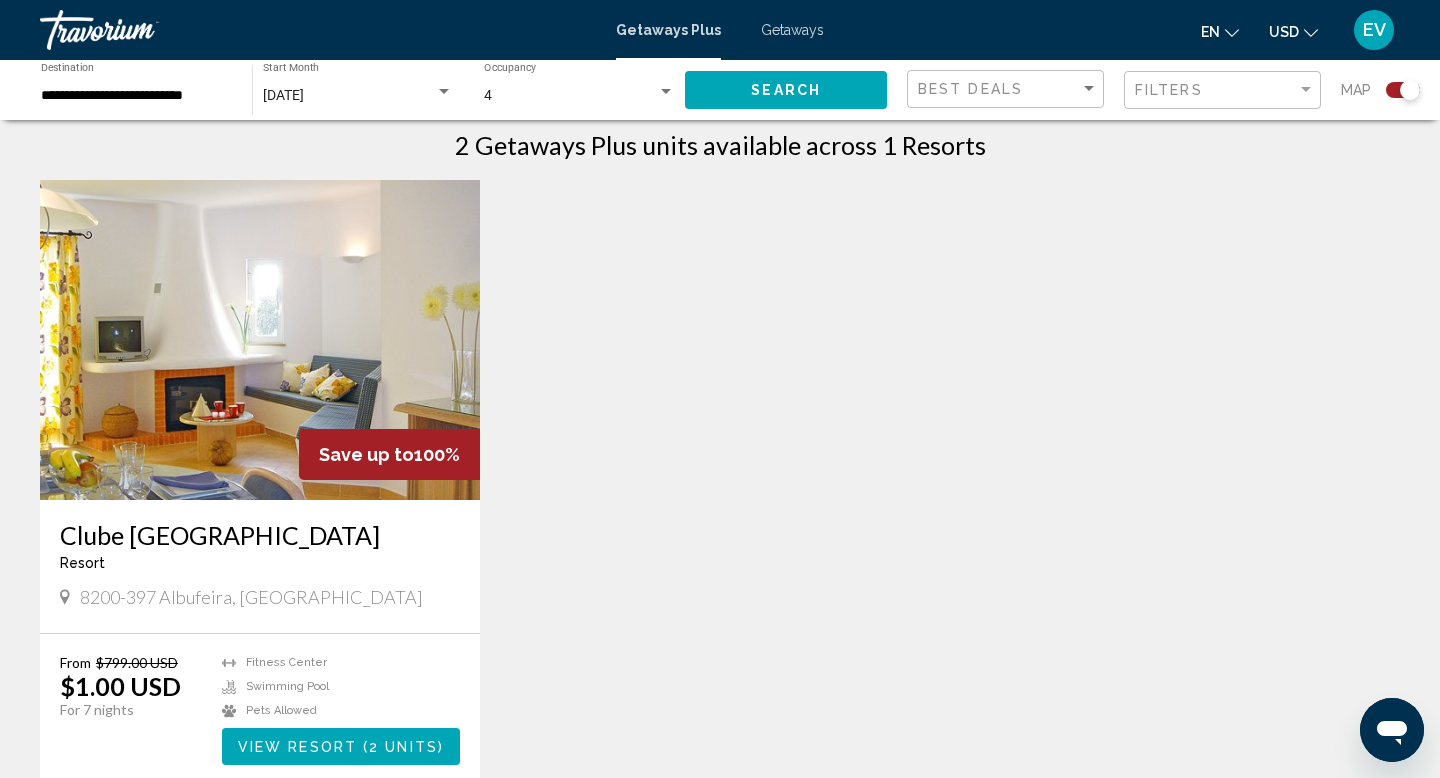 scroll, scrollTop: 651, scrollLeft: 0, axis: vertical 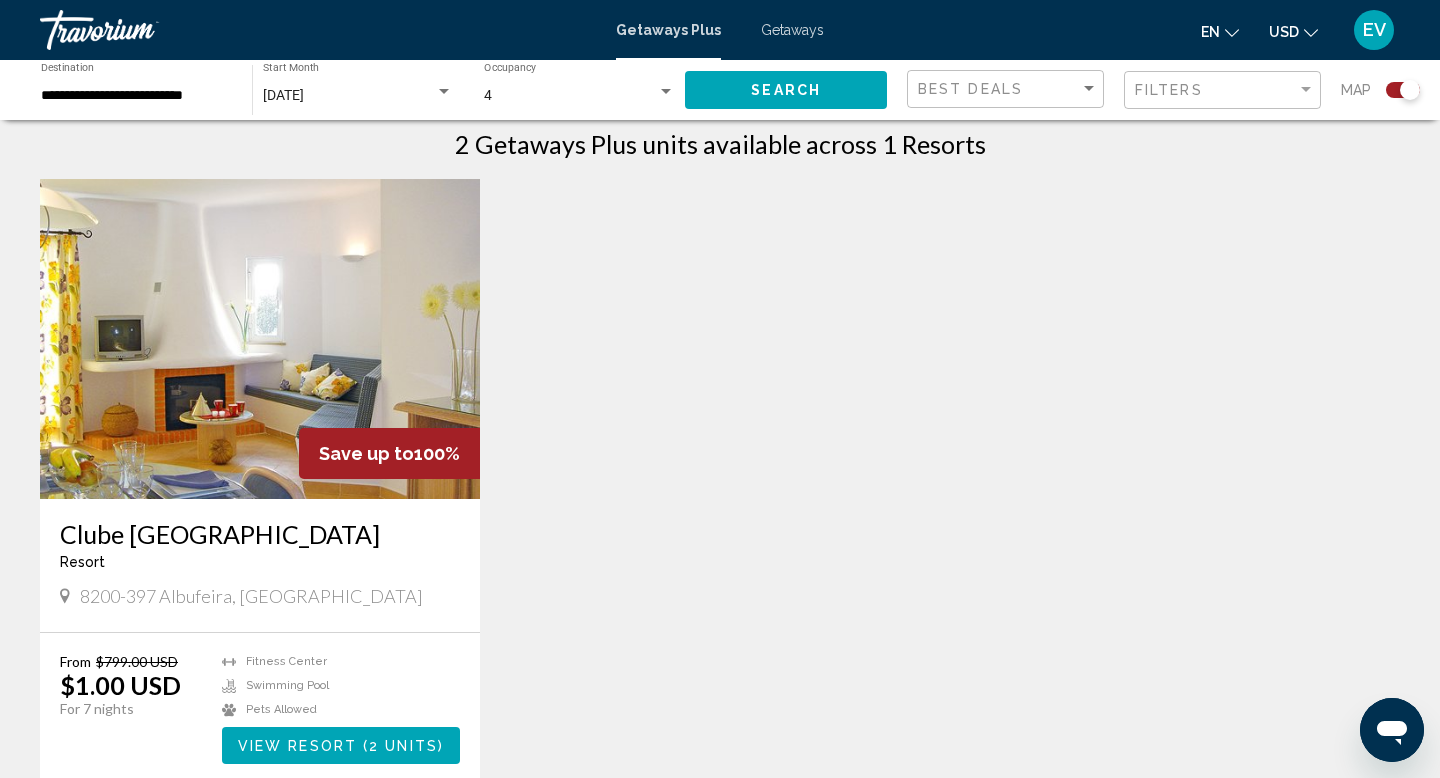 click on "2 units" at bounding box center [403, 746] 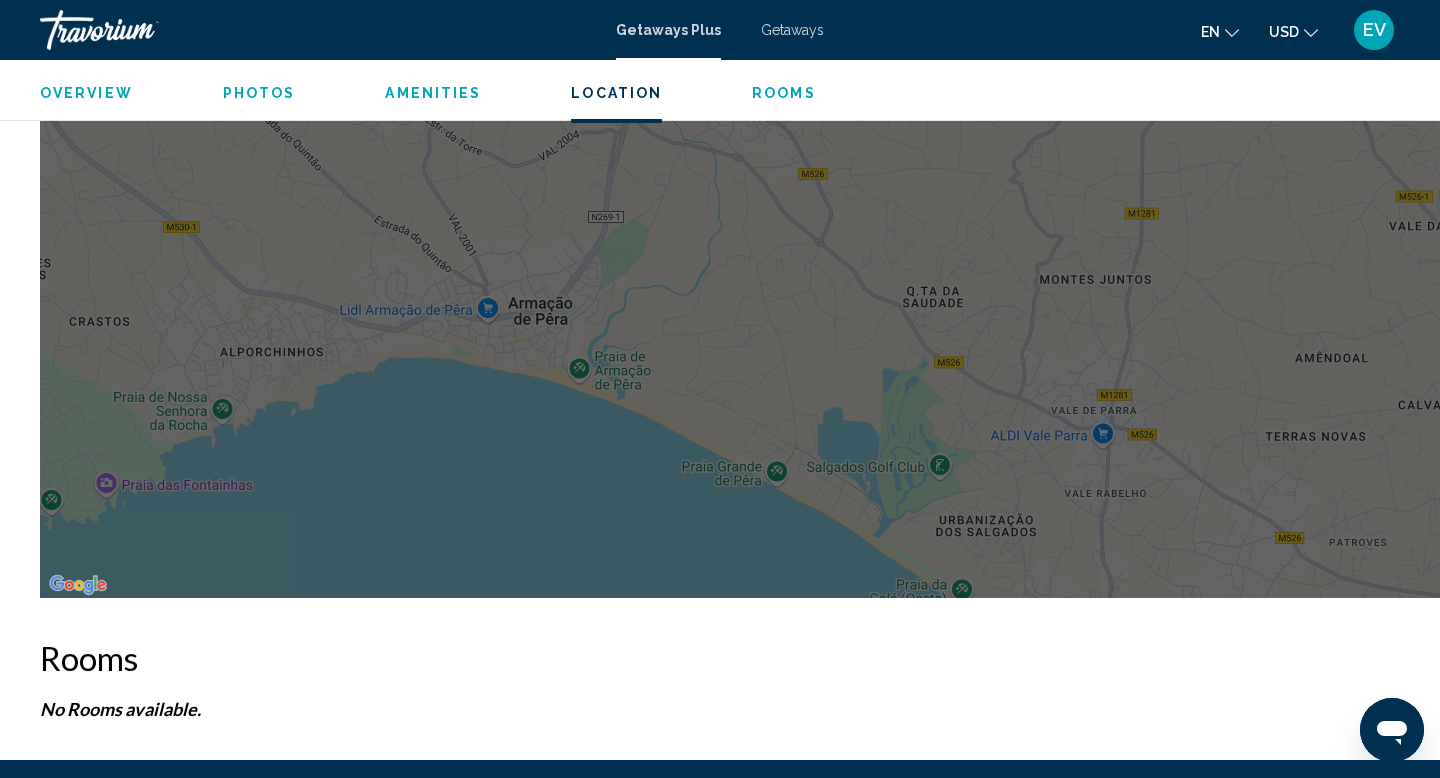 scroll, scrollTop: 2506, scrollLeft: 0, axis: vertical 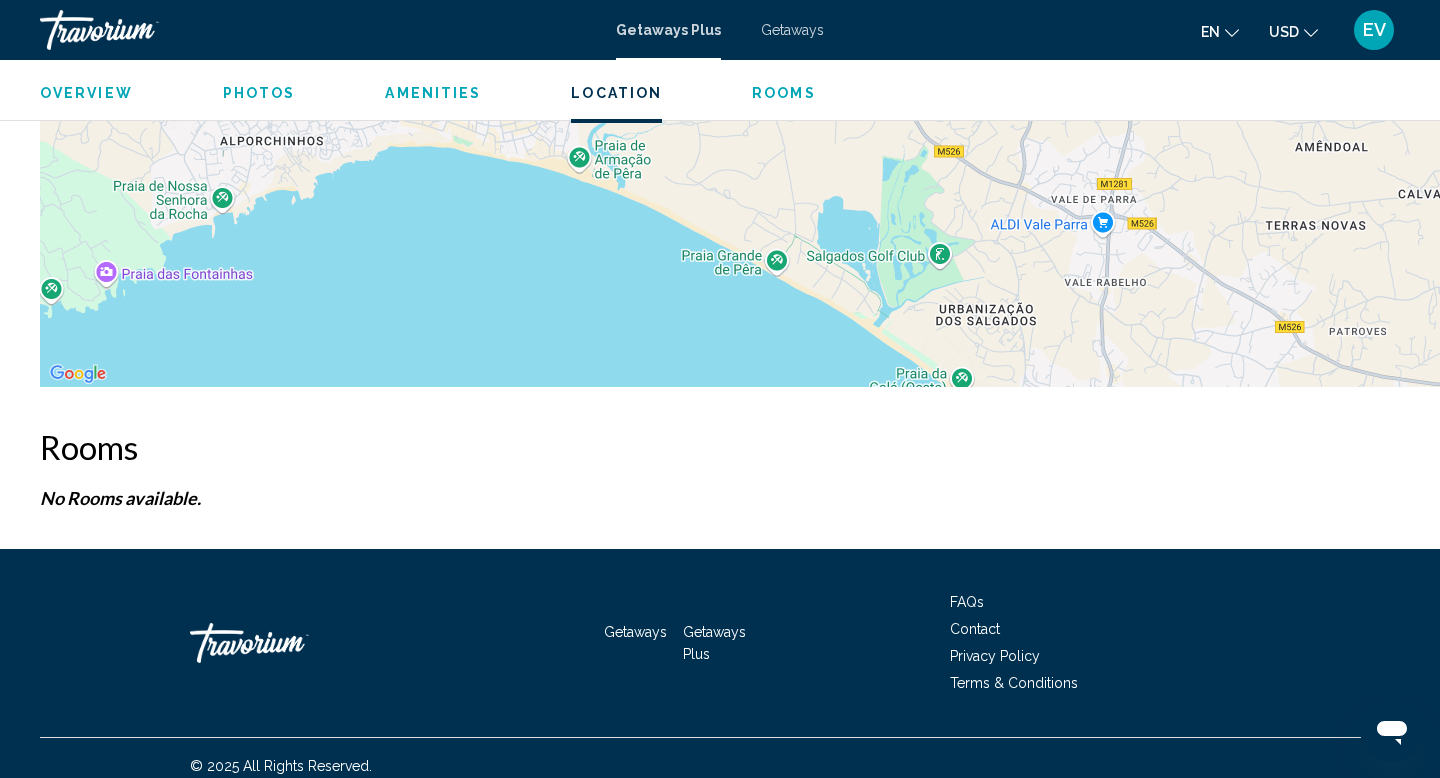 click on "Getaways Plus  Getaways en
English Español Français Italiano Português русский USD
USD ($) MXN (Mex$) CAD (Can$) GBP (£) EUR (€) AUD (A$) NZD (NZ$) CNY (CN¥) EV Login" at bounding box center (720, 30) 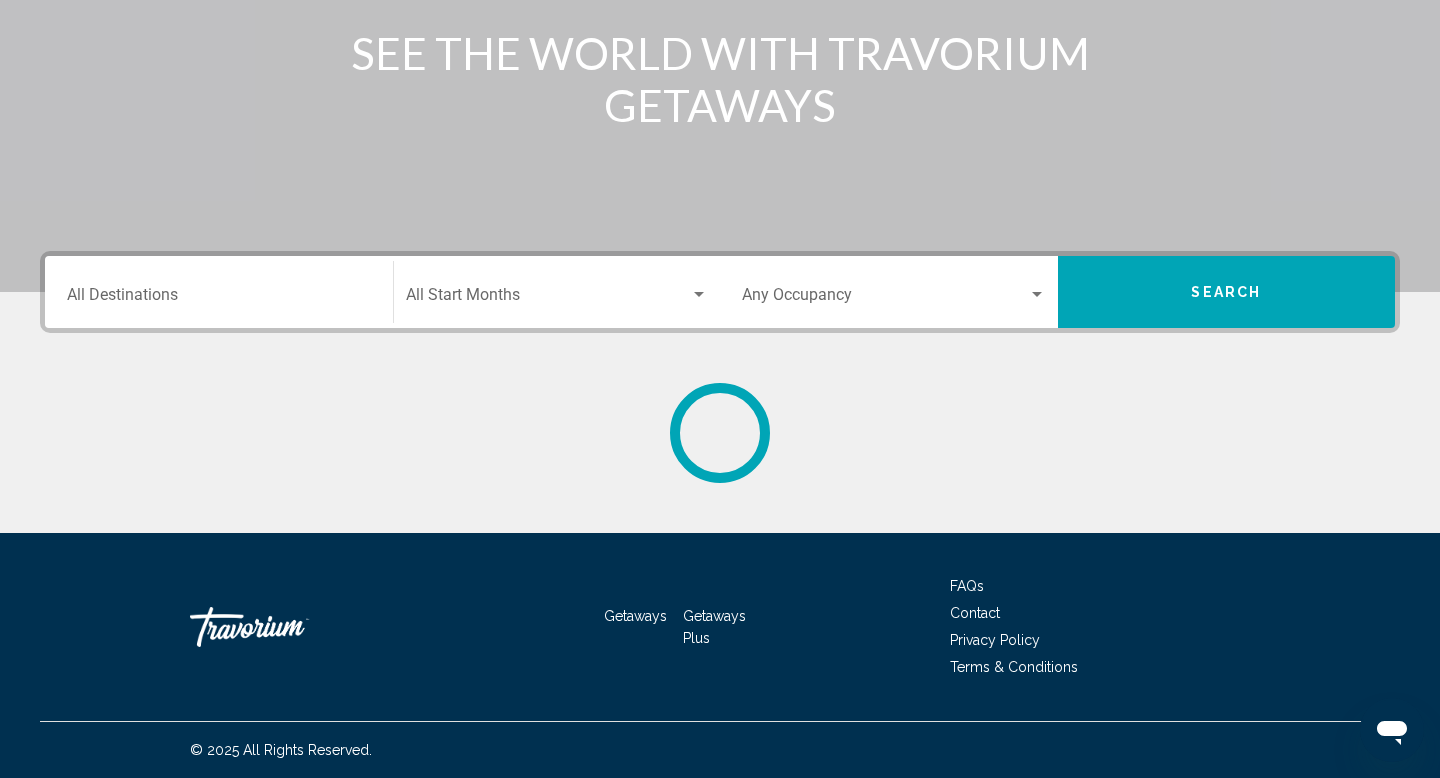 scroll, scrollTop: 0, scrollLeft: 0, axis: both 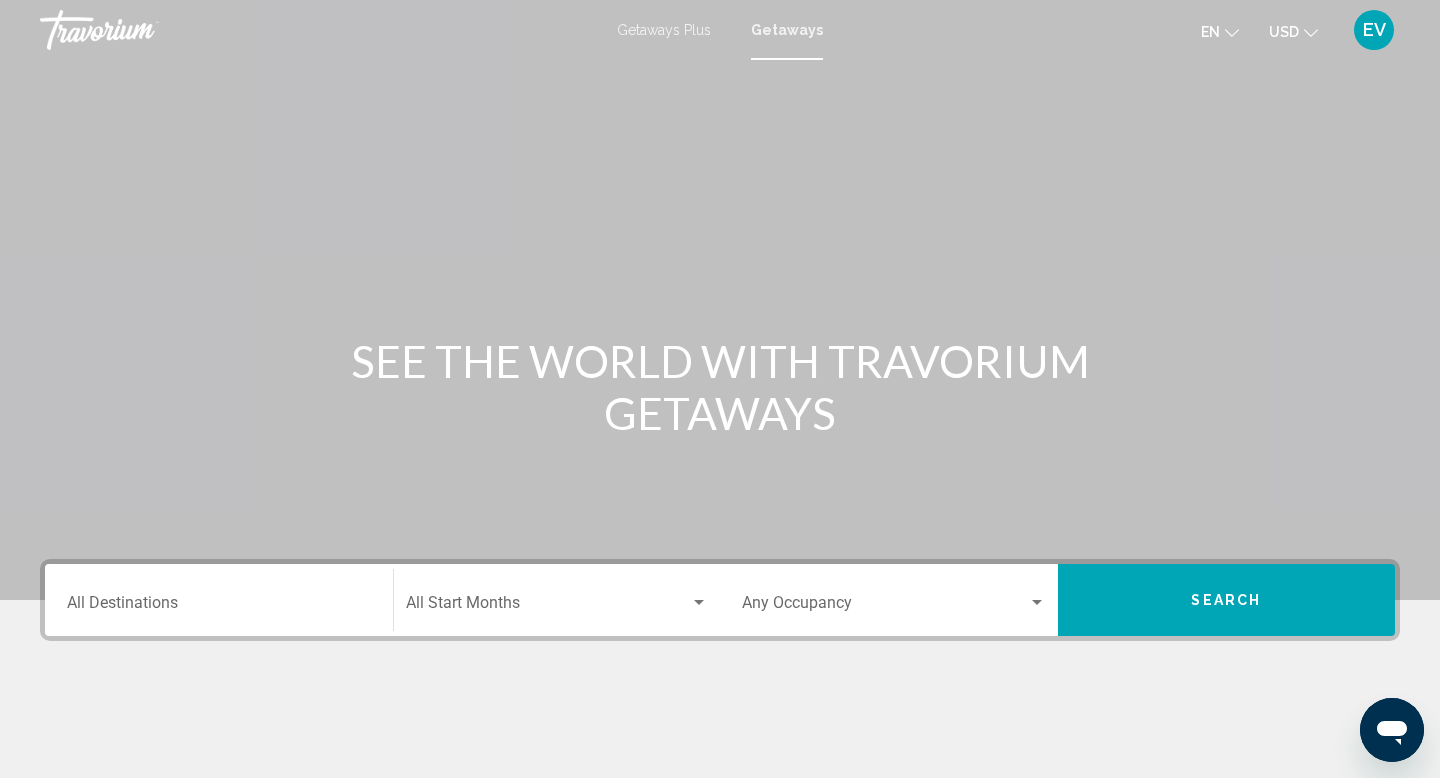 click on "Destination All Destinations" at bounding box center [219, 607] 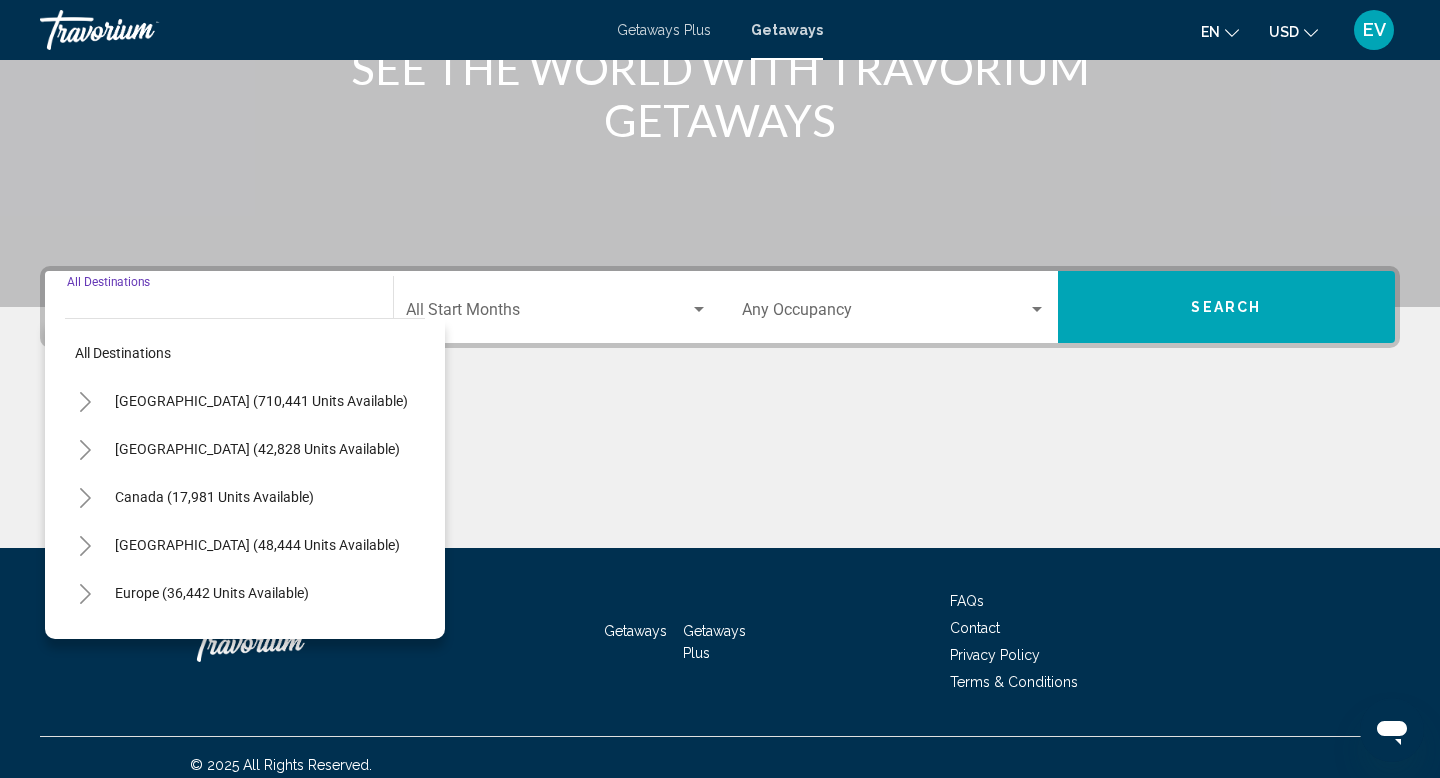 scroll, scrollTop: 308, scrollLeft: 0, axis: vertical 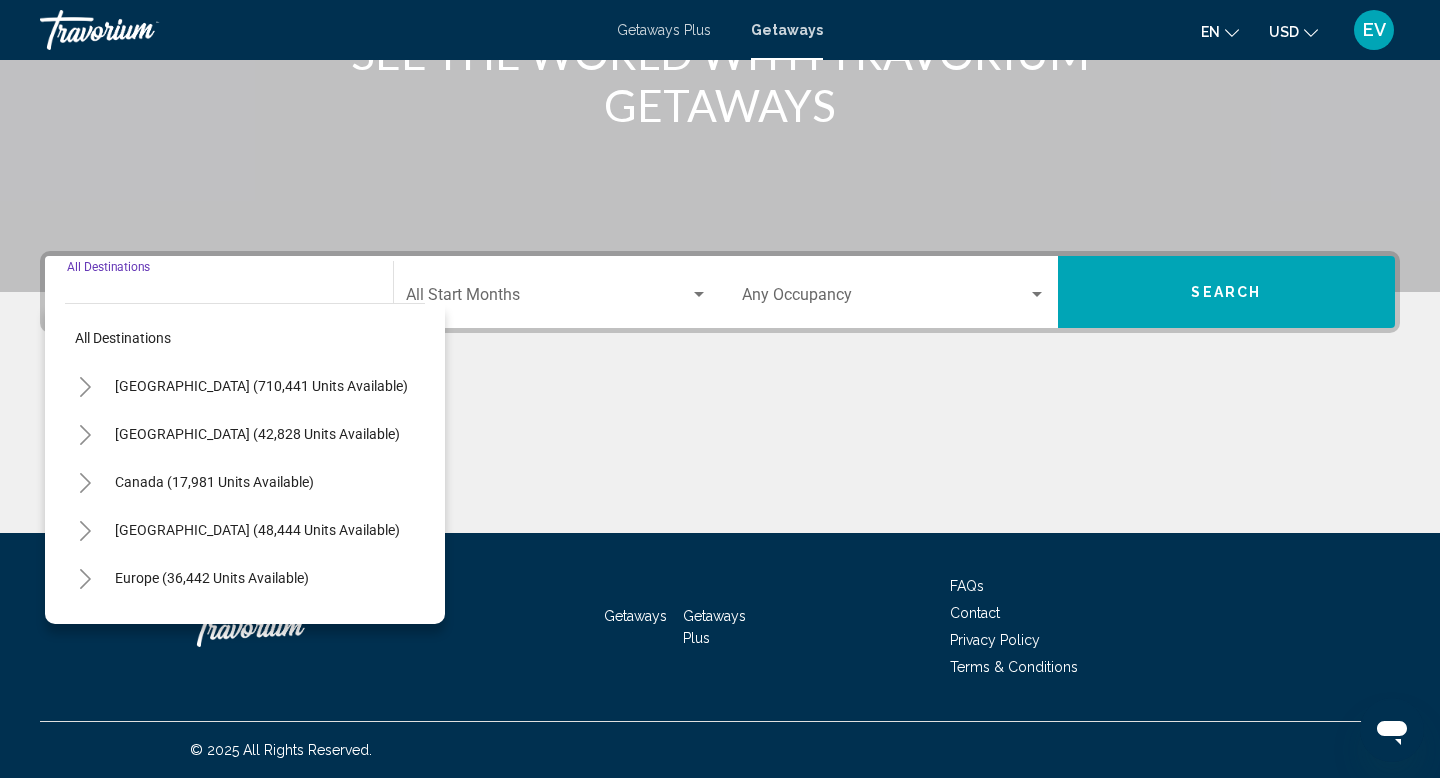 click 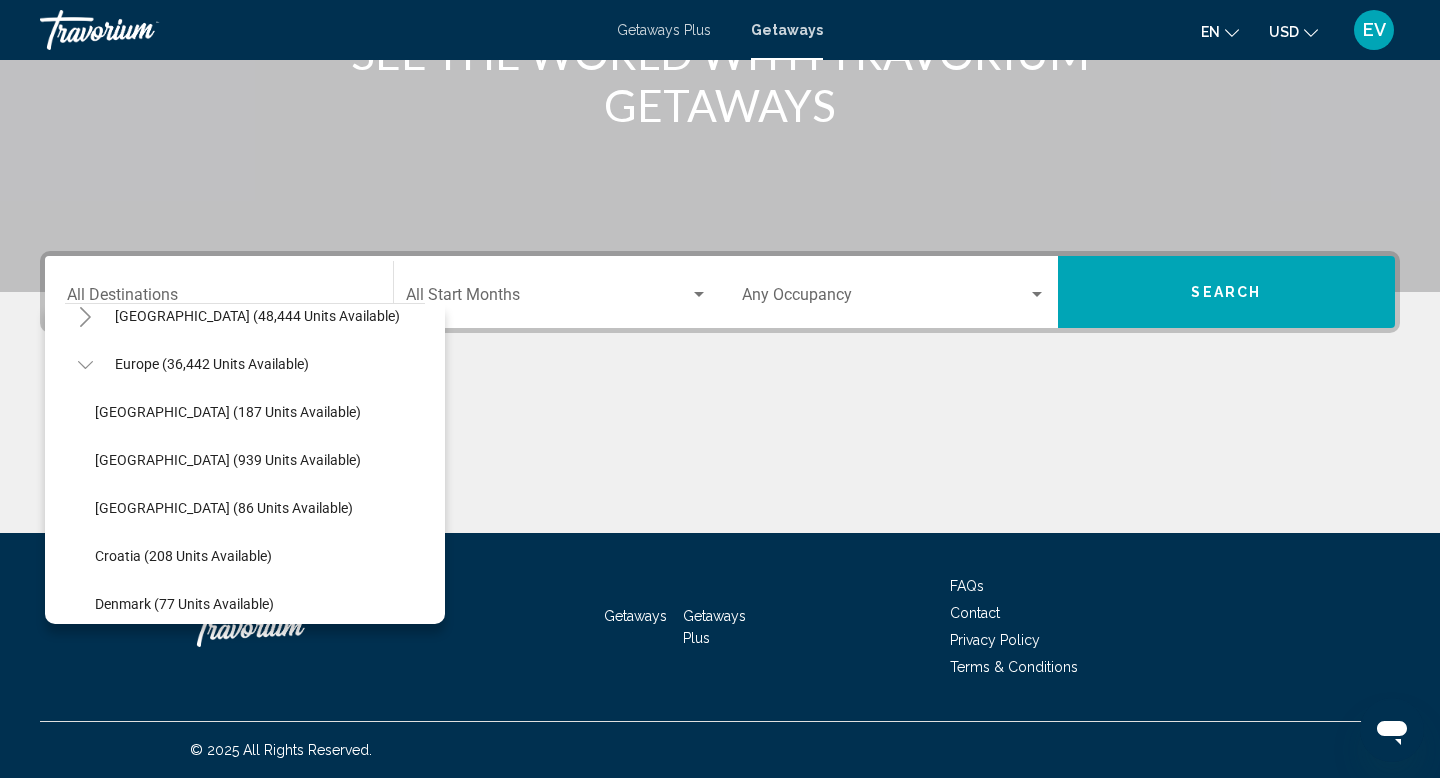scroll, scrollTop: 257, scrollLeft: 0, axis: vertical 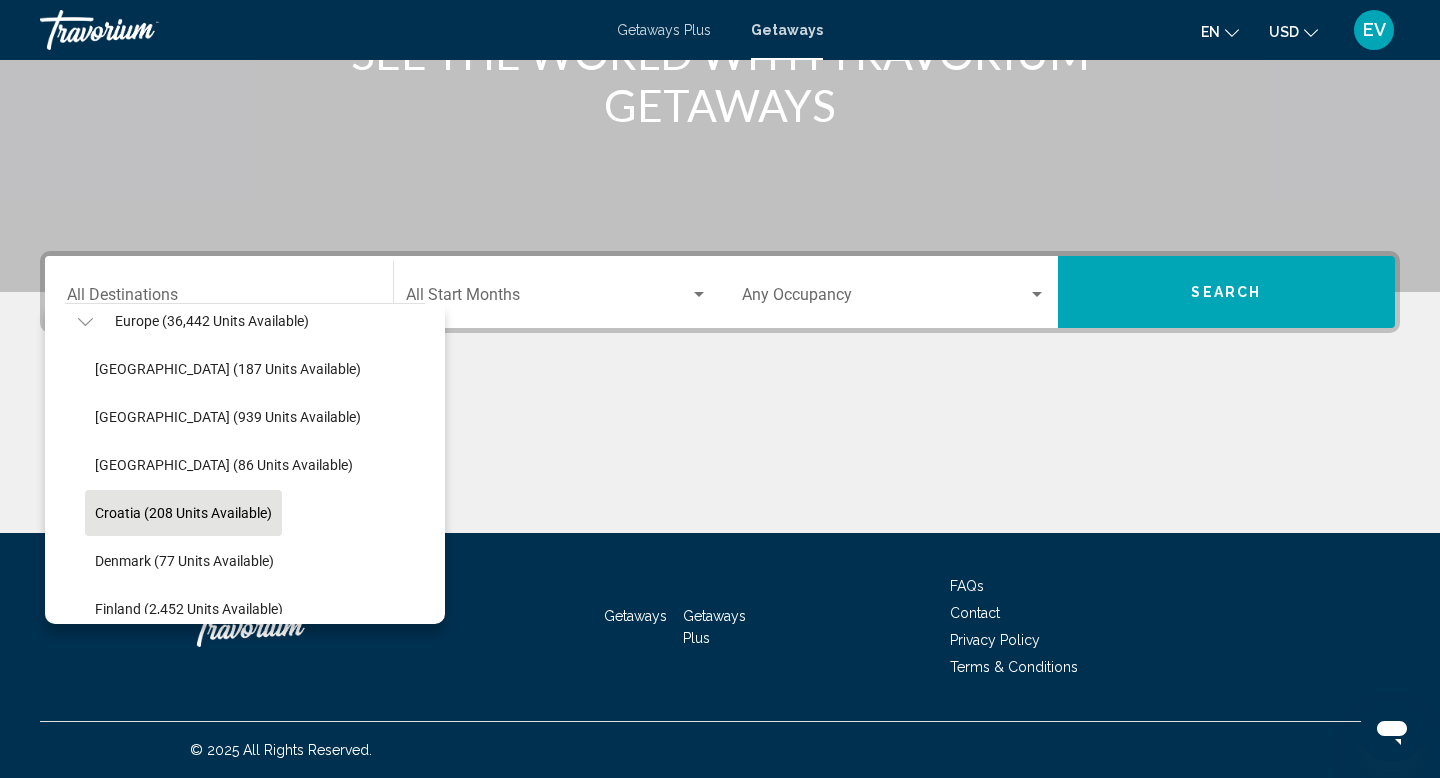 click on "Croatia (208 units available)" 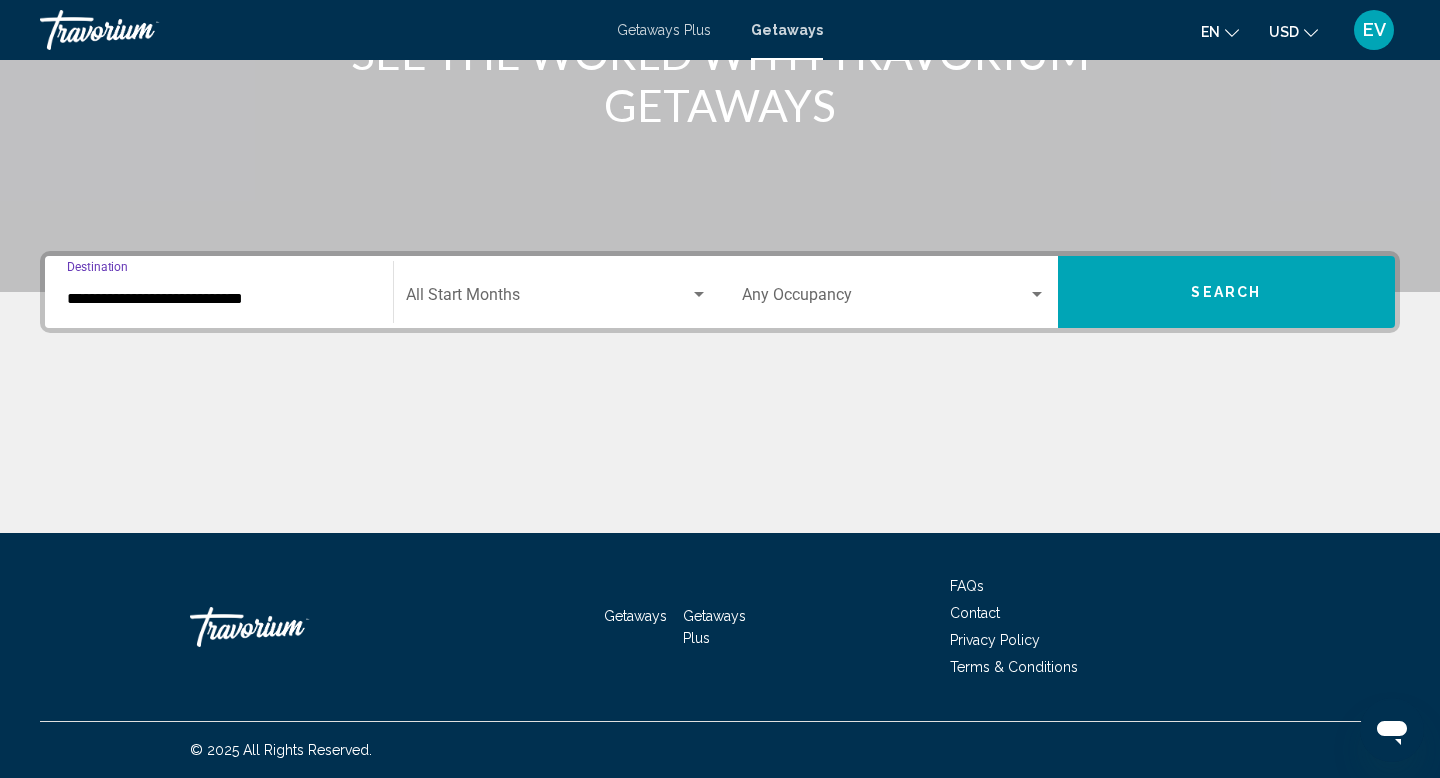 click at bounding box center (548, 299) 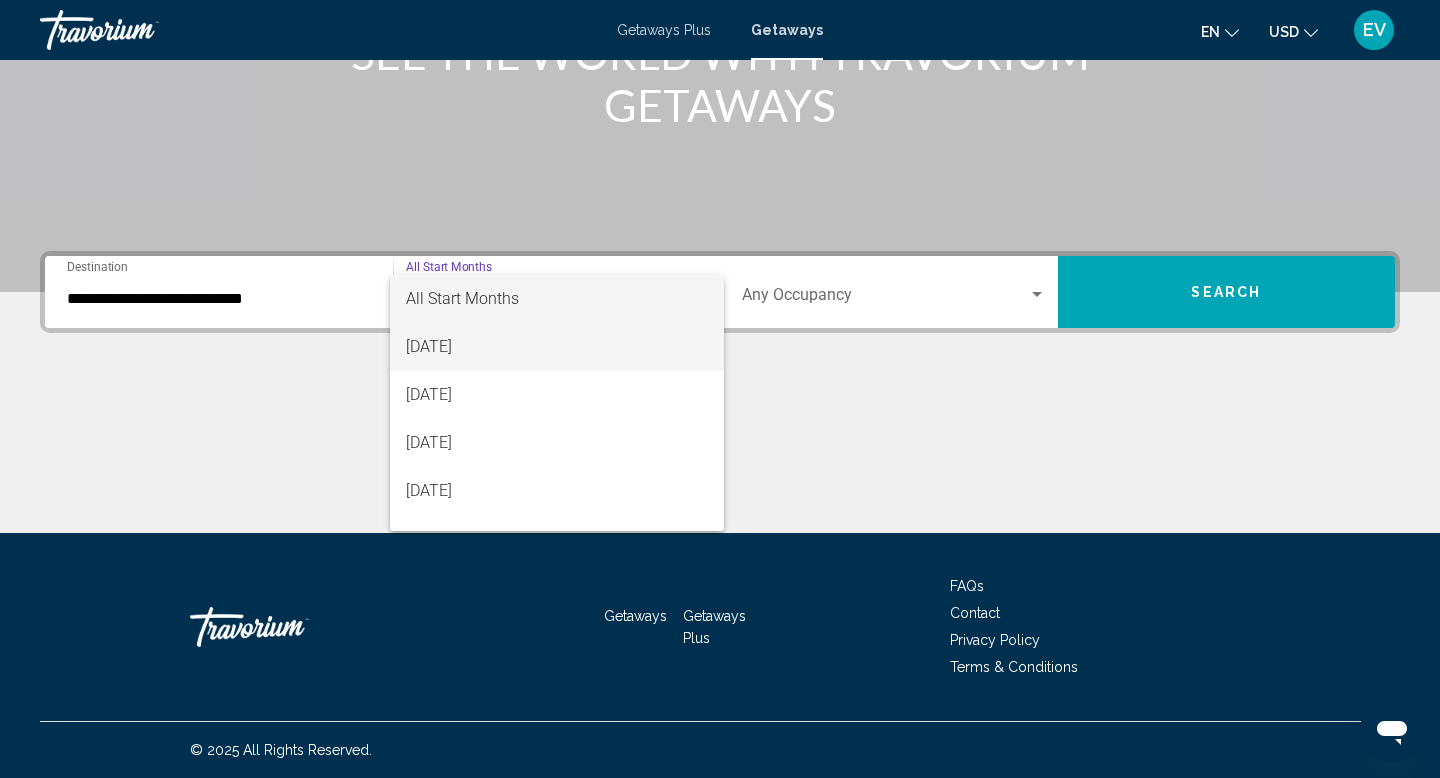 click on "July 2025" at bounding box center (557, 347) 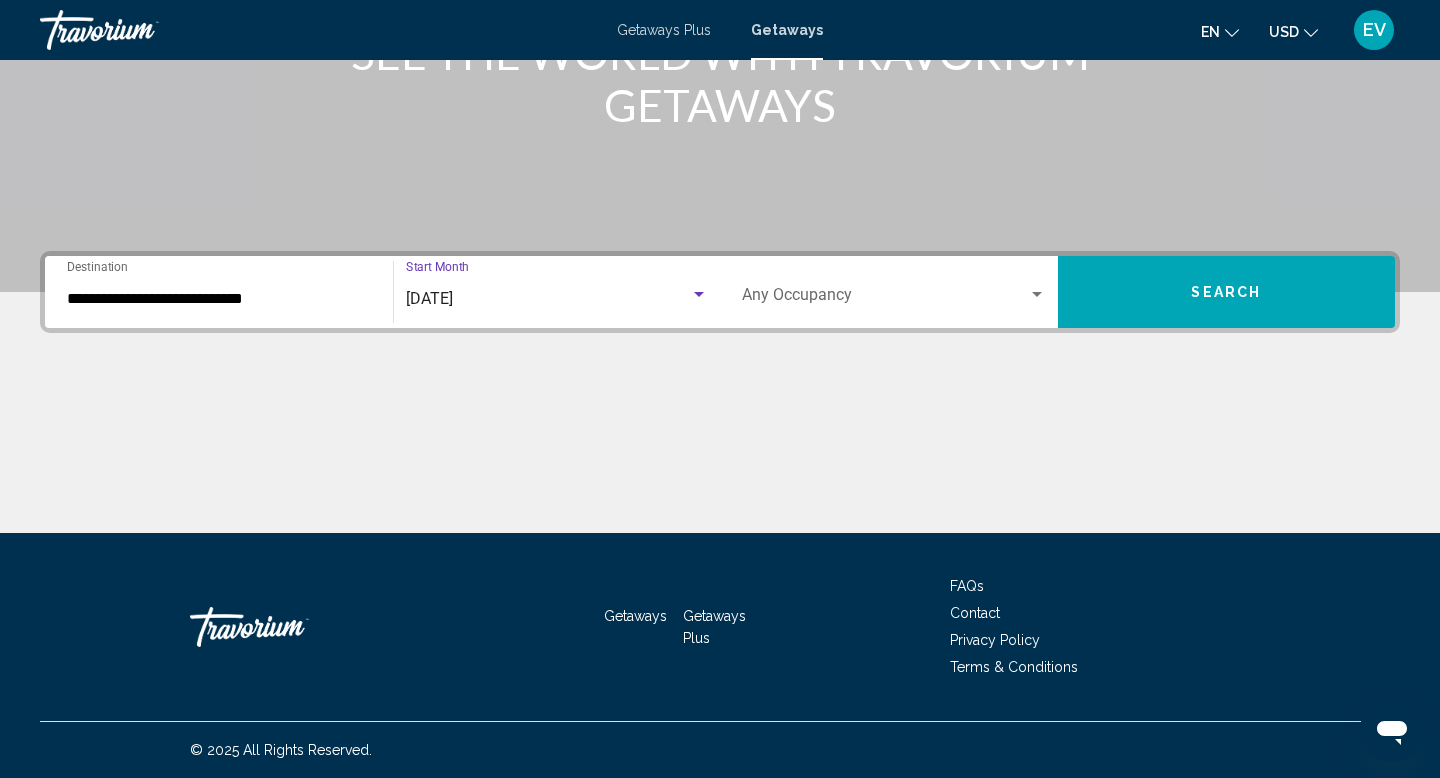 click on "Search" at bounding box center [1226, 293] 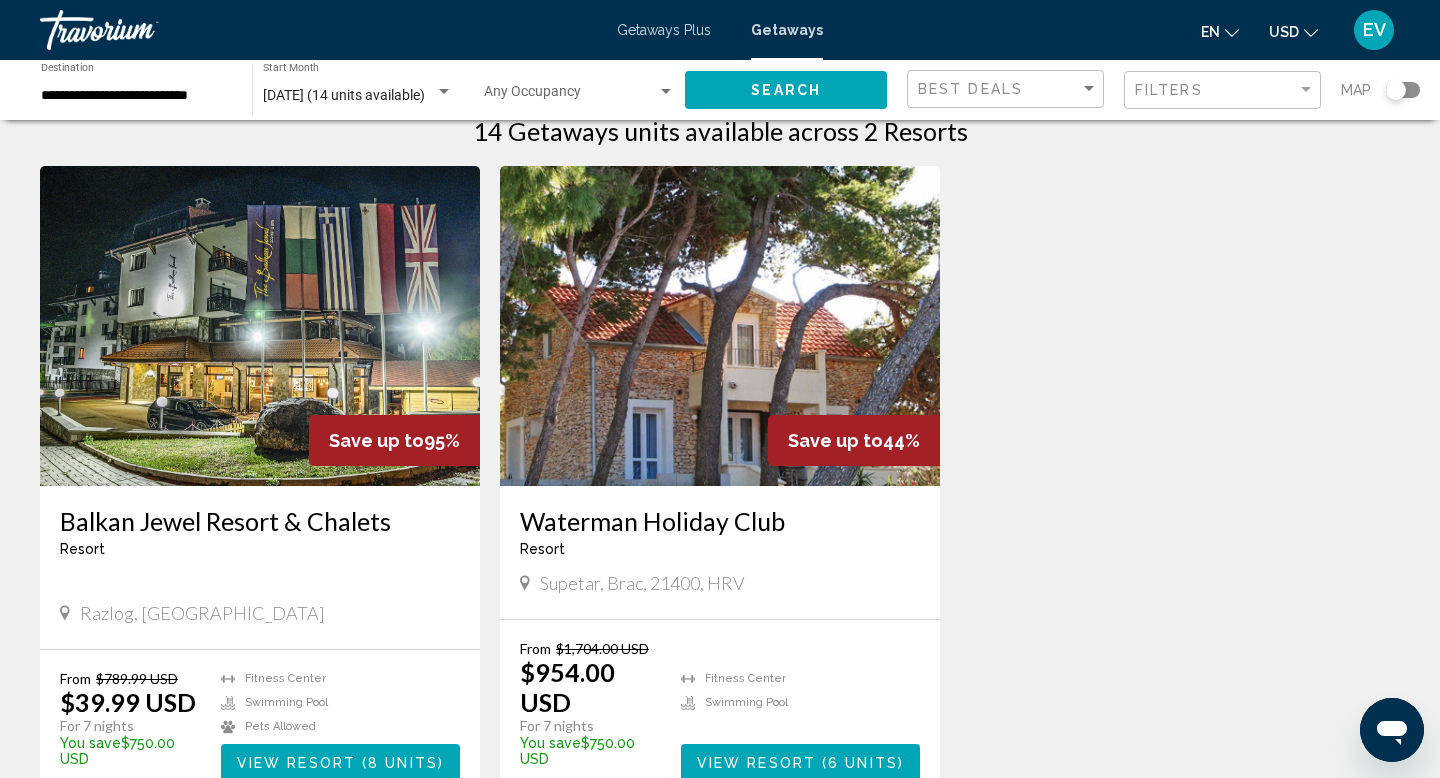scroll, scrollTop: 0, scrollLeft: 0, axis: both 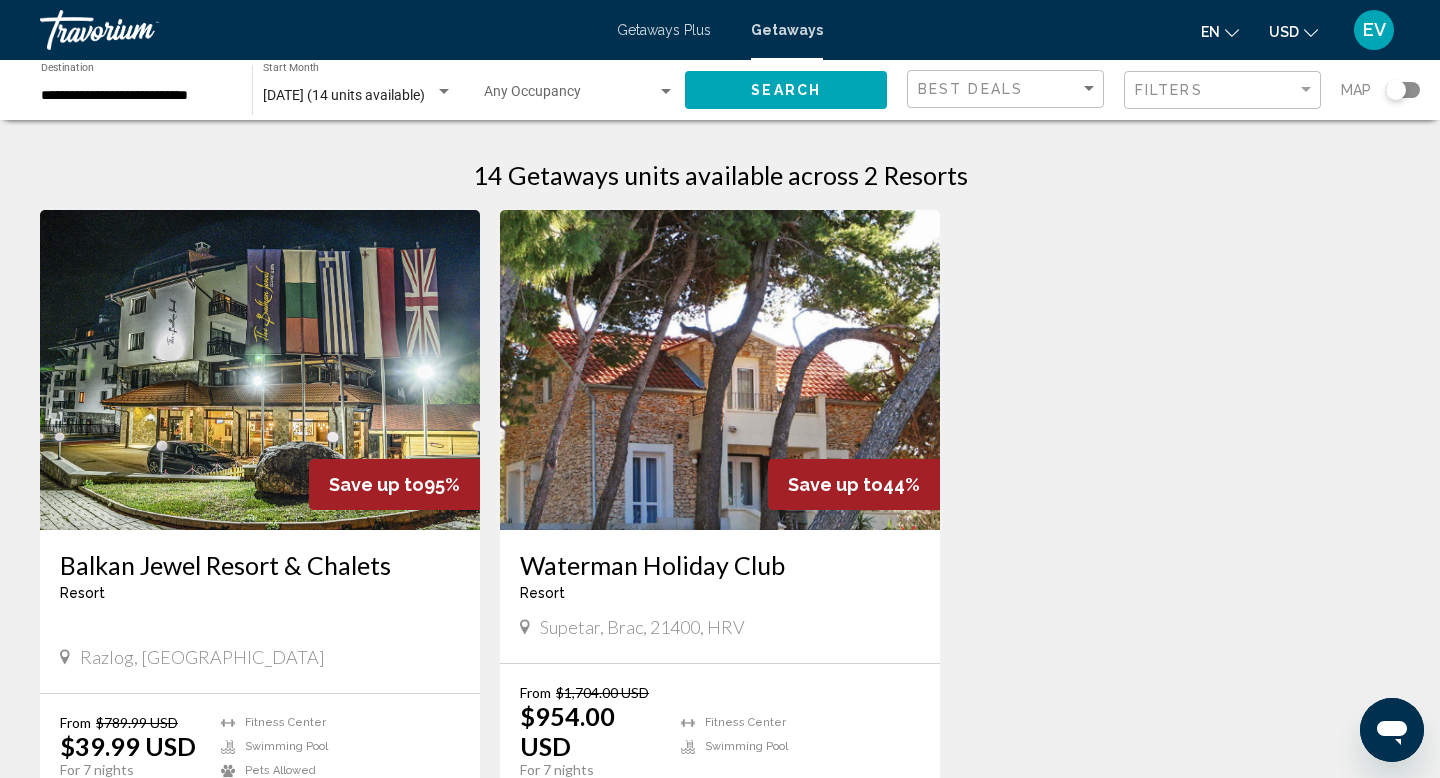 click on "**********" at bounding box center (136, 96) 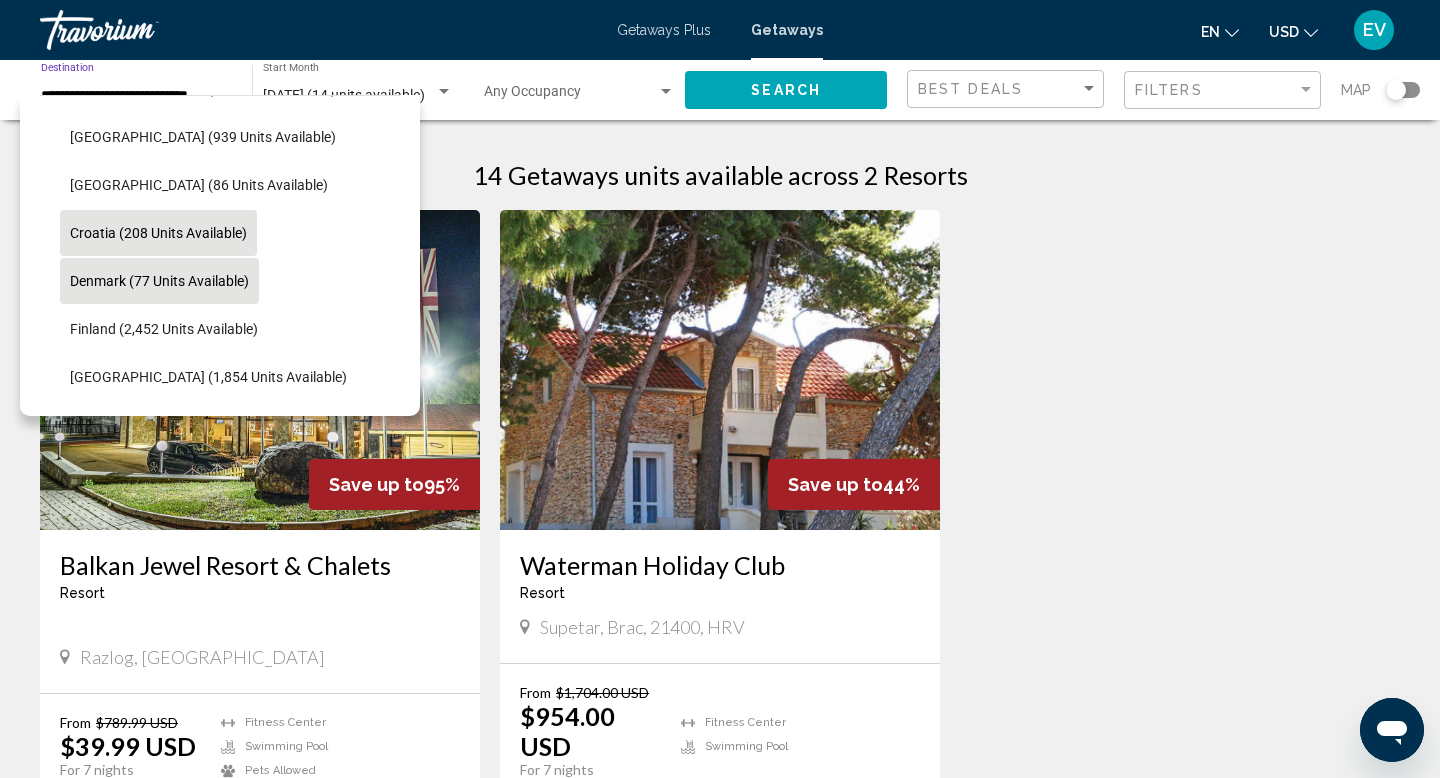 scroll, scrollTop: 343, scrollLeft: 0, axis: vertical 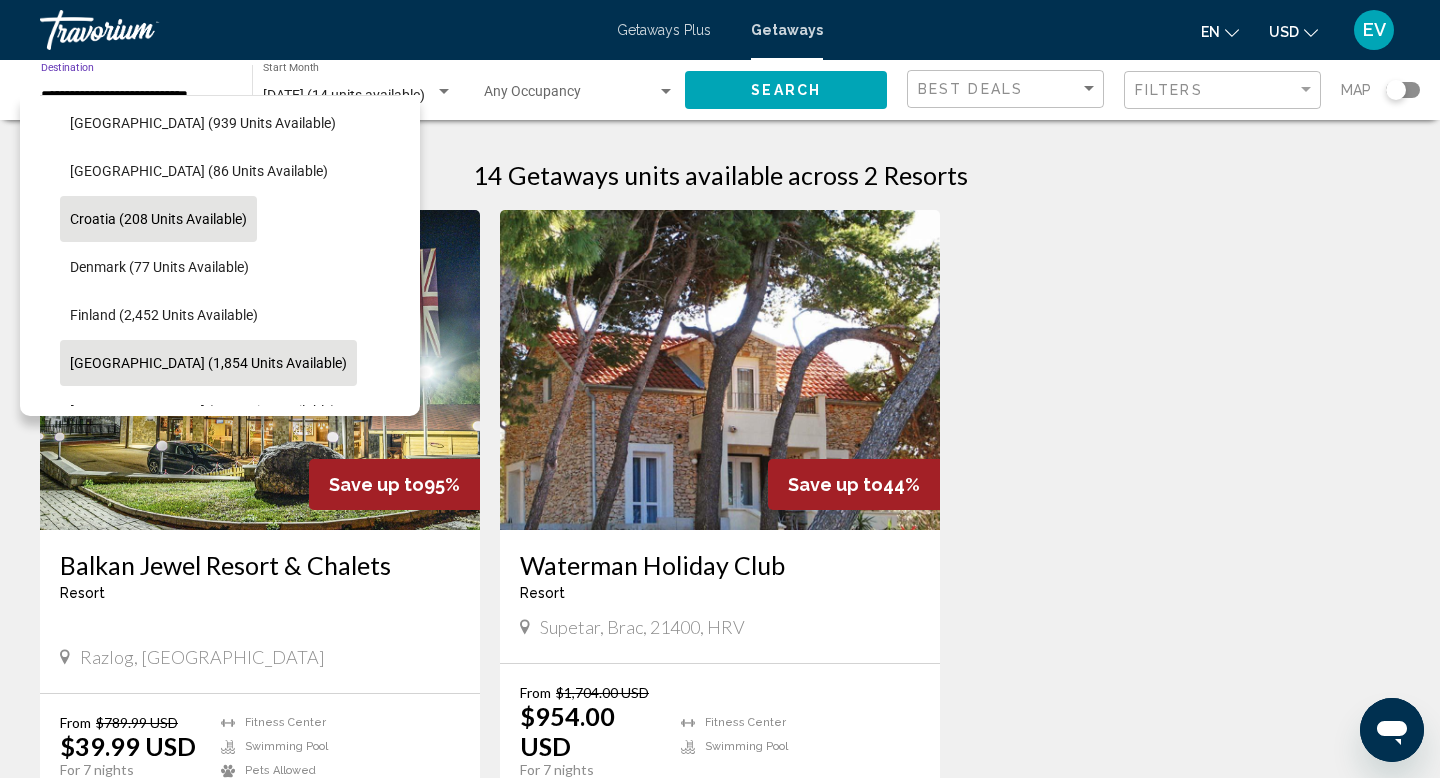 click on "France (1,854 units available)" 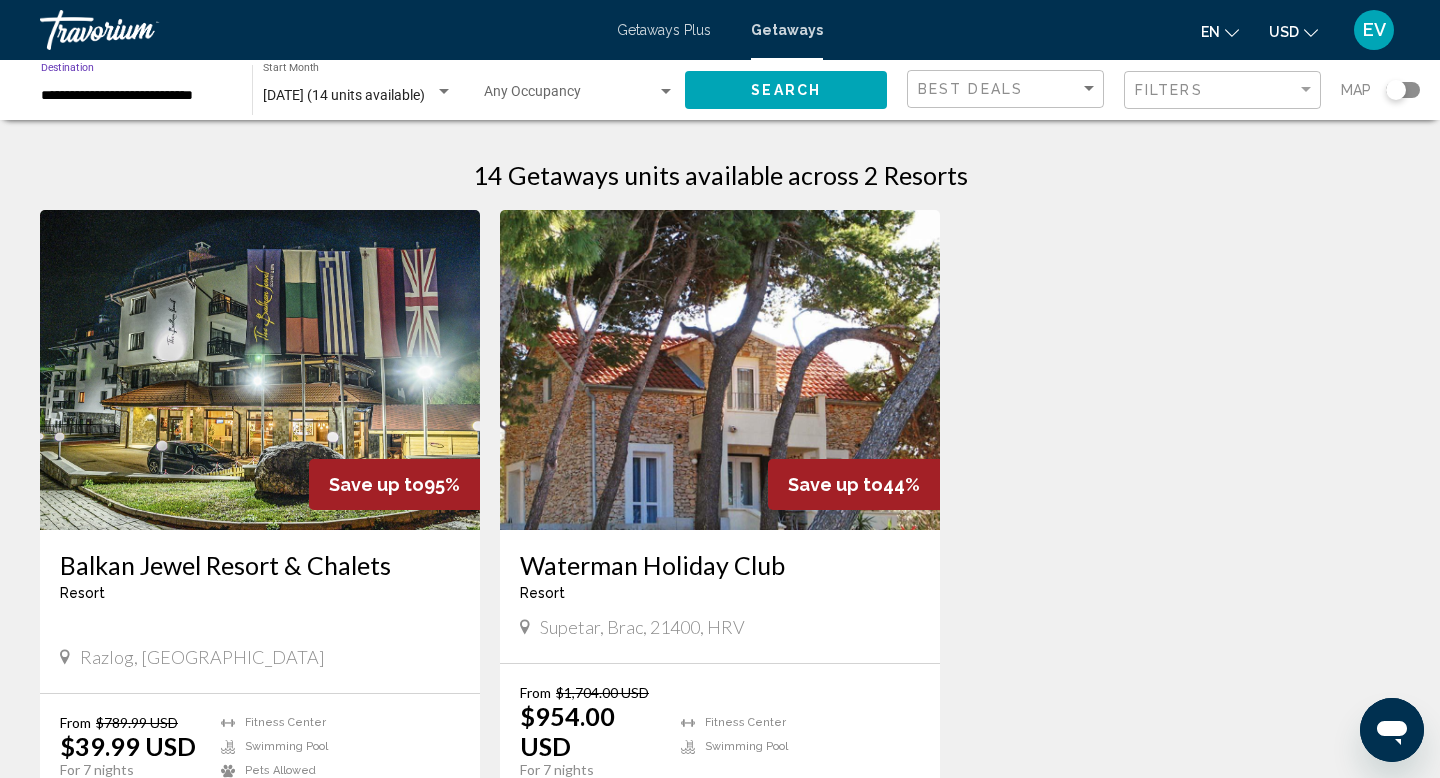 click on "Search" 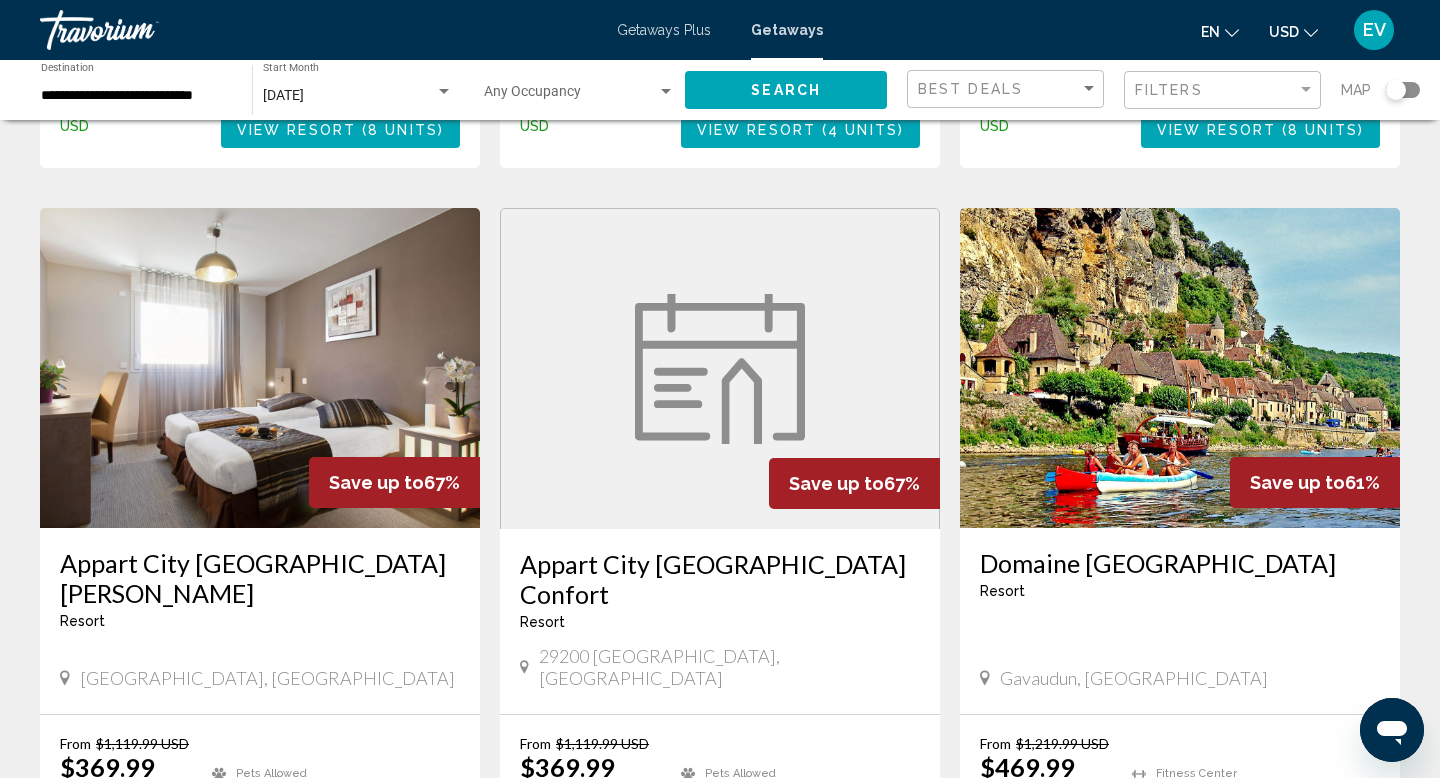 scroll, scrollTop: 0, scrollLeft: 0, axis: both 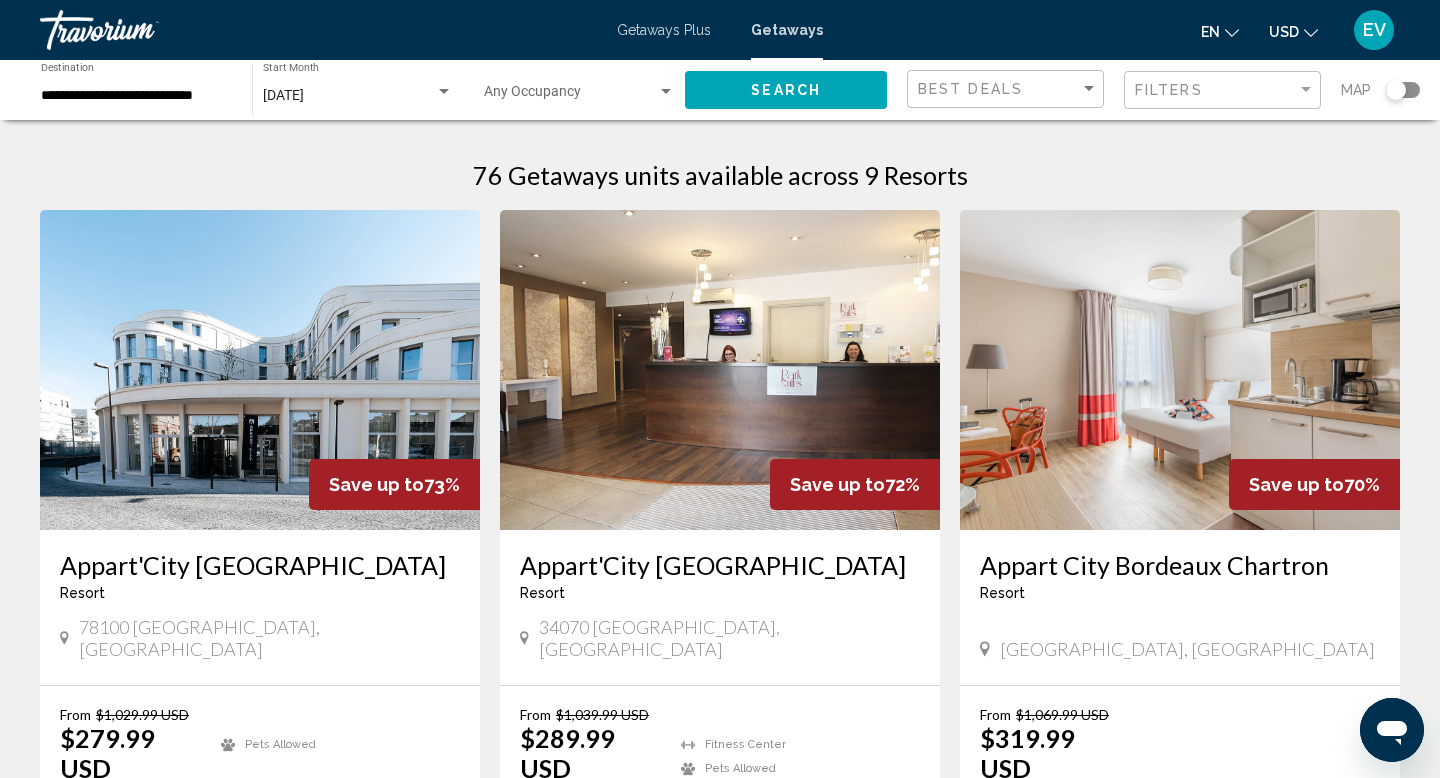 click on "**********" at bounding box center (136, 96) 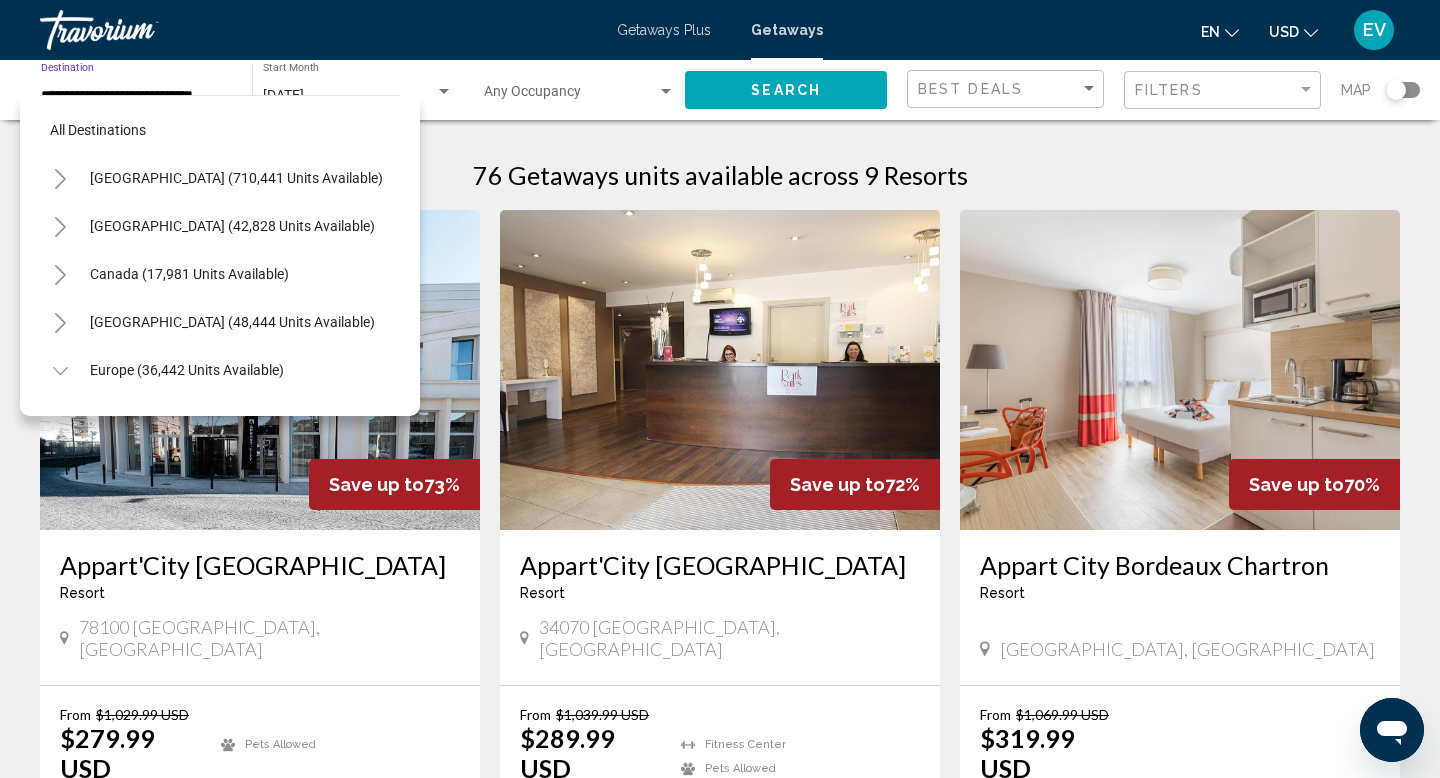 scroll, scrollTop: 455, scrollLeft: 0, axis: vertical 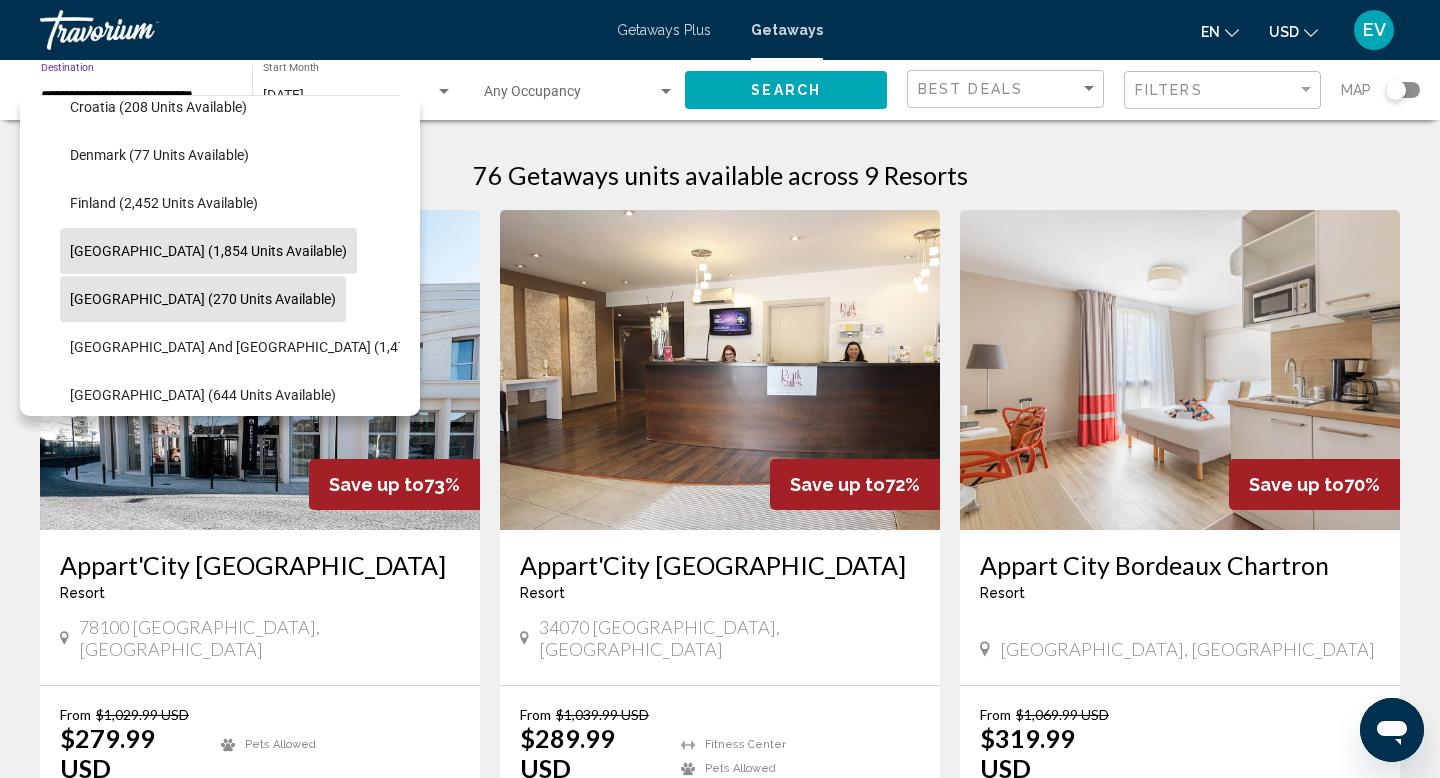 click on "Germany (270 units available)" 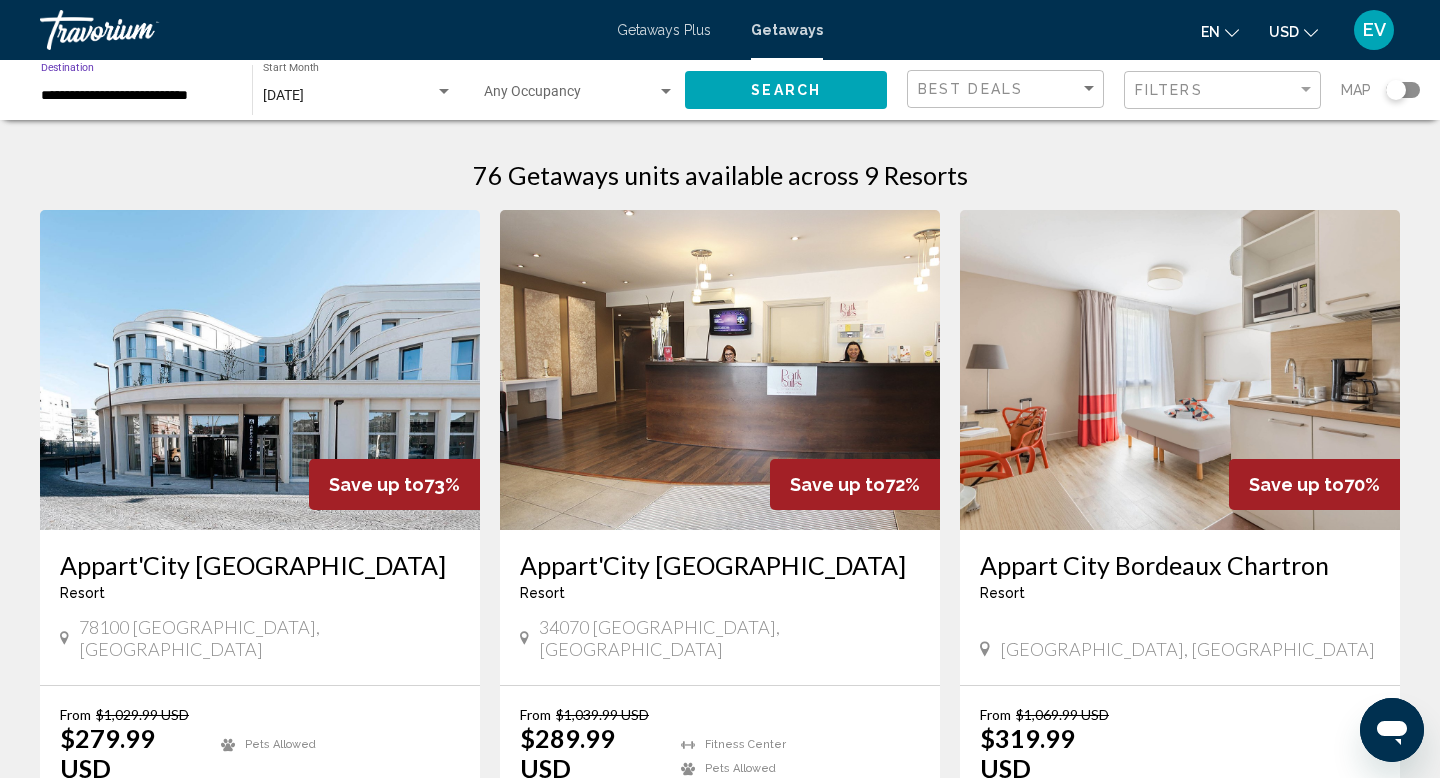 click on "Search" 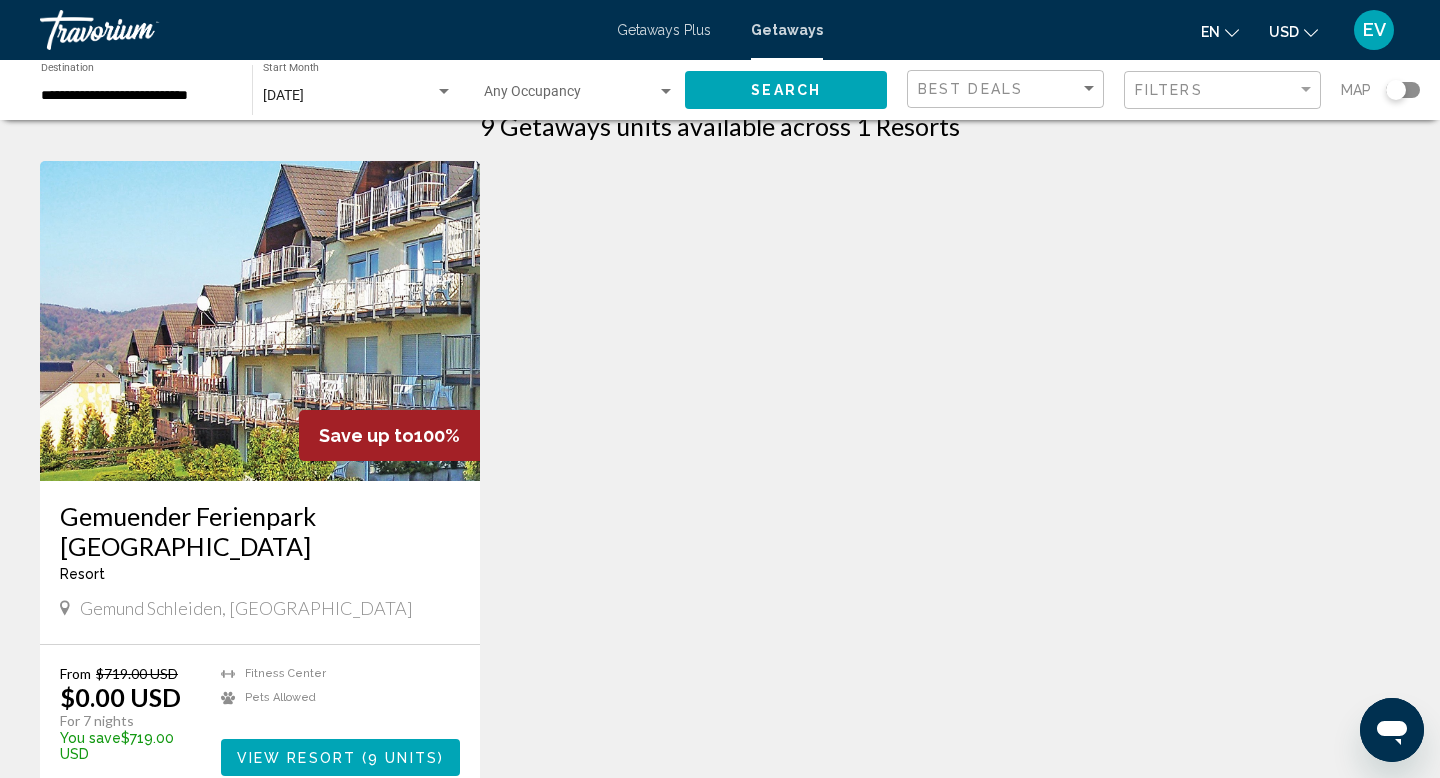 scroll, scrollTop: 65, scrollLeft: 0, axis: vertical 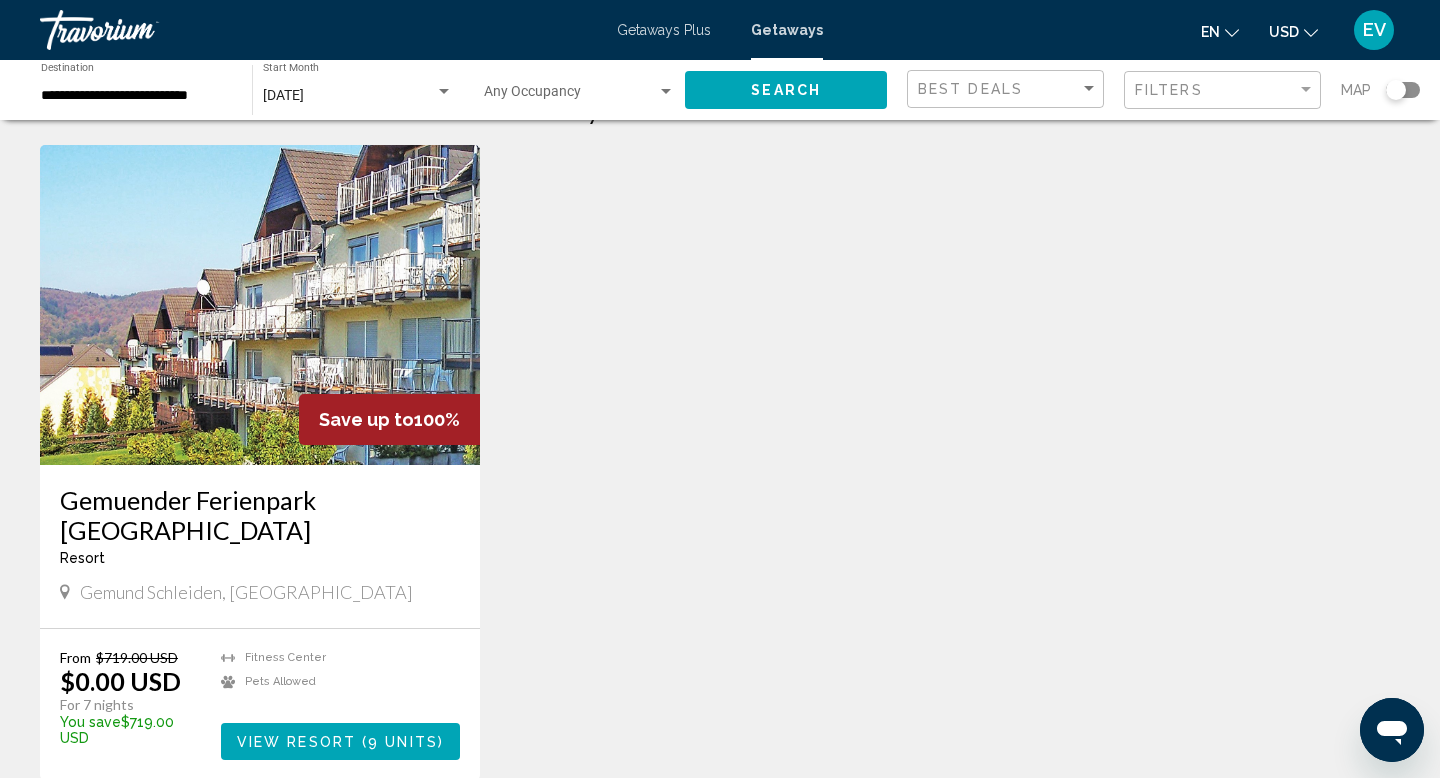 click on "View Resort    ( 9 units )" at bounding box center (340, 741) 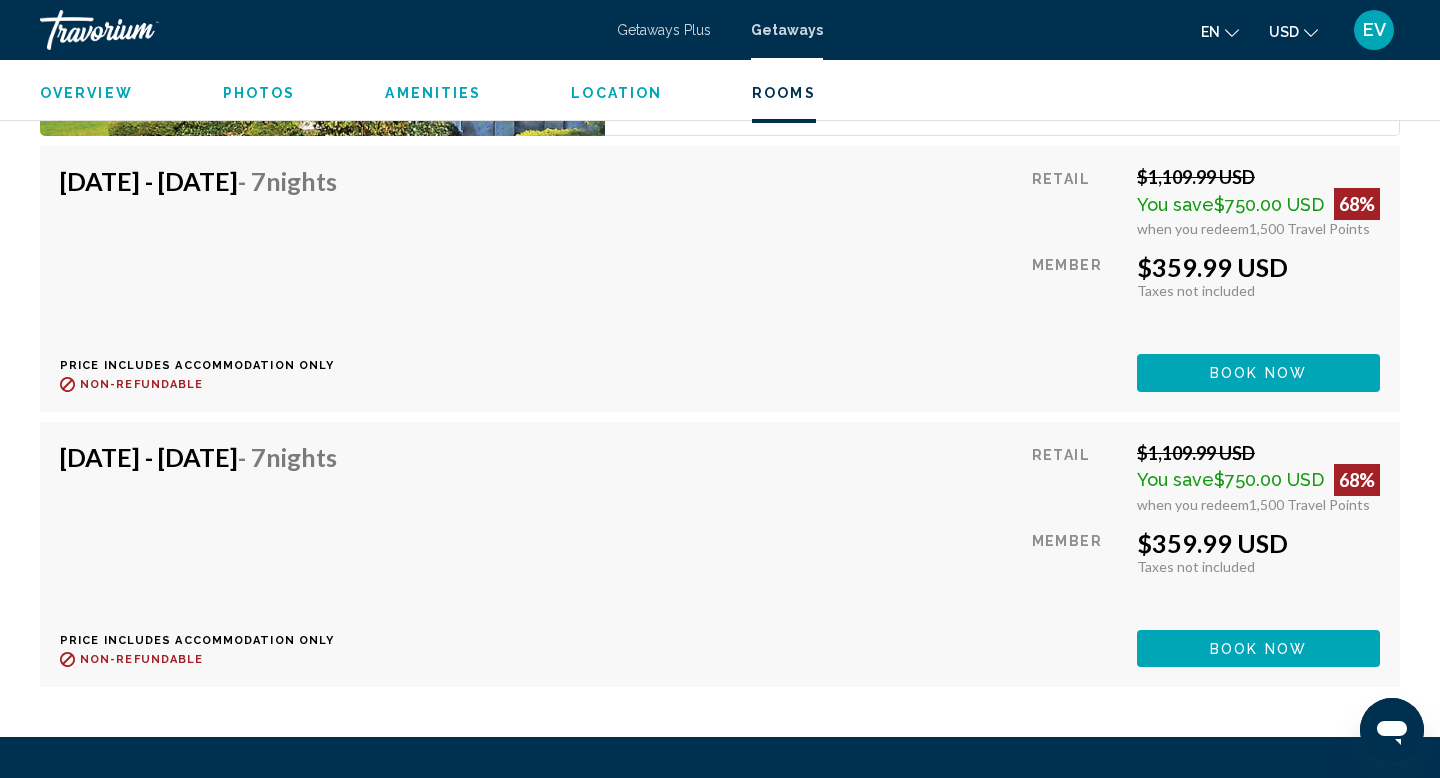 scroll, scrollTop: 2717, scrollLeft: 0, axis: vertical 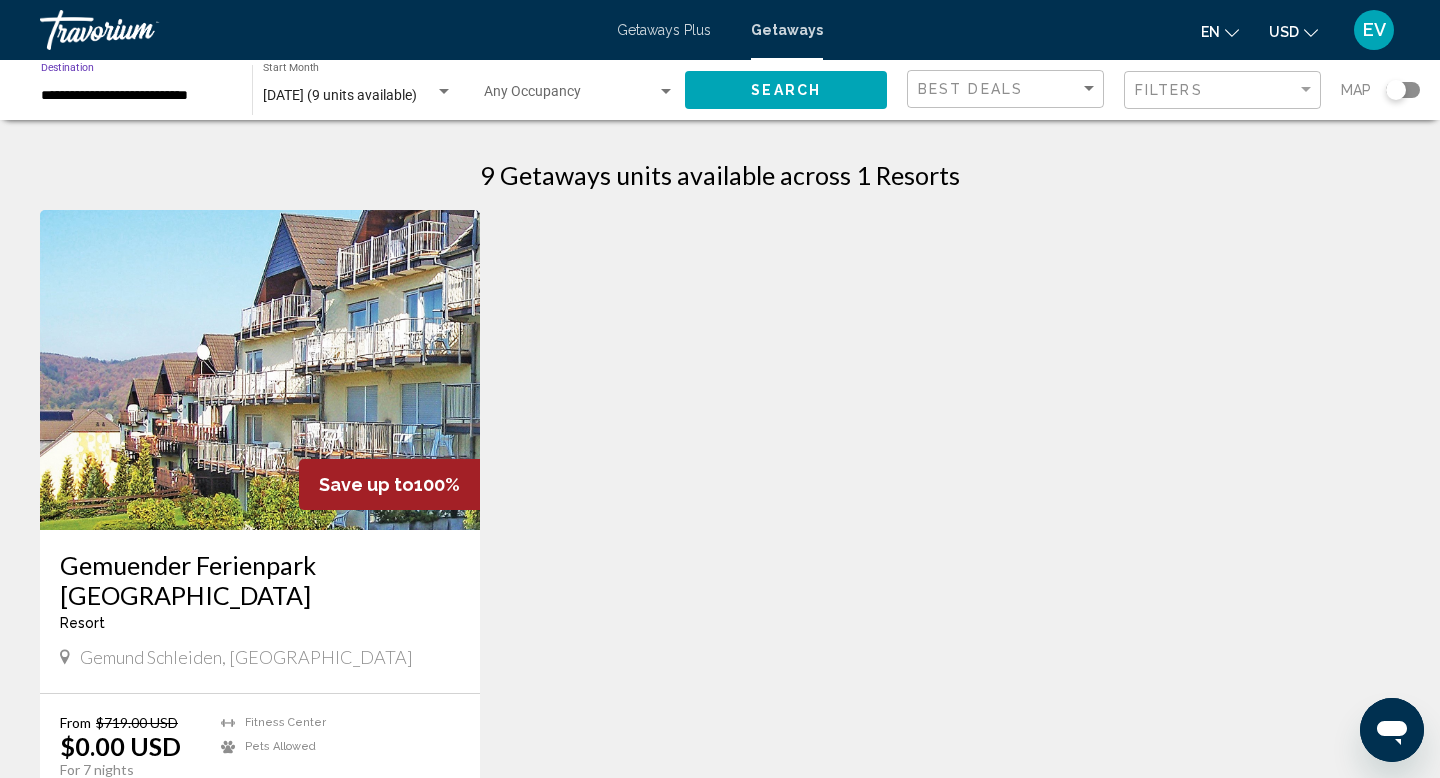 click on "**********" at bounding box center [136, 96] 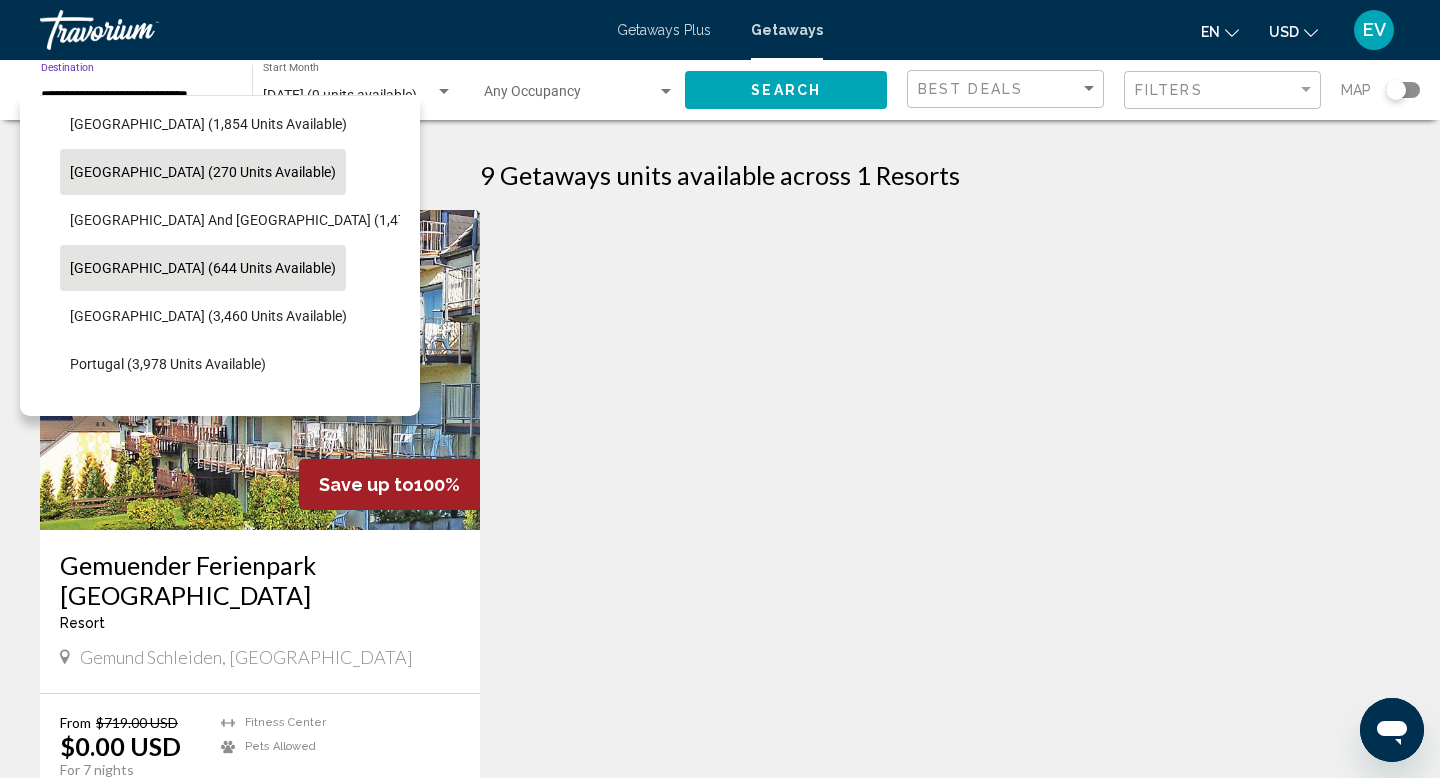 scroll, scrollTop: 578, scrollLeft: 0, axis: vertical 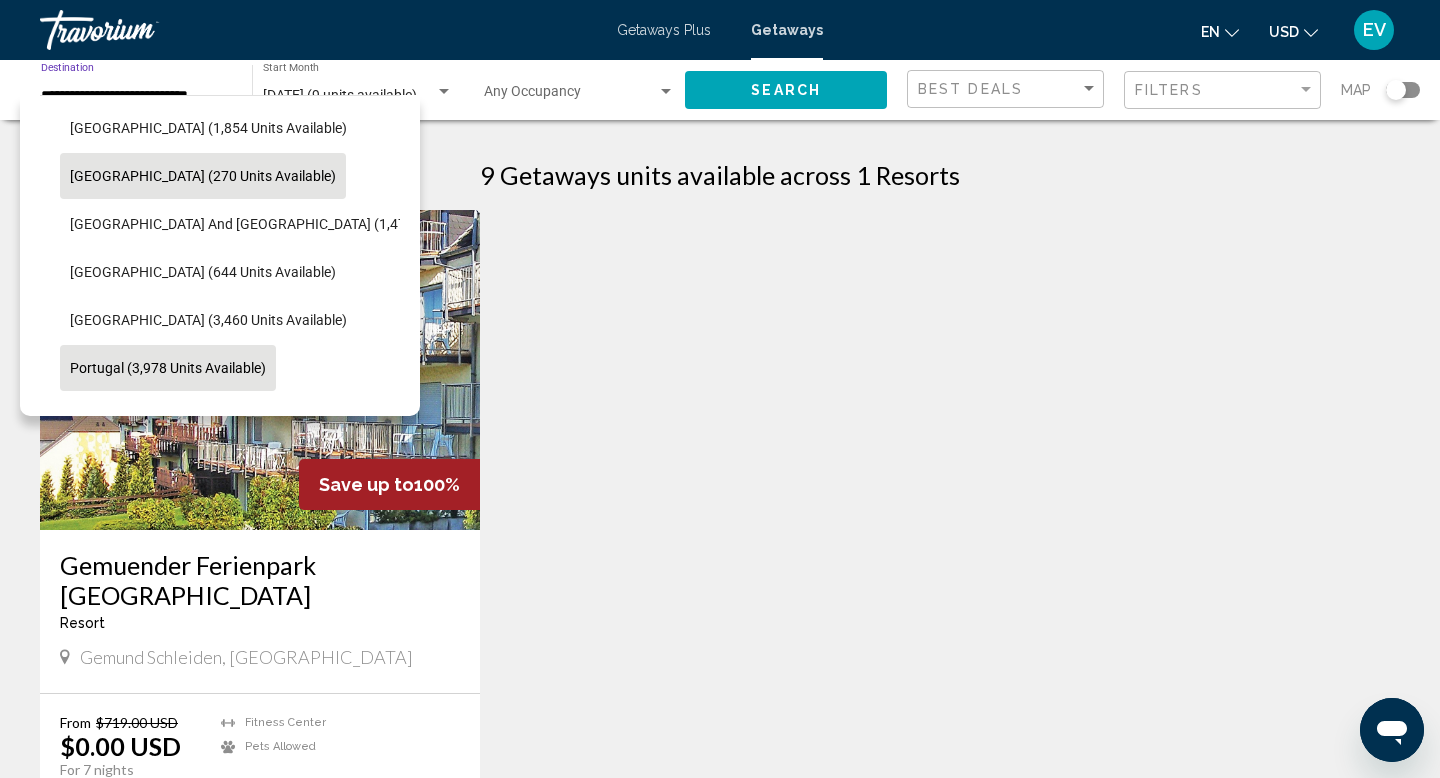 click on "Portugal (3,978 units available)" 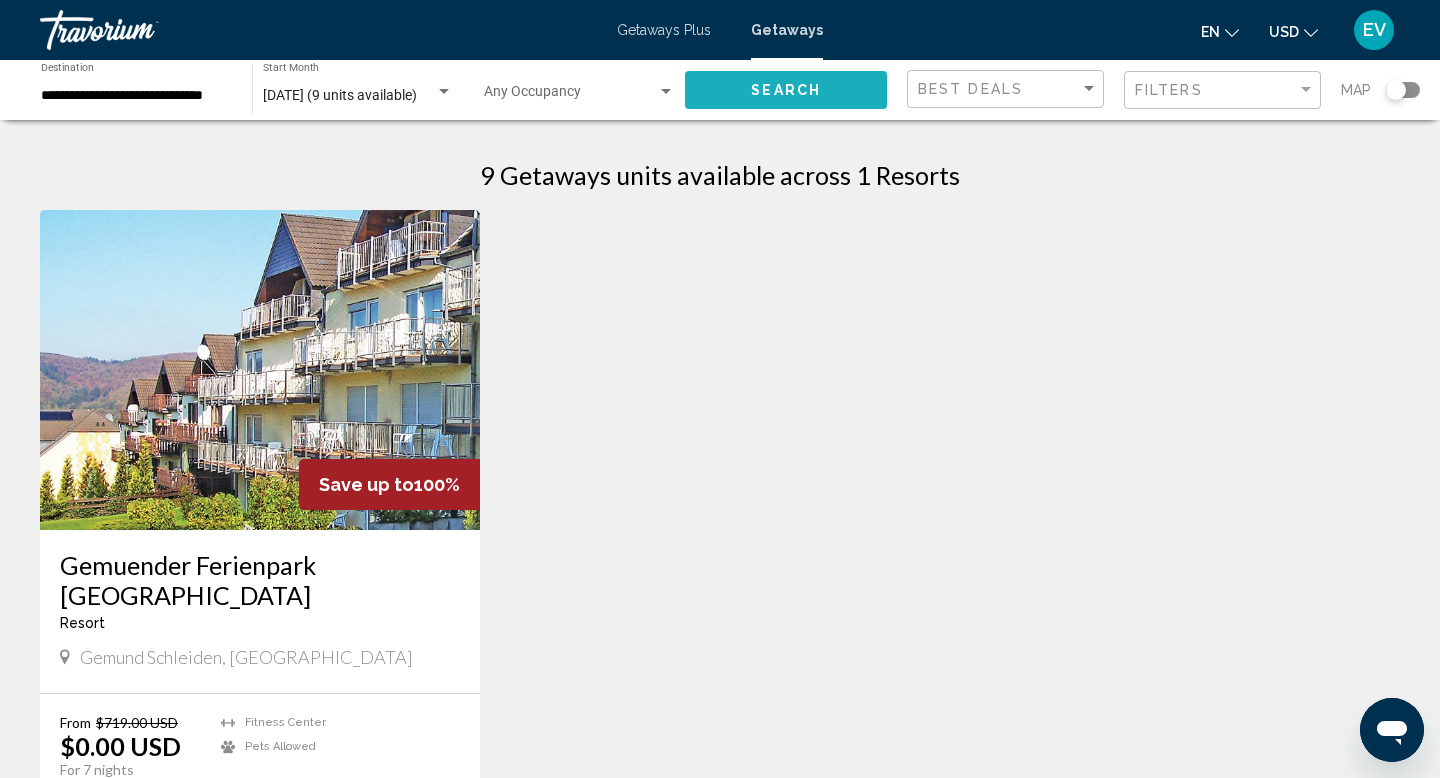 click on "Search" 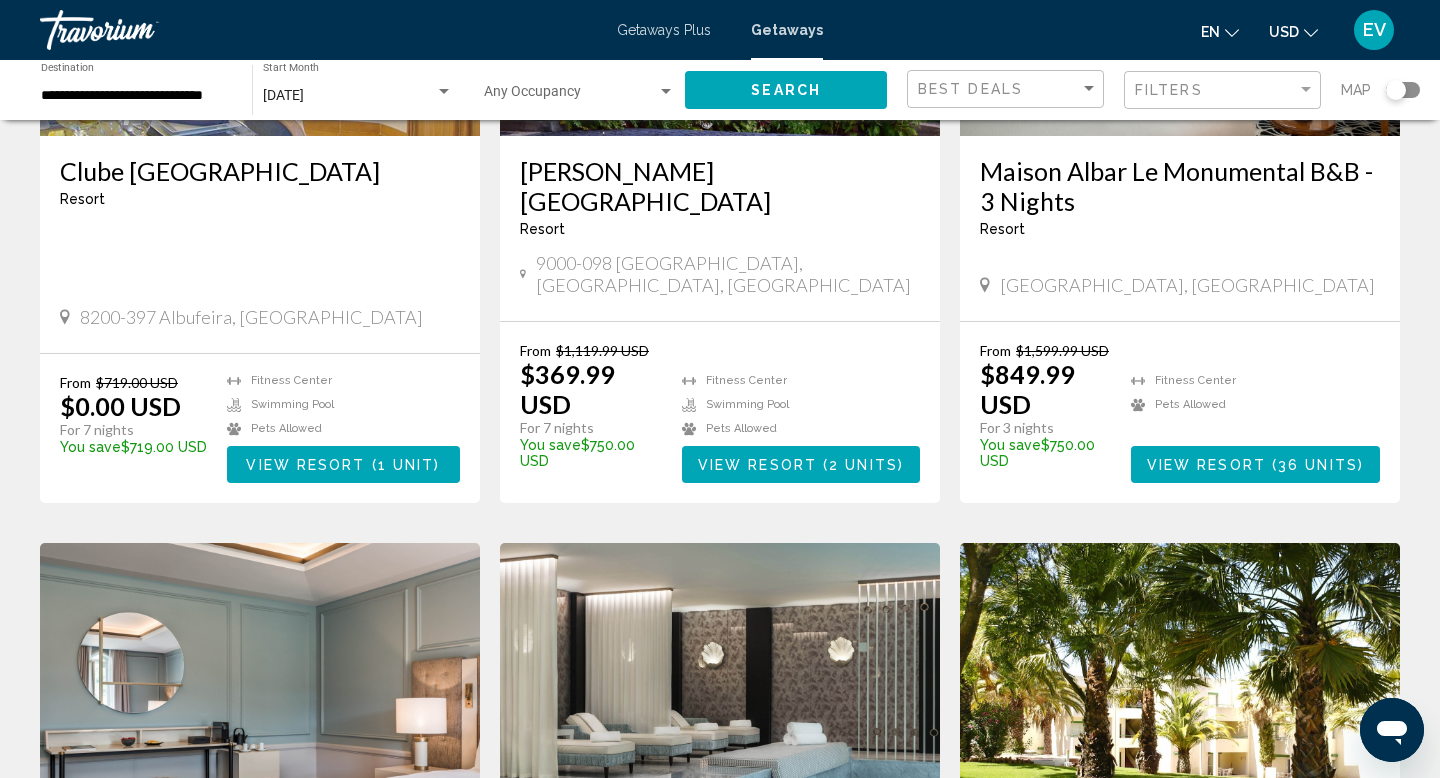scroll, scrollTop: 330, scrollLeft: 0, axis: vertical 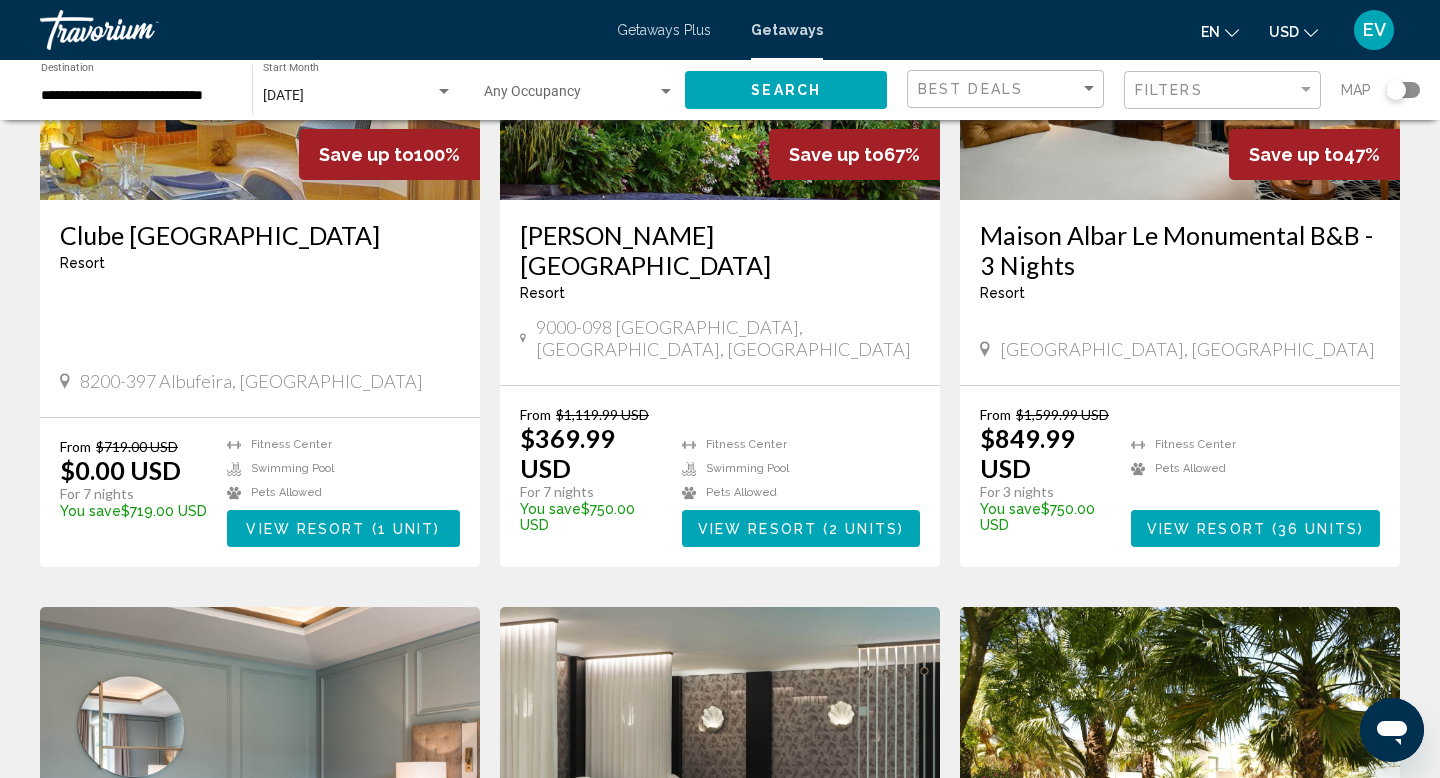 click on "View Resort" at bounding box center [305, 529] 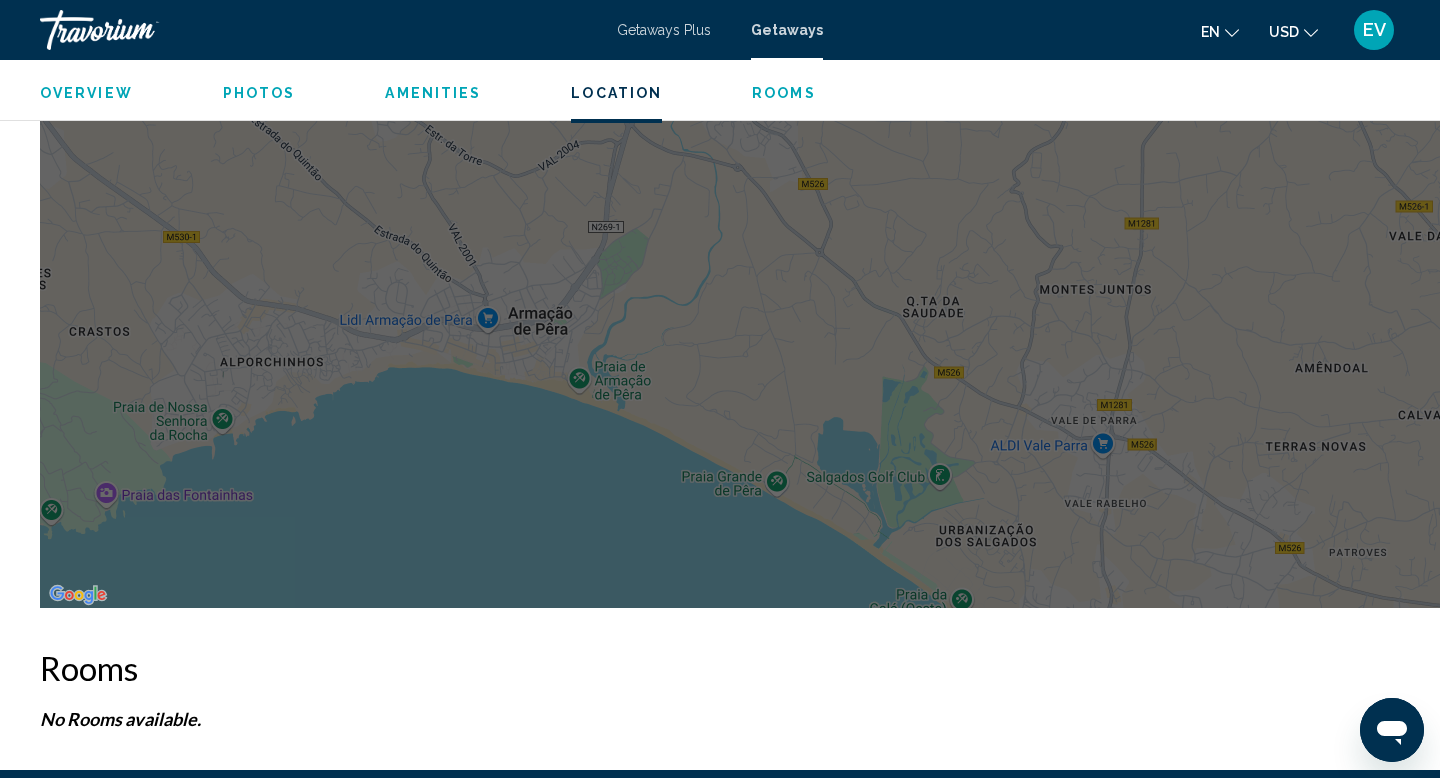 scroll, scrollTop: 2536, scrollLeft: 0, axis: vertical 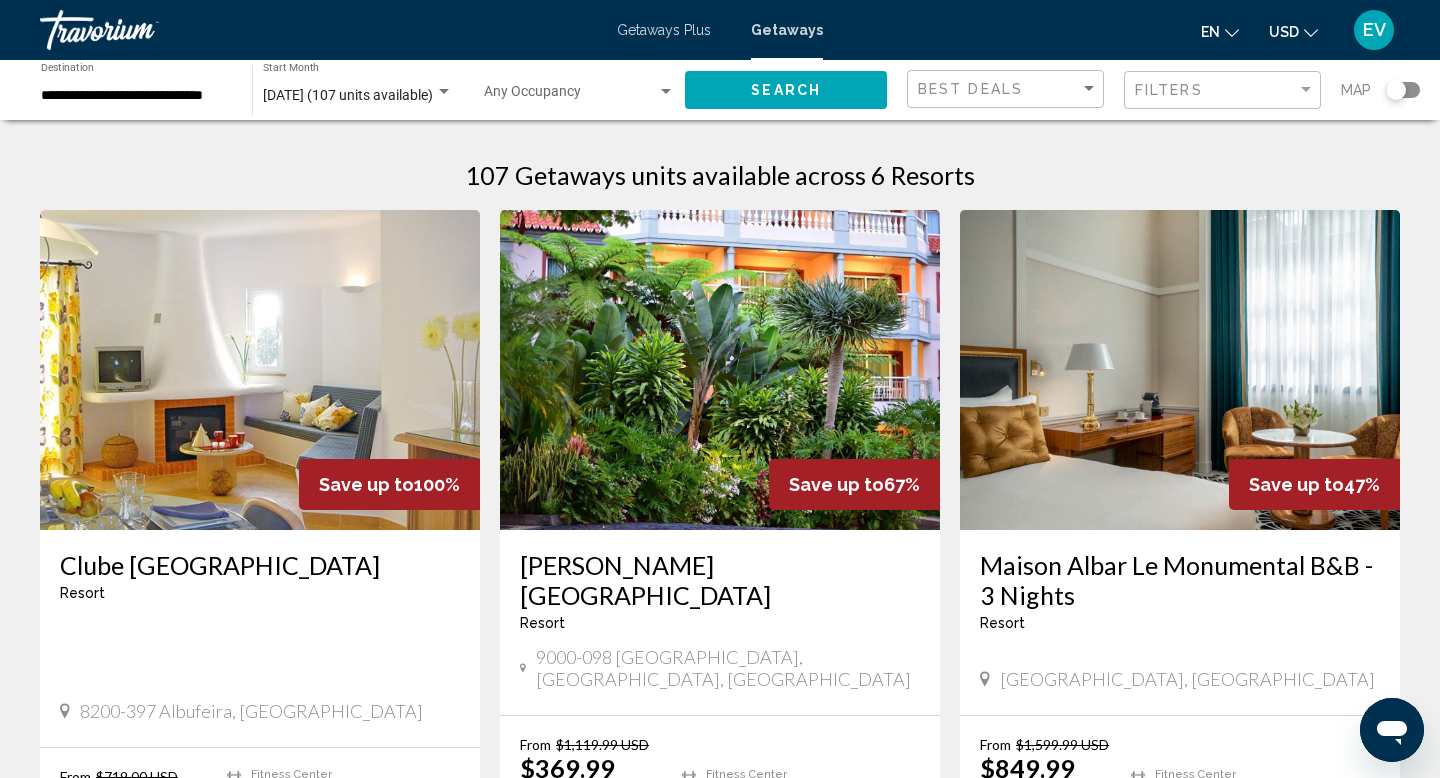 click on "**********" 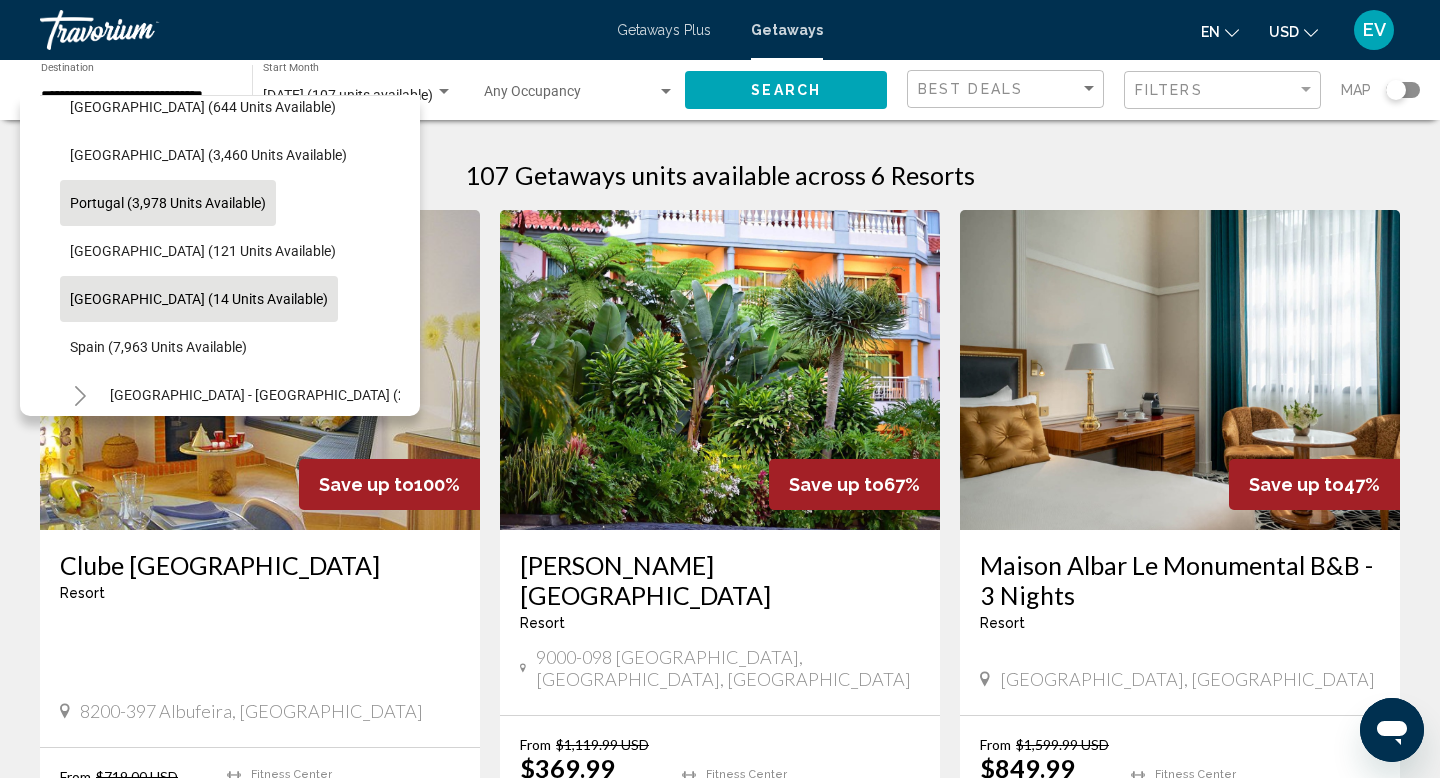 scroll, scrollTop: 744, scrollLeft: 0, axis: vertical 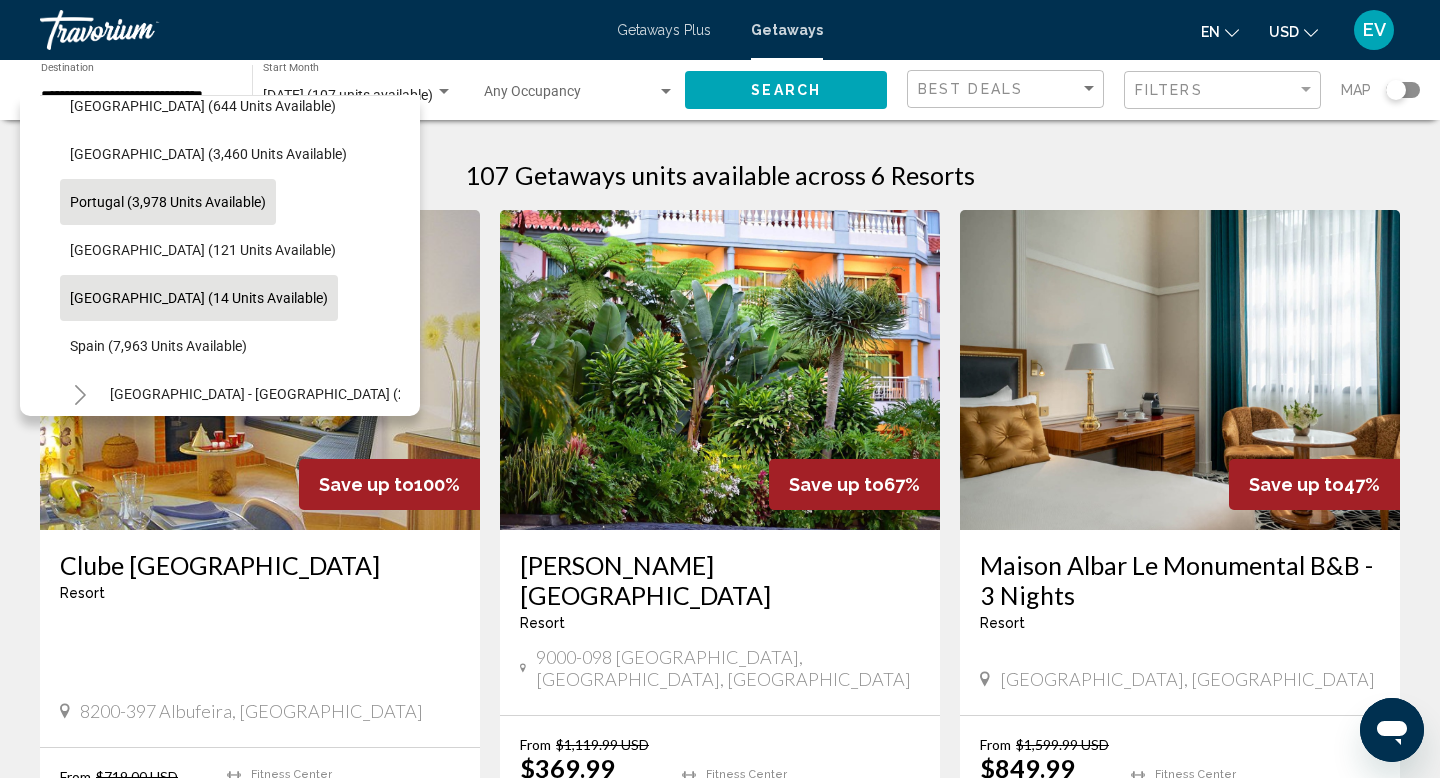 click on "Slovakia (14 units available)" 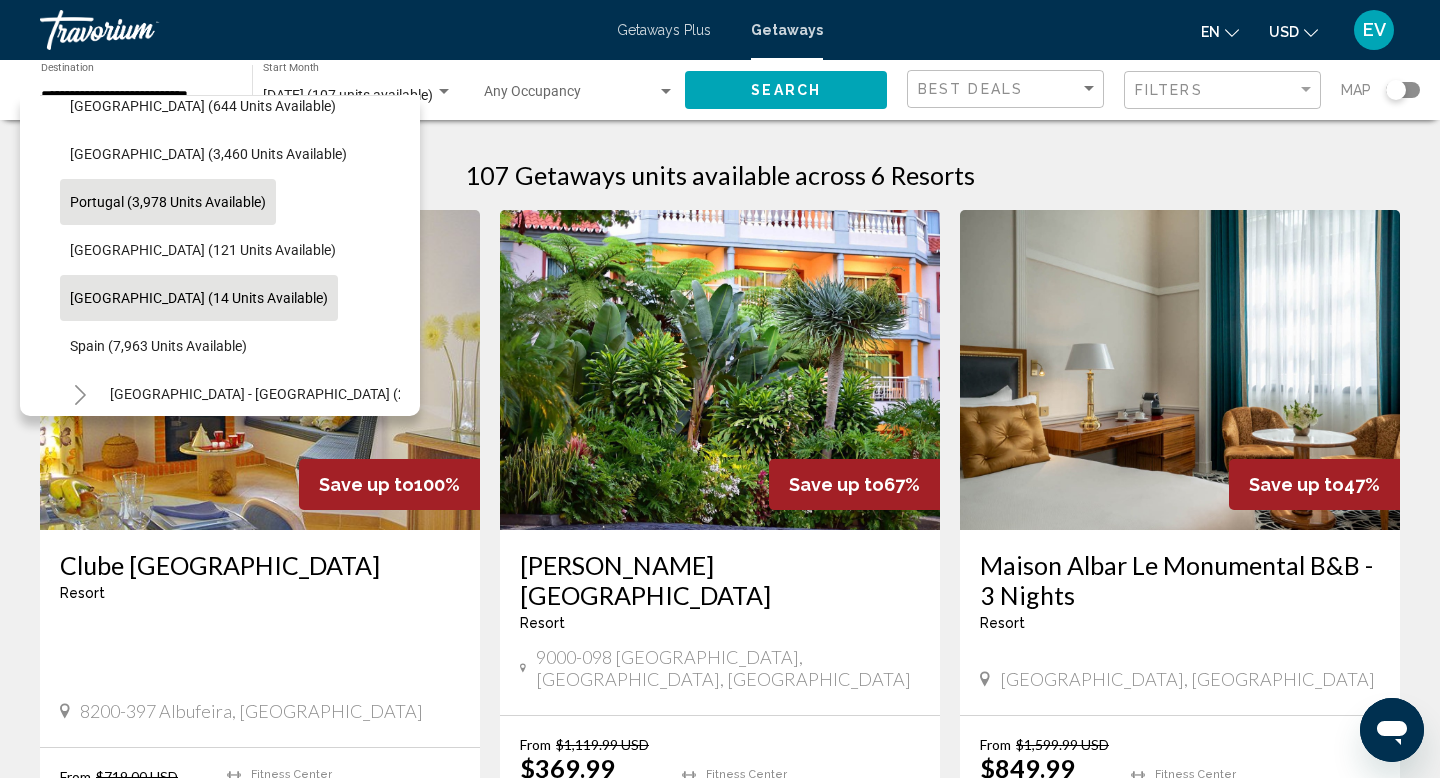 scroll, scrollTop: 0, scrollLeft: 0, axis: both 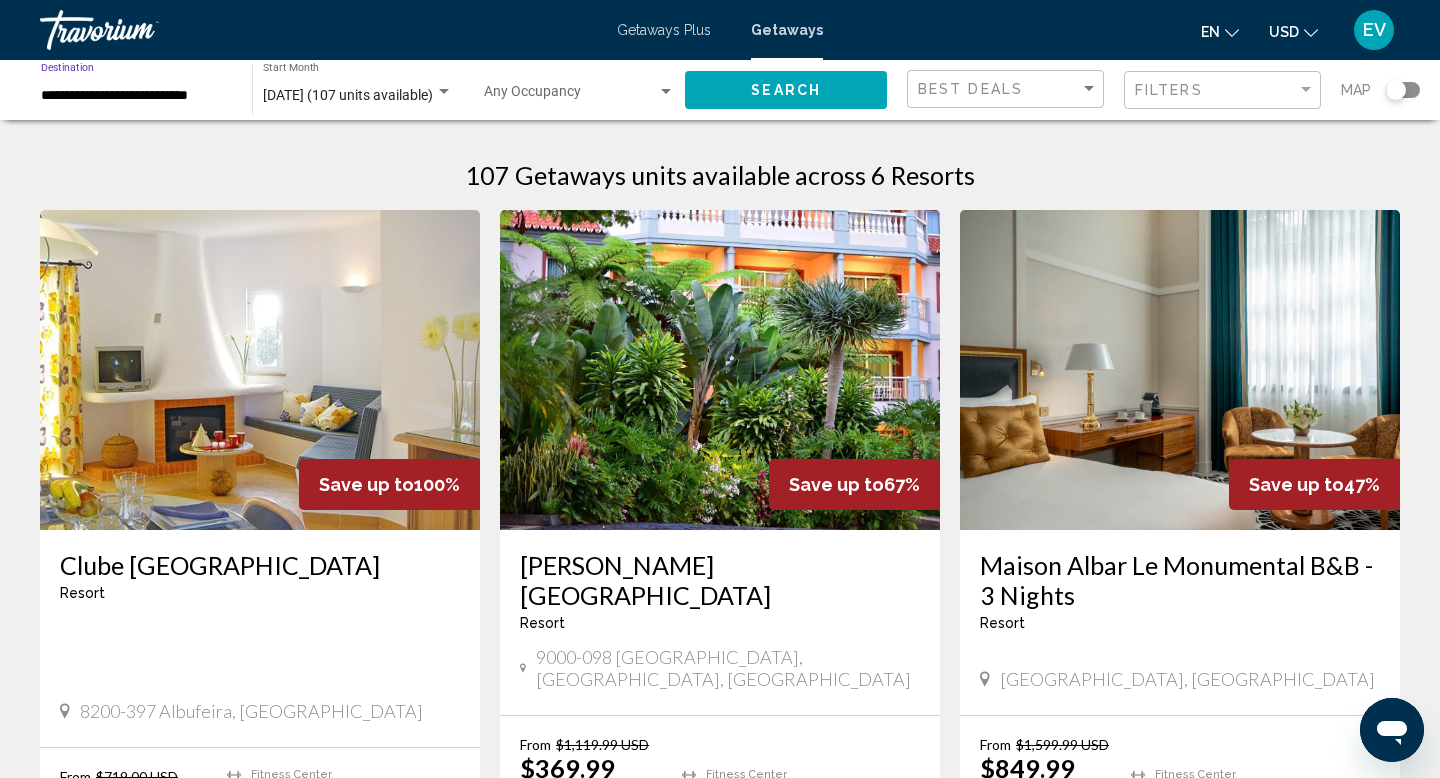 click on "Search" 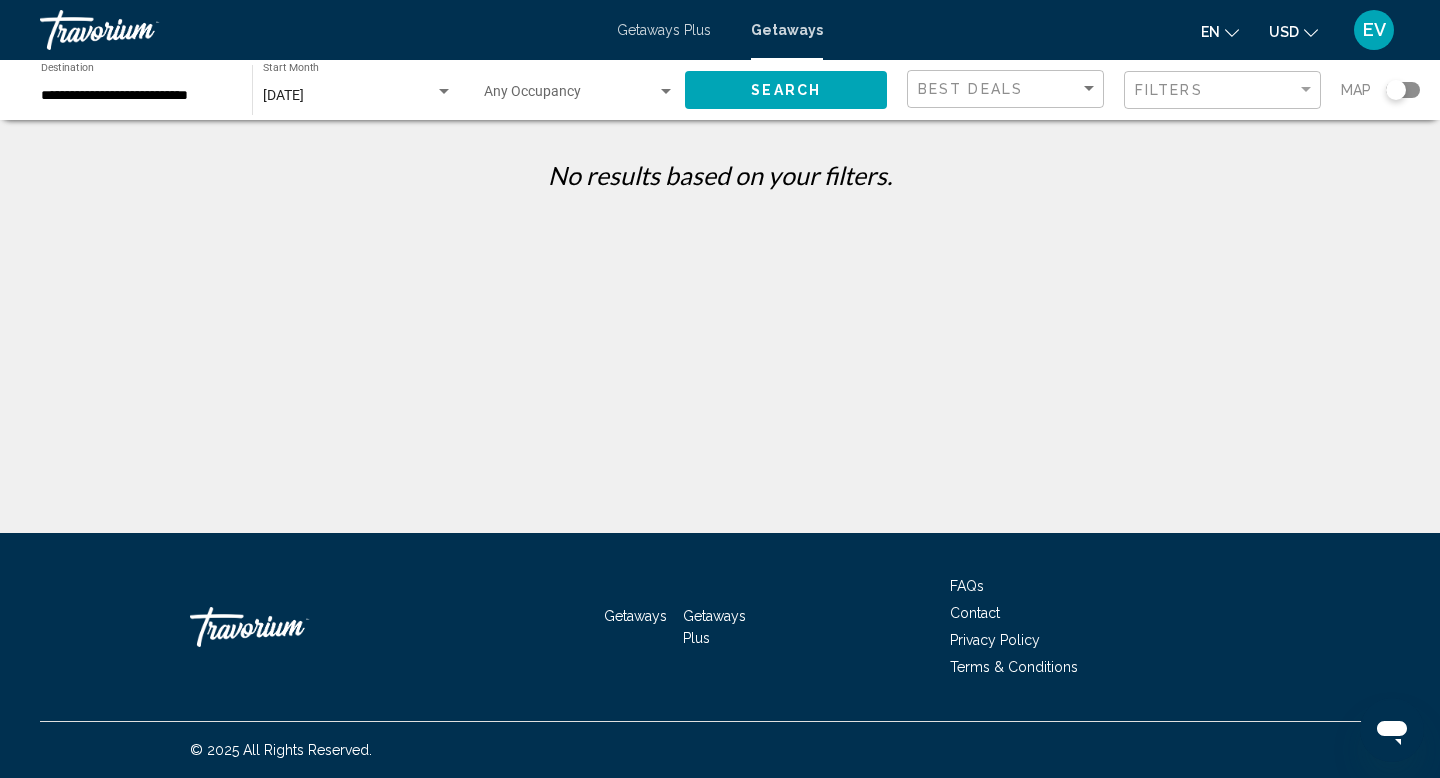 click on "**********" 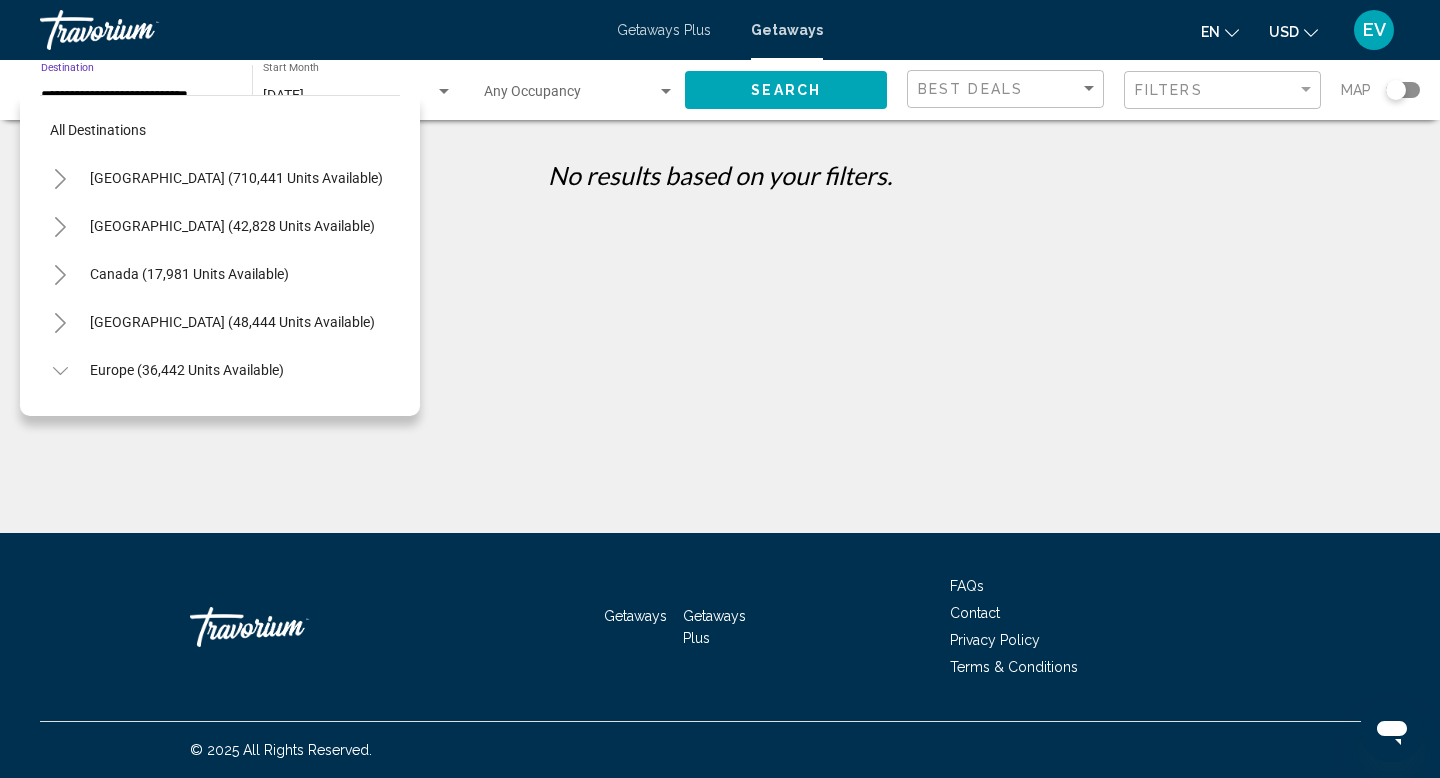 scroll, scrollTop: 791, scrollLeft: 0, axis: vertical 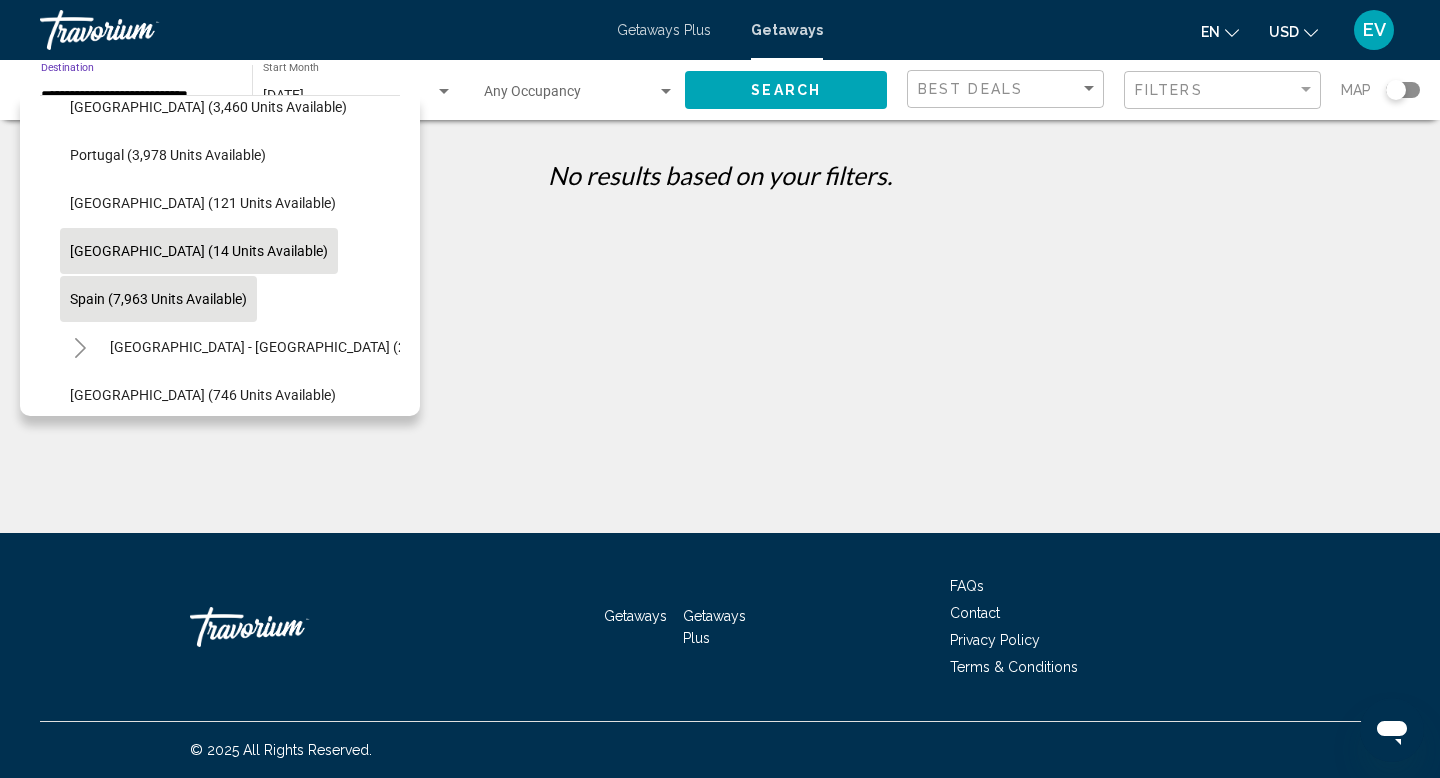 click on "Spain (7,963 units available)" 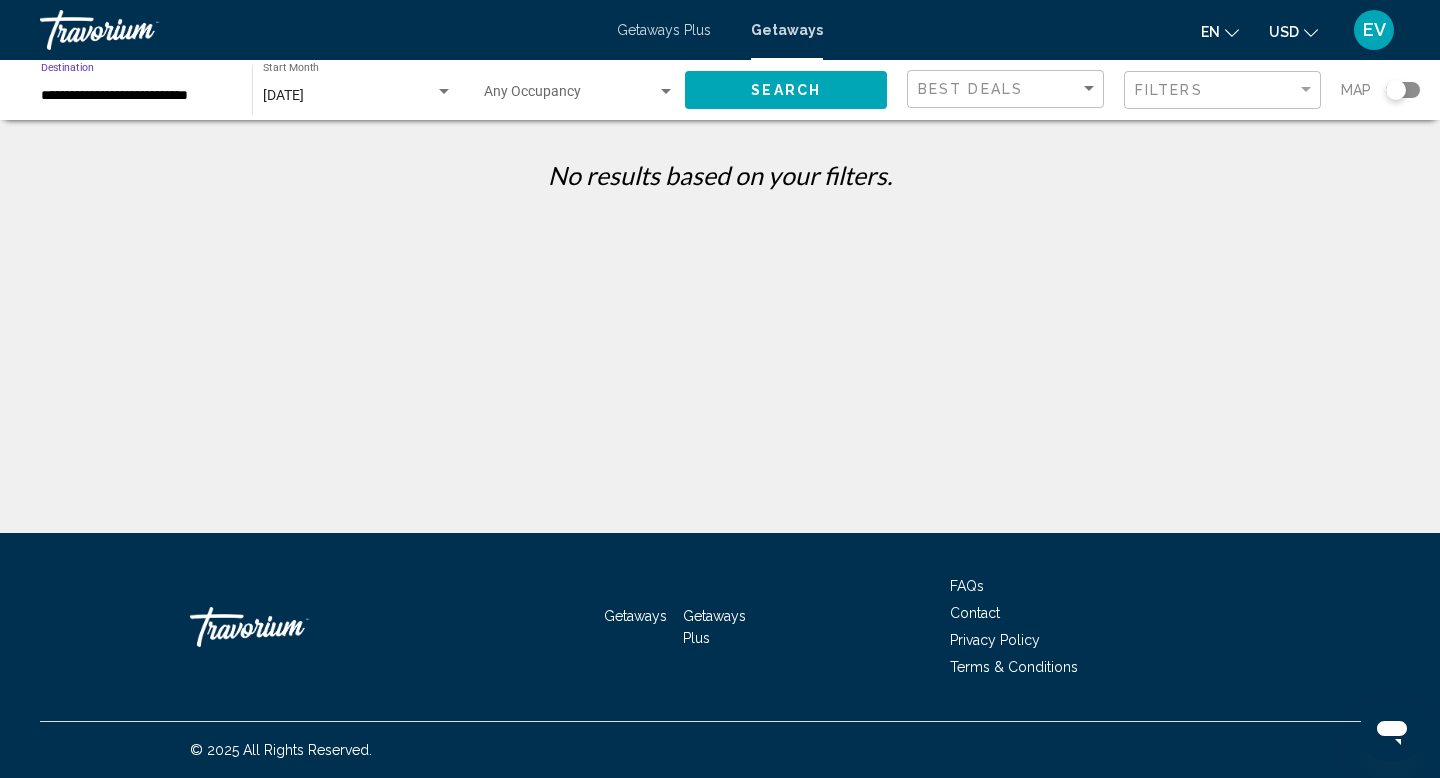 click on "Search" 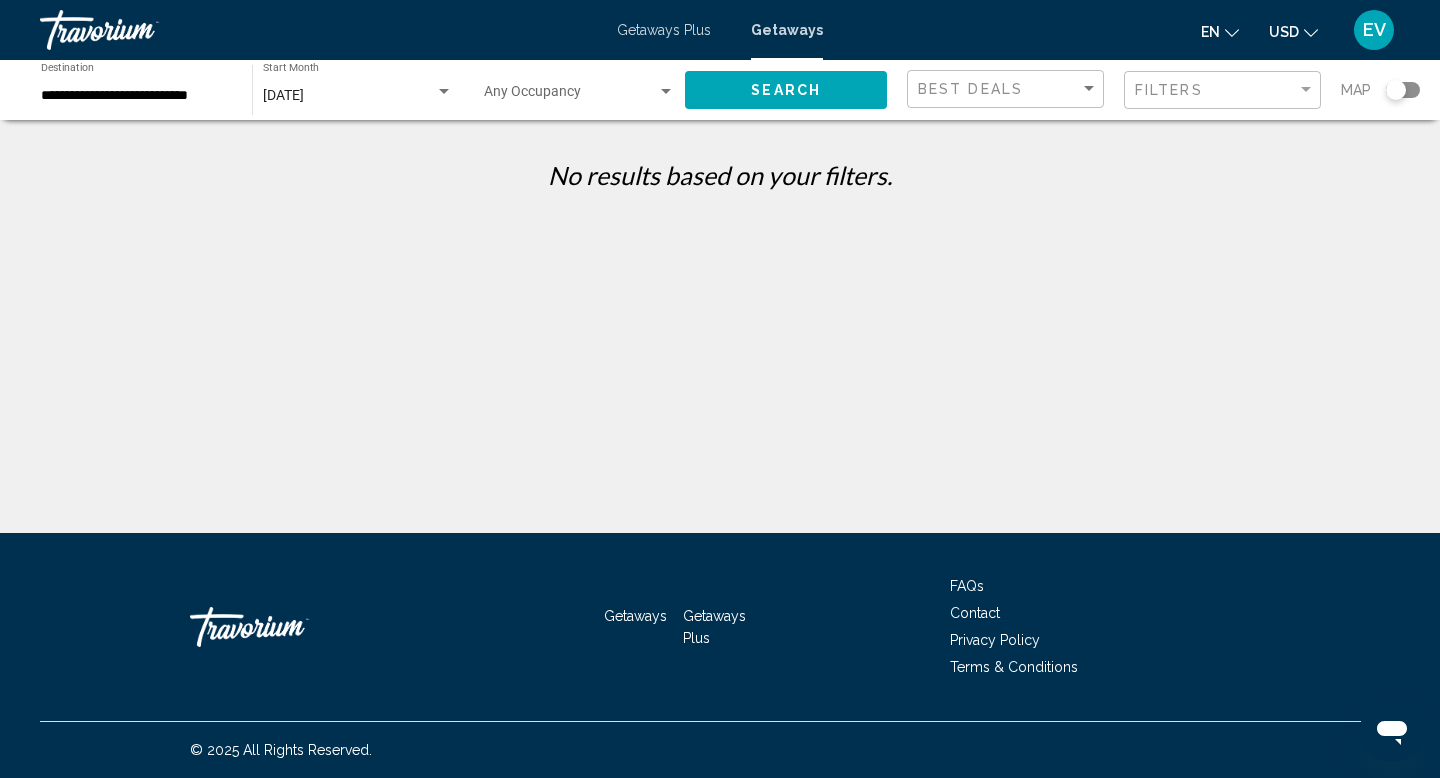 click on "Search" 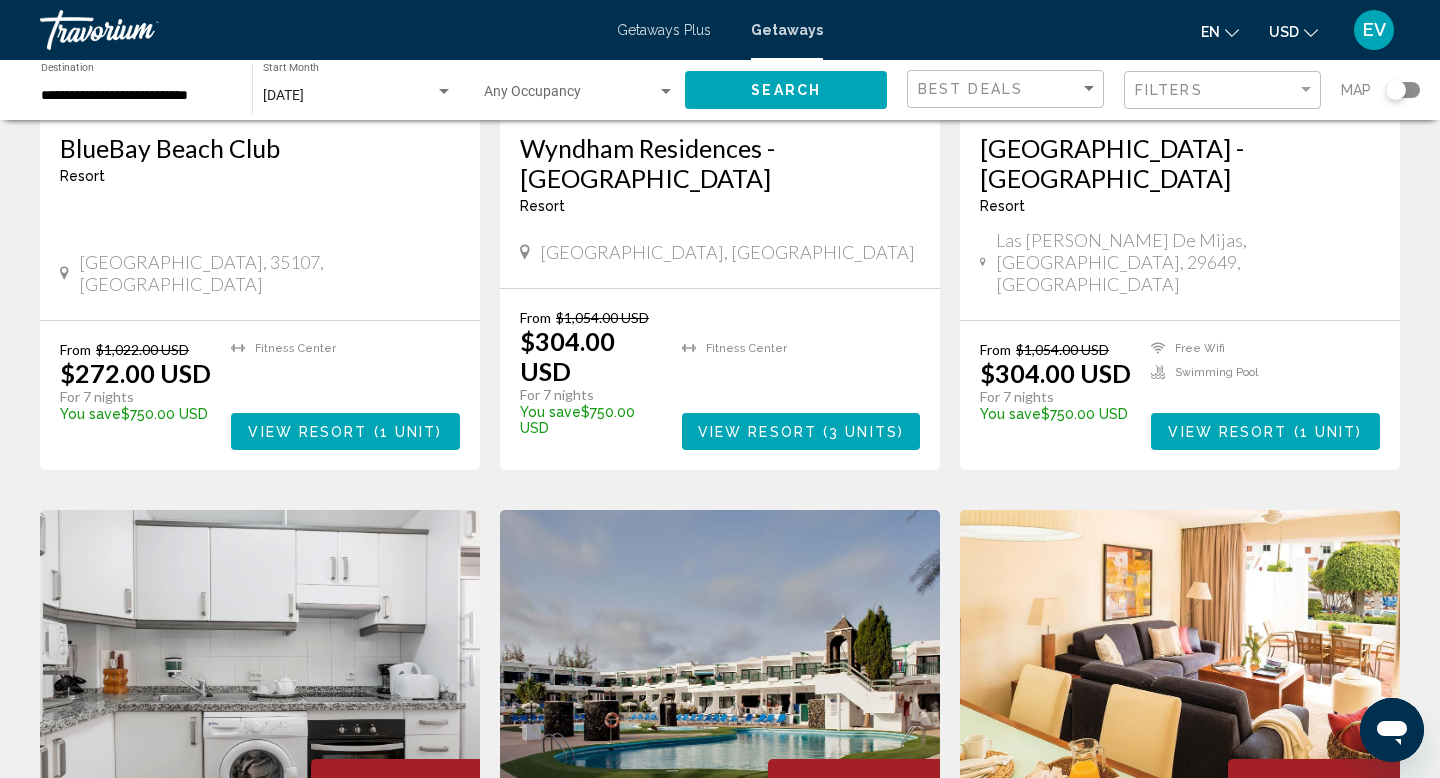 scroll, scrollTop: 1083, scrollLeft: 0, axis: vertical 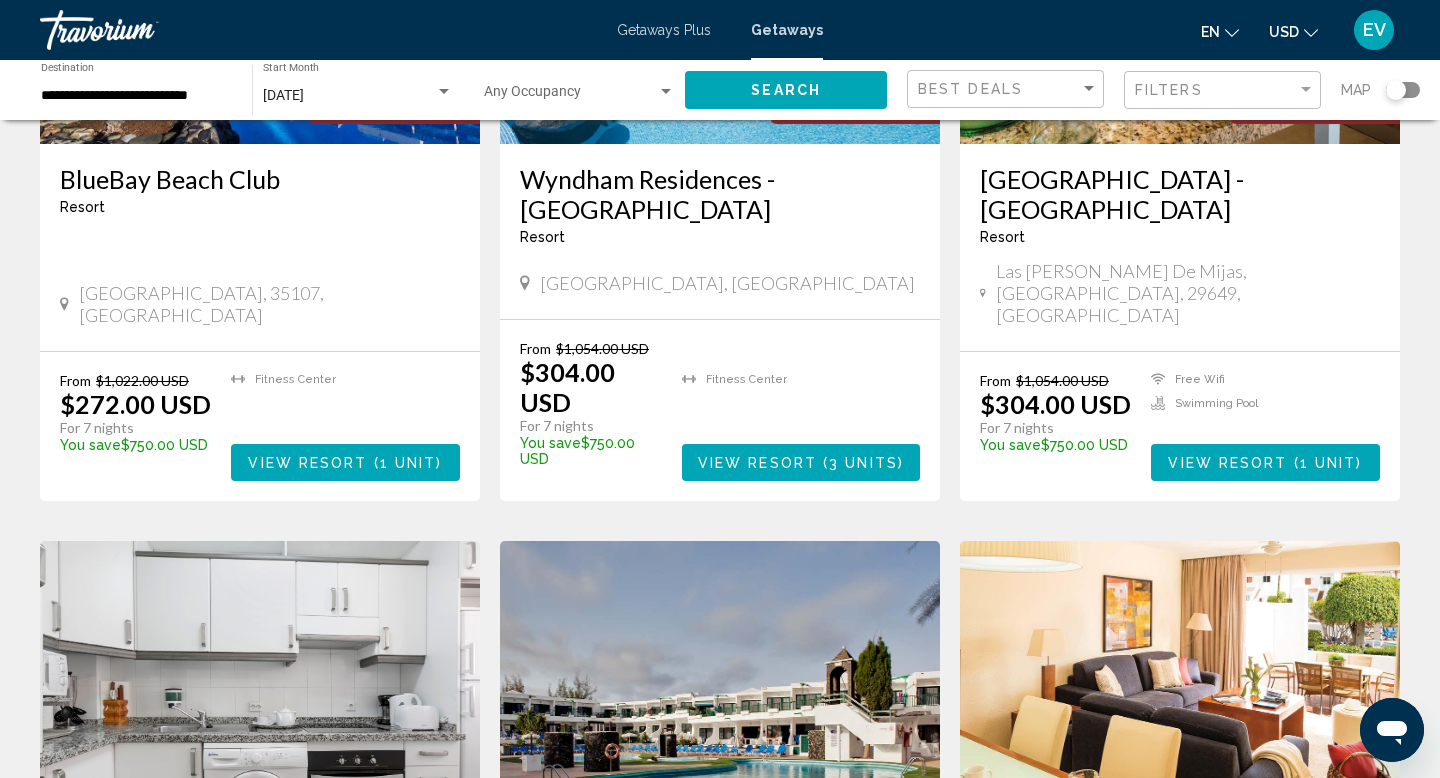 click on "View Resort" at bounding box center [1227, 463] 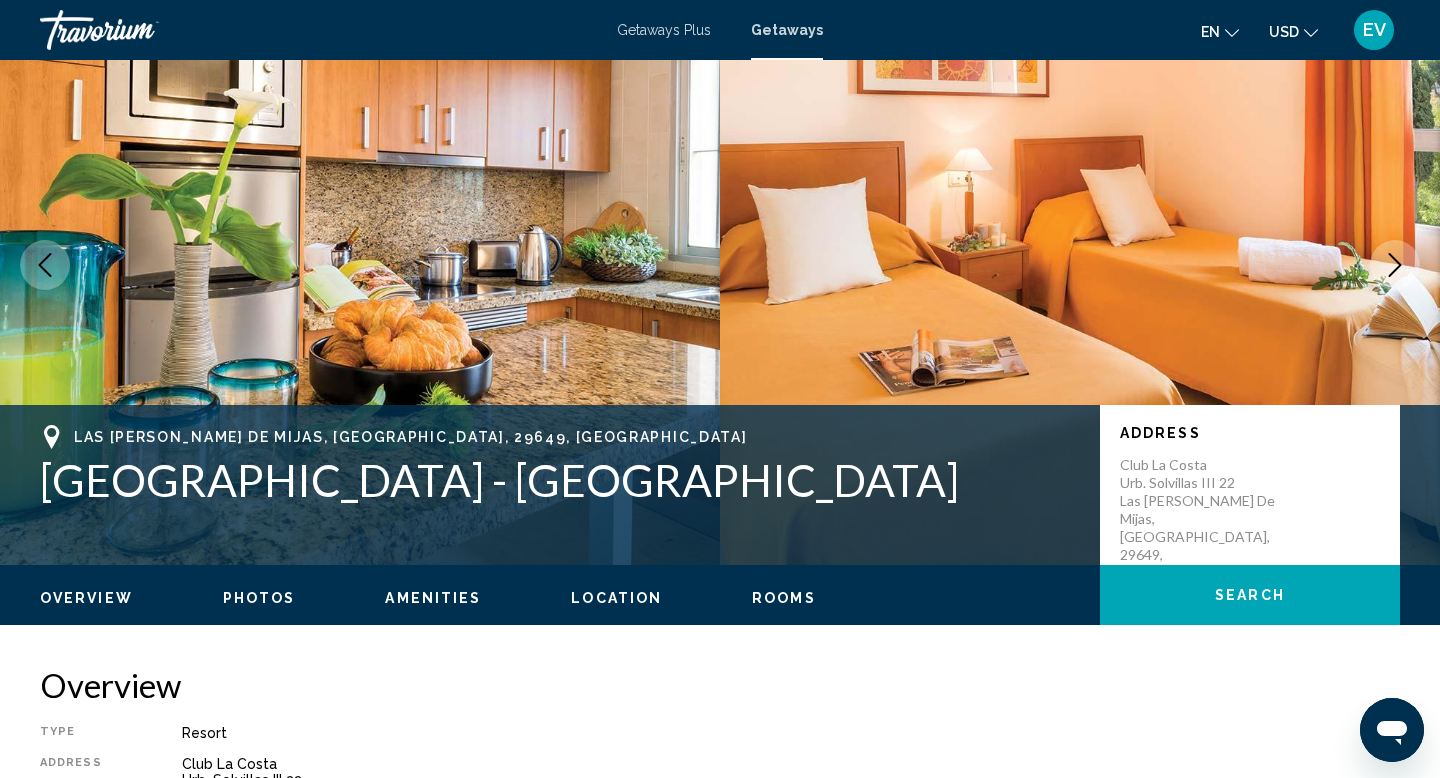 scroll, scrollTop: 0, scrollLeft: 0, axis: both 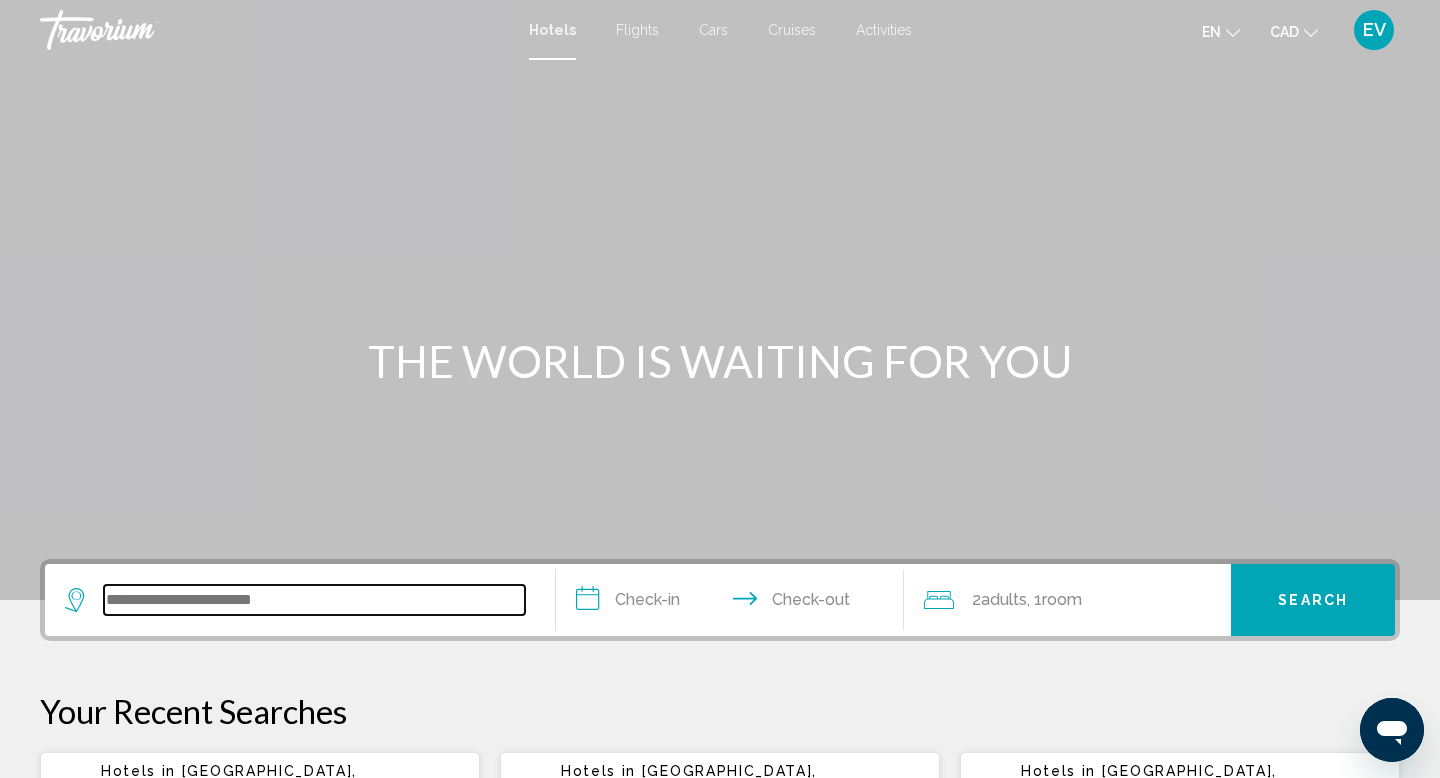 click at bounding box center (314, 600) 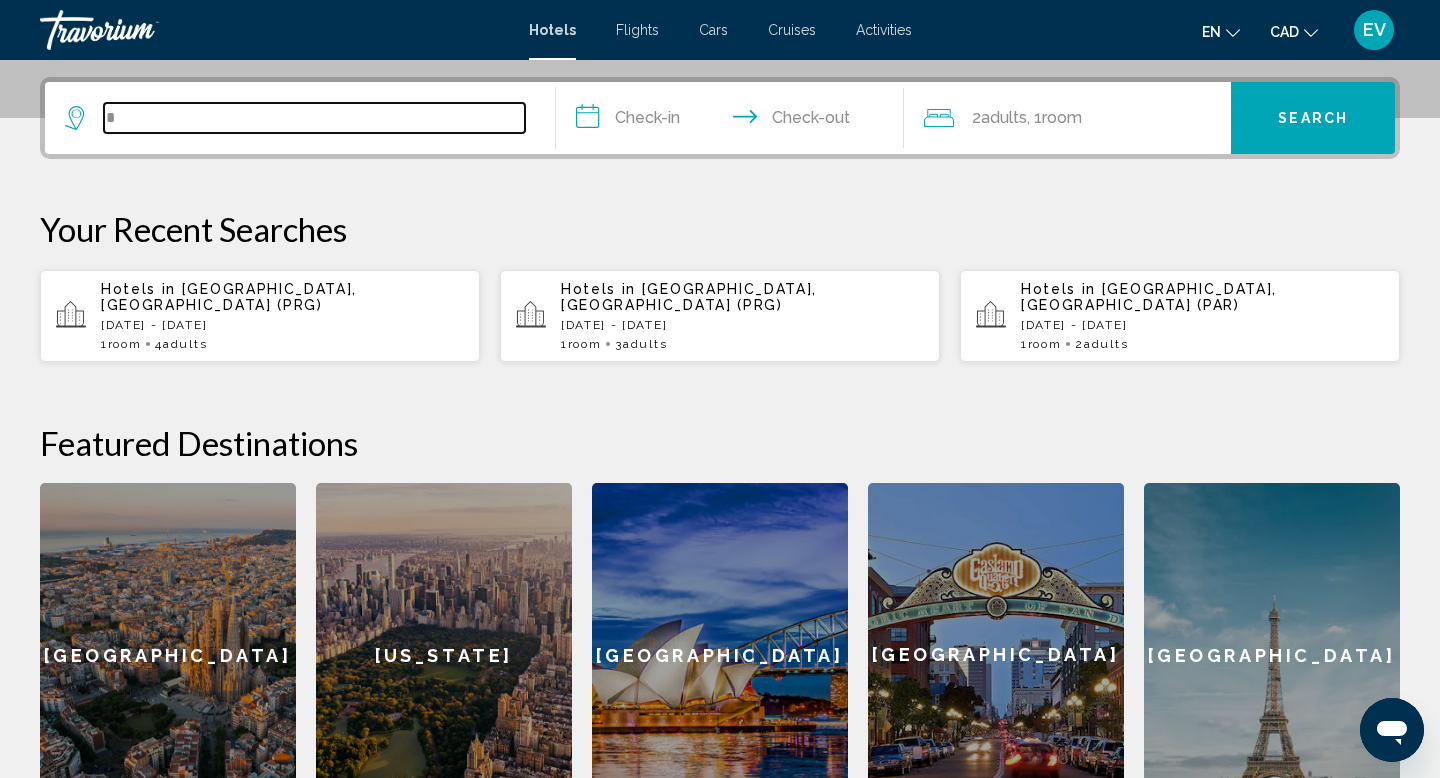 scroll, scrollTop: 494, scrollLeft: 0, axis: vertical 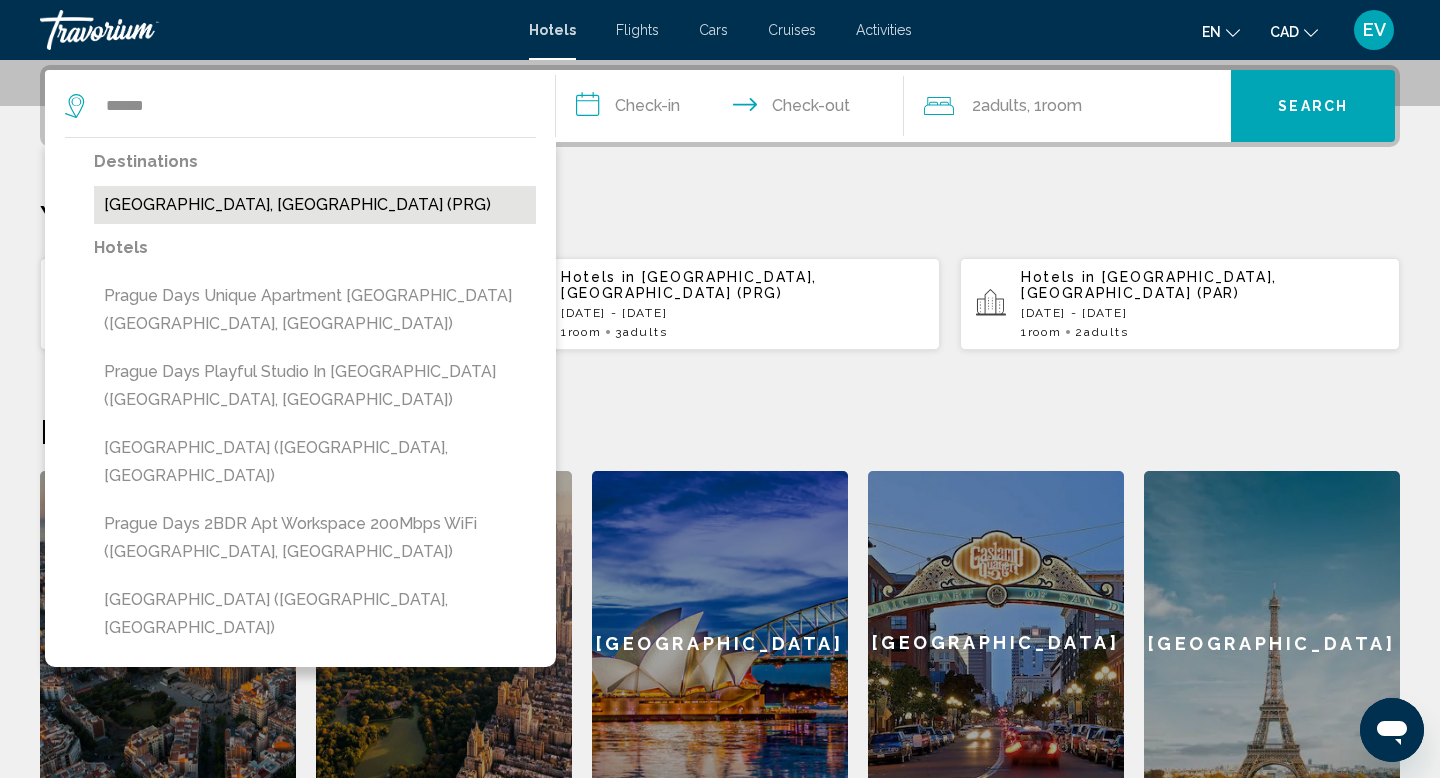 click on "Prague, Czech Republic (PRG)" at bounding box center [315, 205] 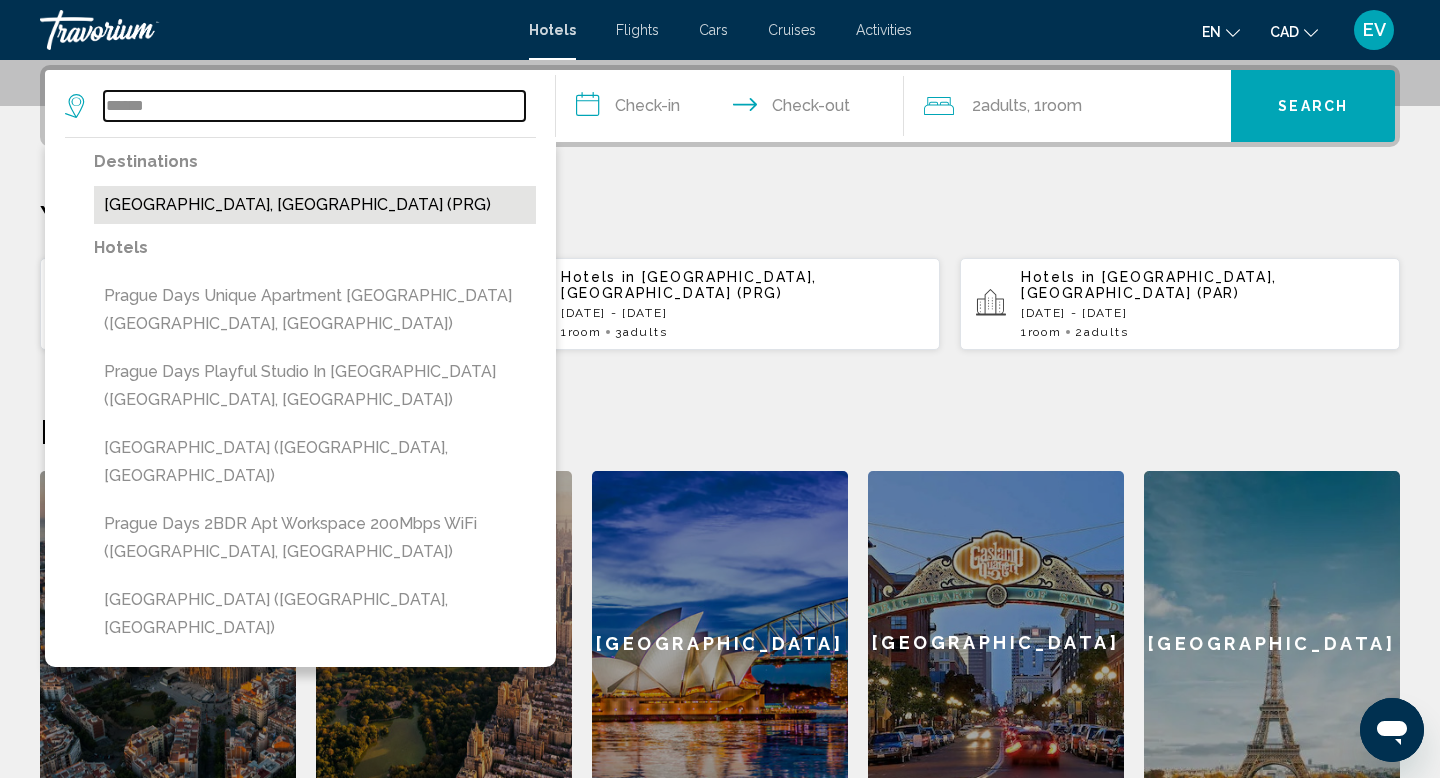 type on "**********" 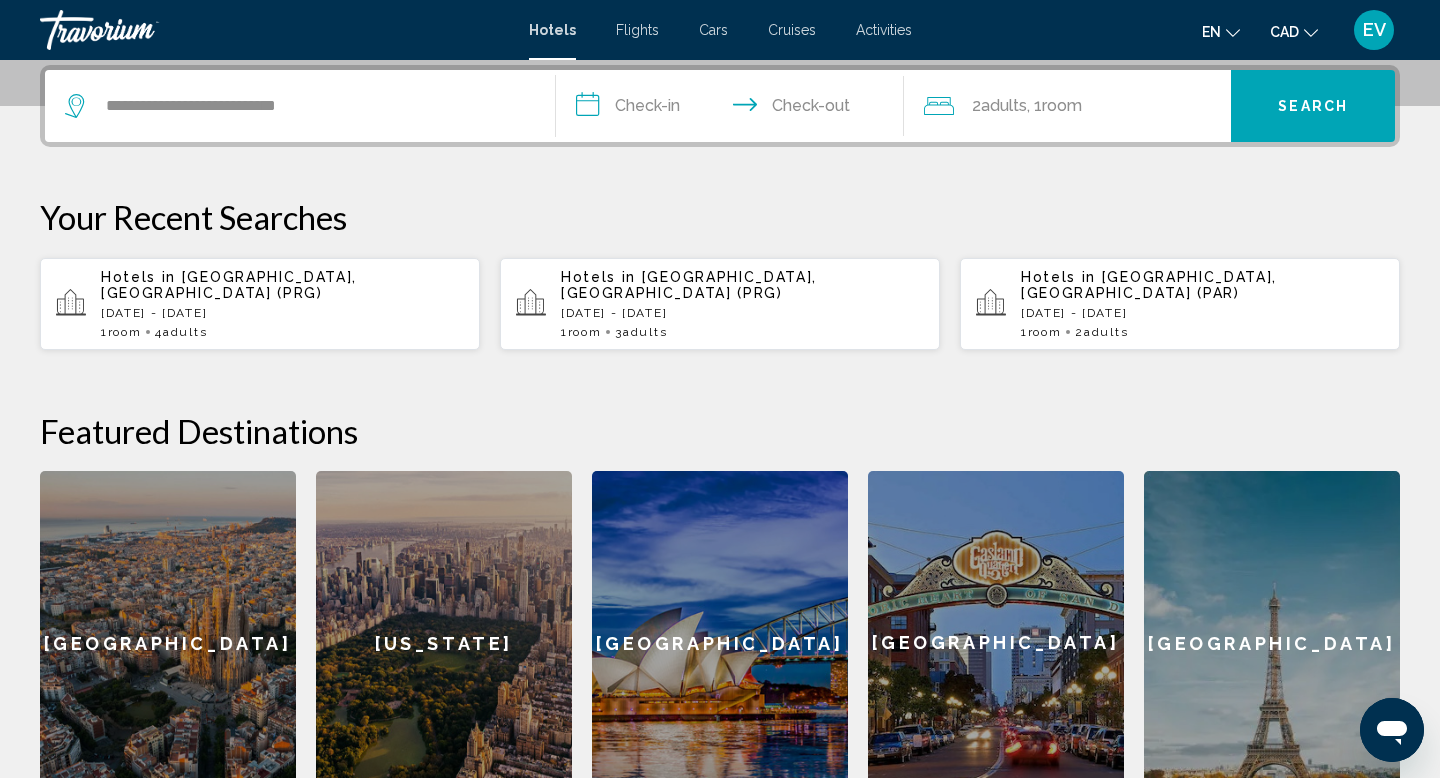 click on "**********" at bounding box center (734, 109) 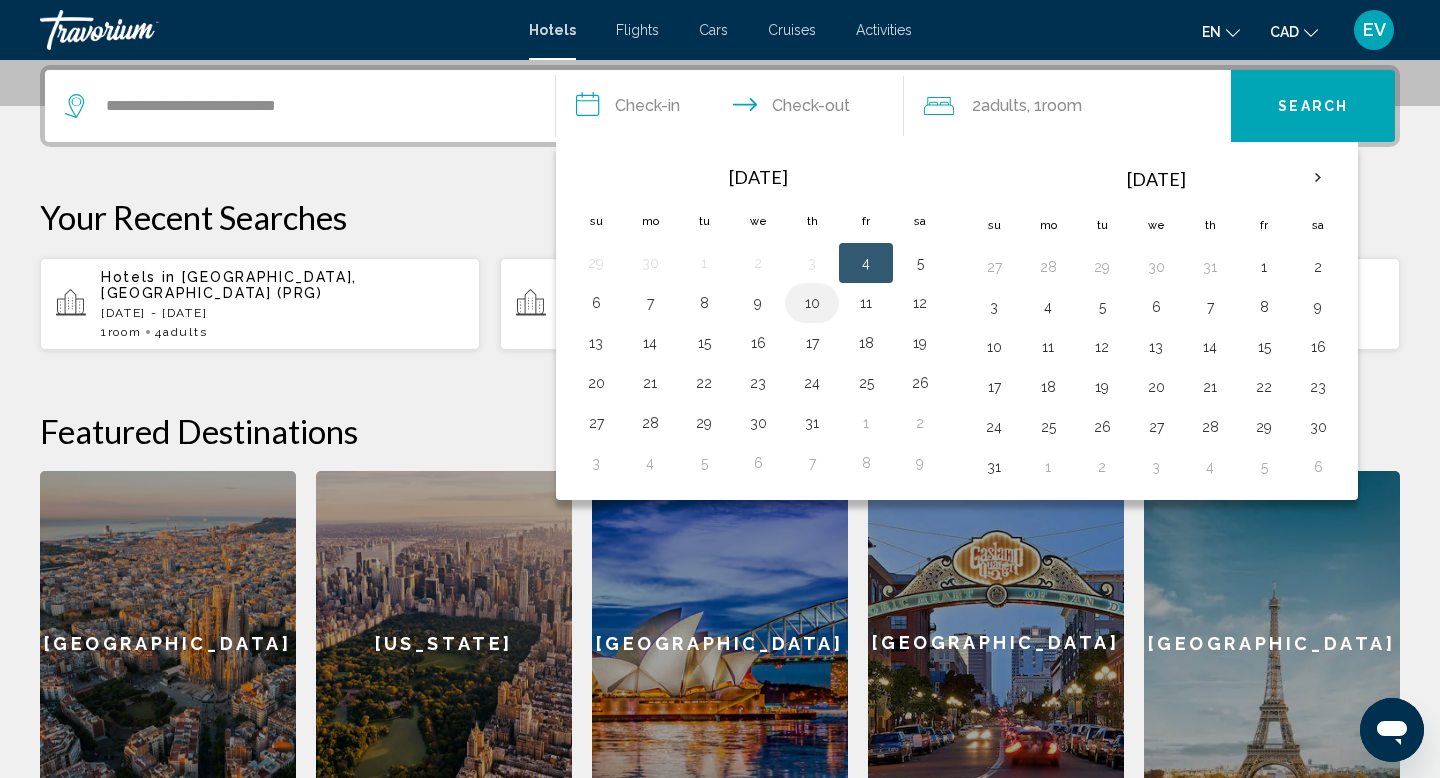 click on "10" at bounding box center (812, 303) 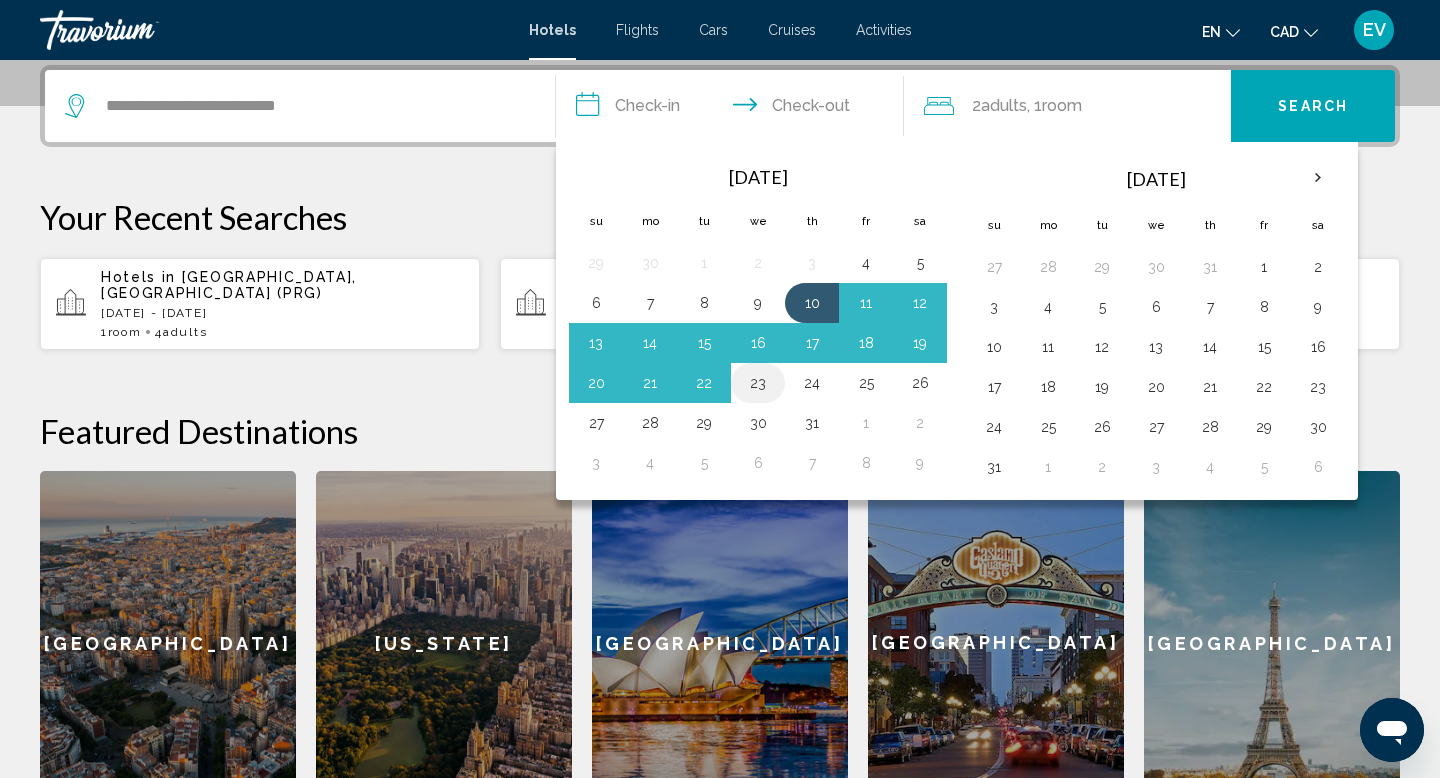 click on "23" at bounding box center [758, 383] 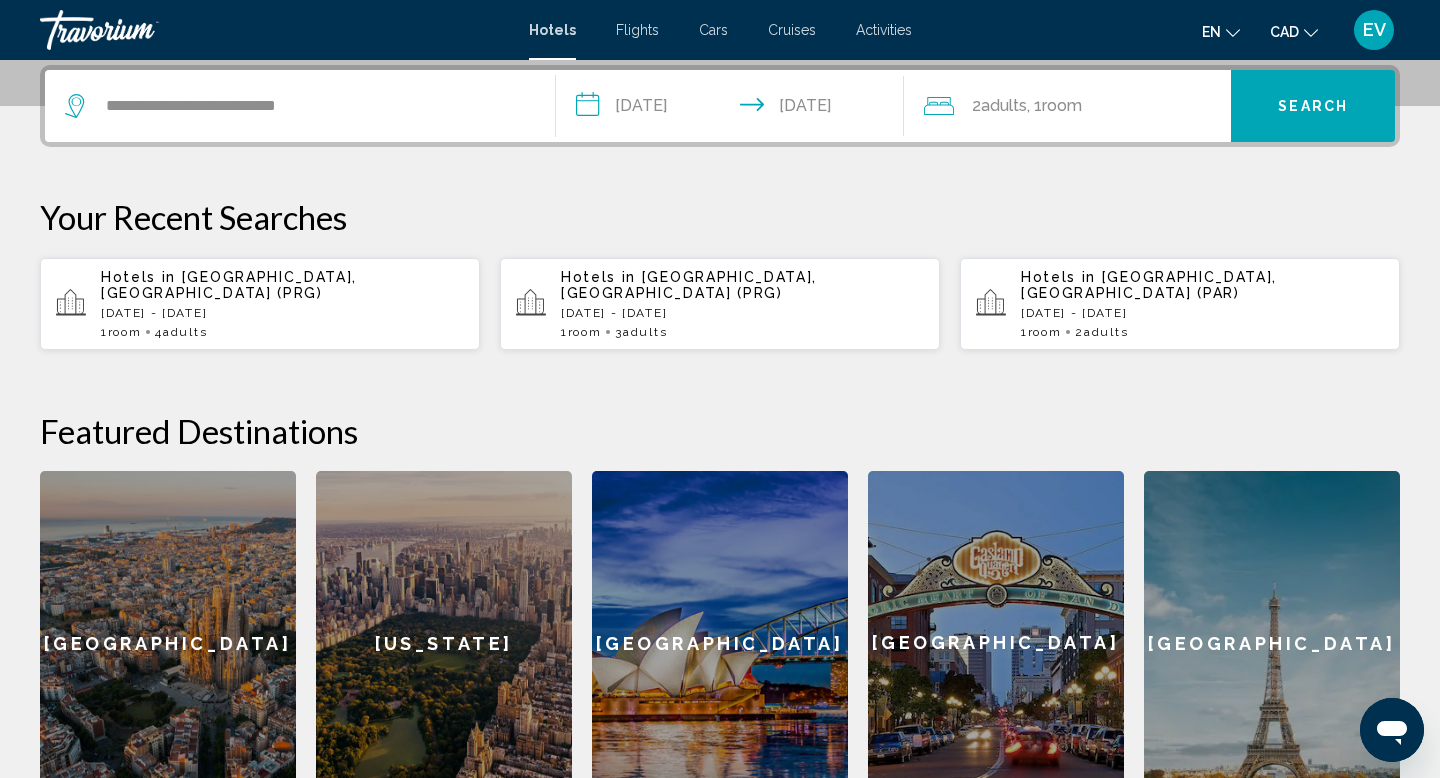 click on "Search" at bounding box center (1313, 107) 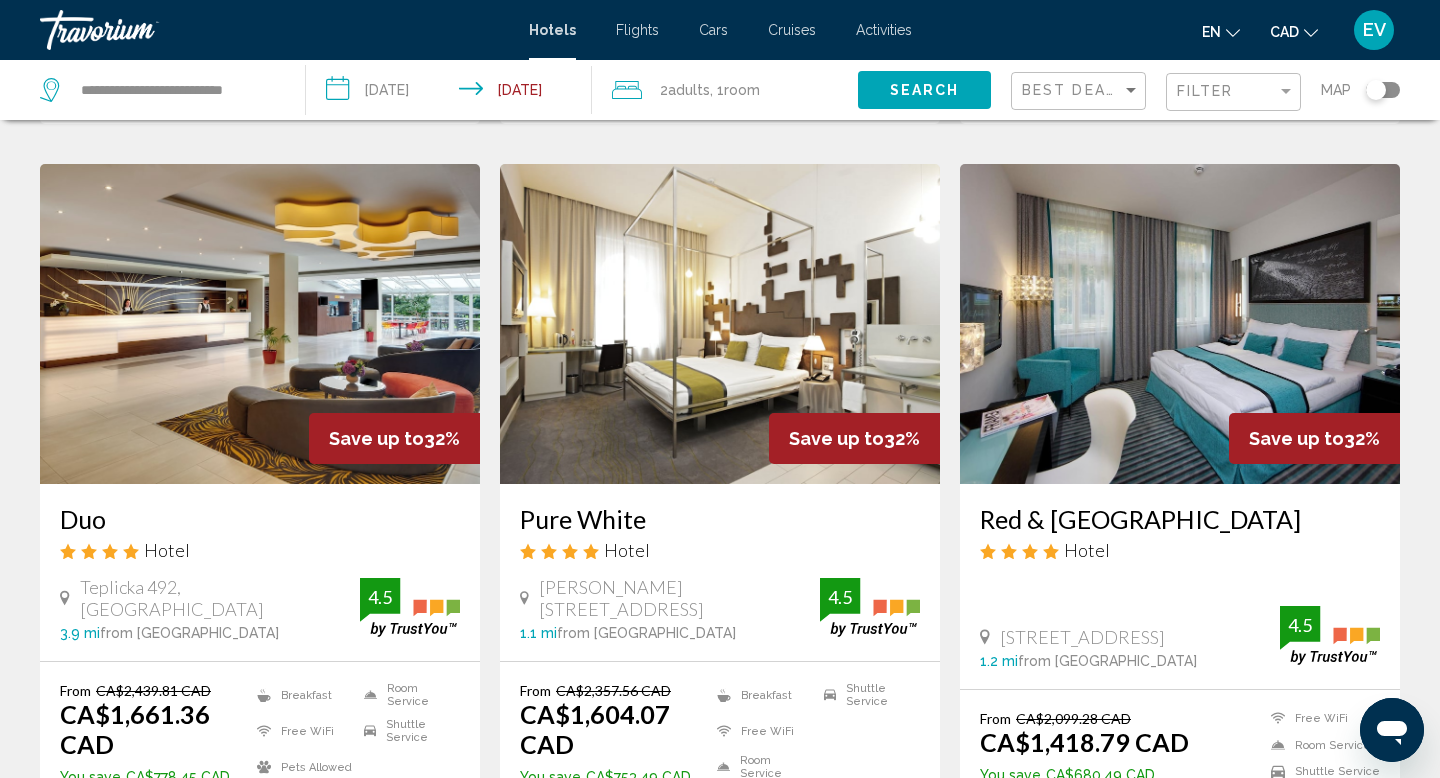 scroll, scrollTop: 1616, scrollLeft: 0, axis: vertical 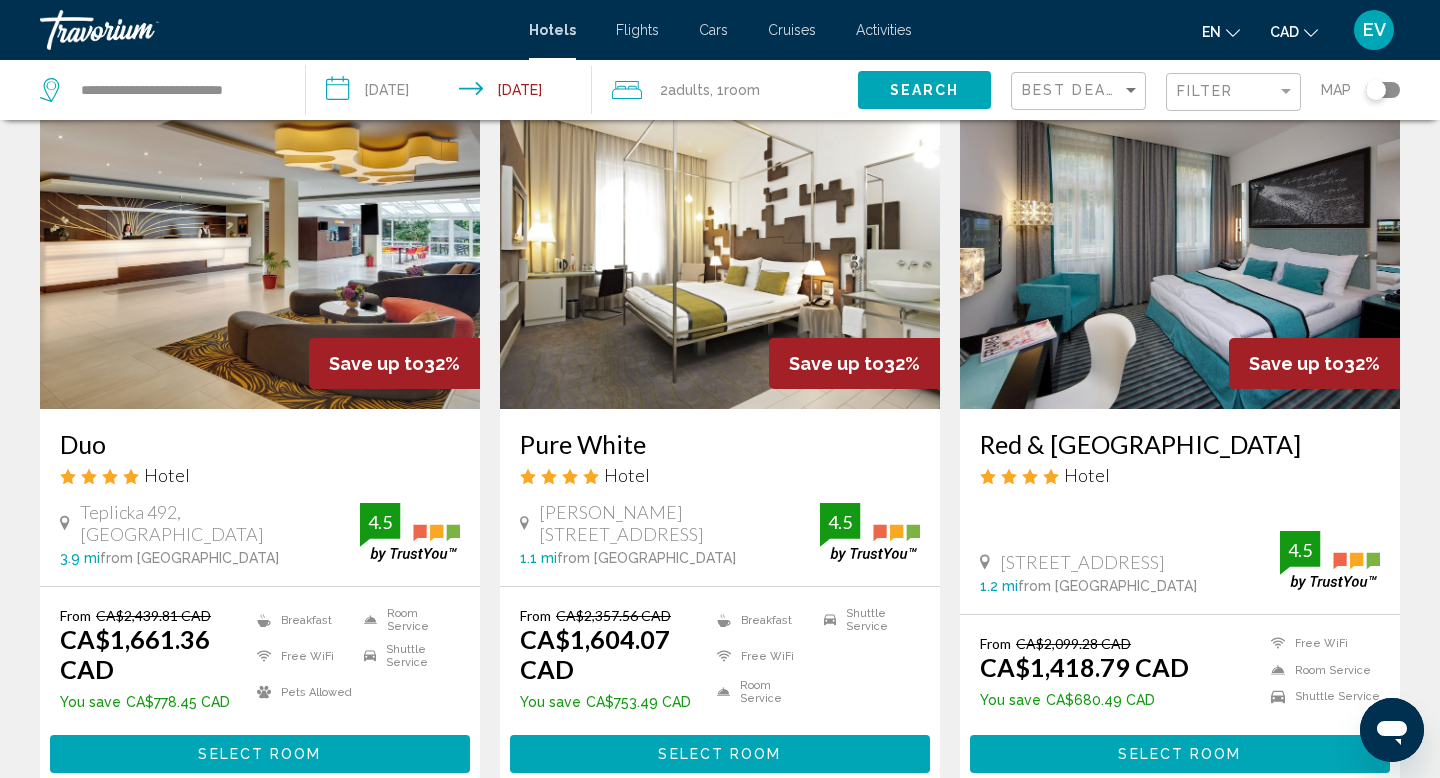 click on "2  Adult Adults , 1  Room rooms" 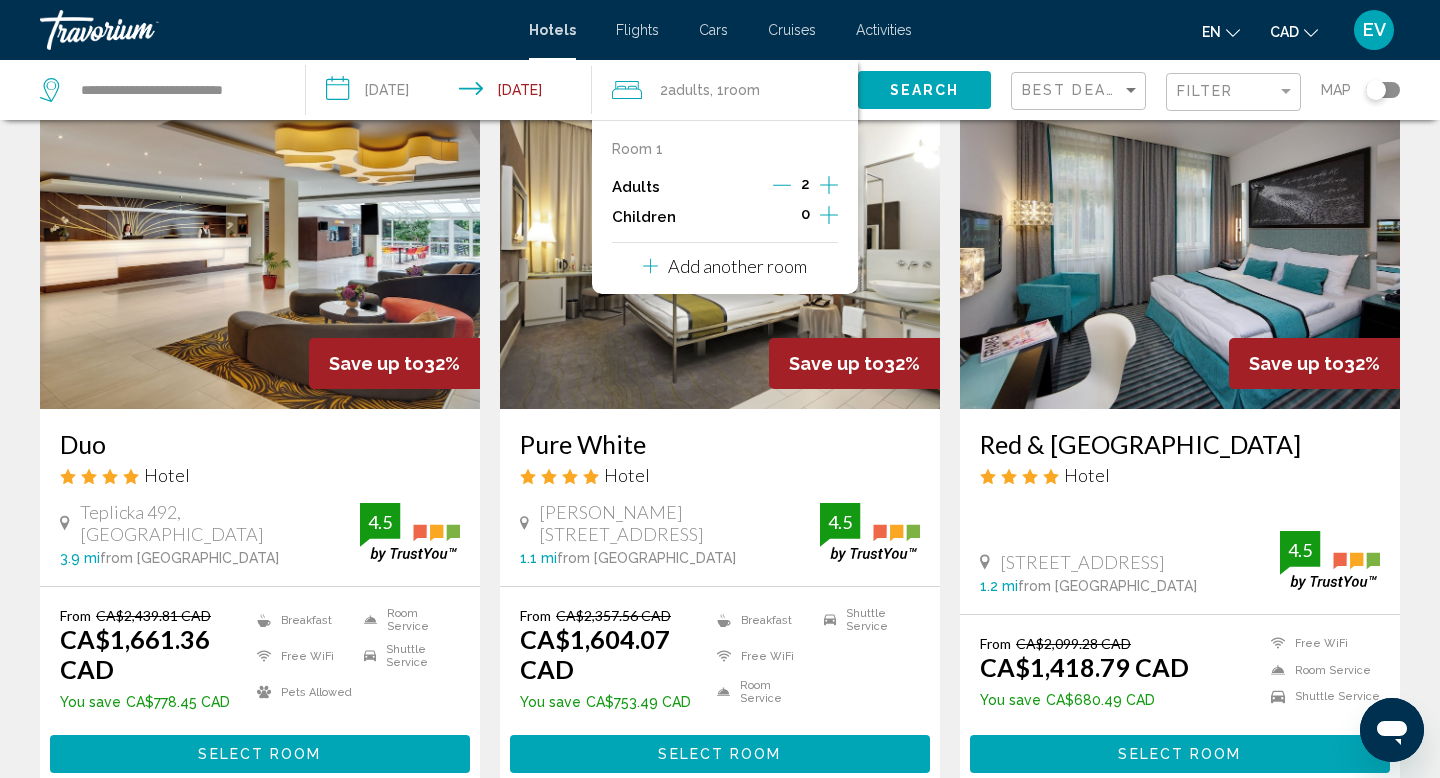 click 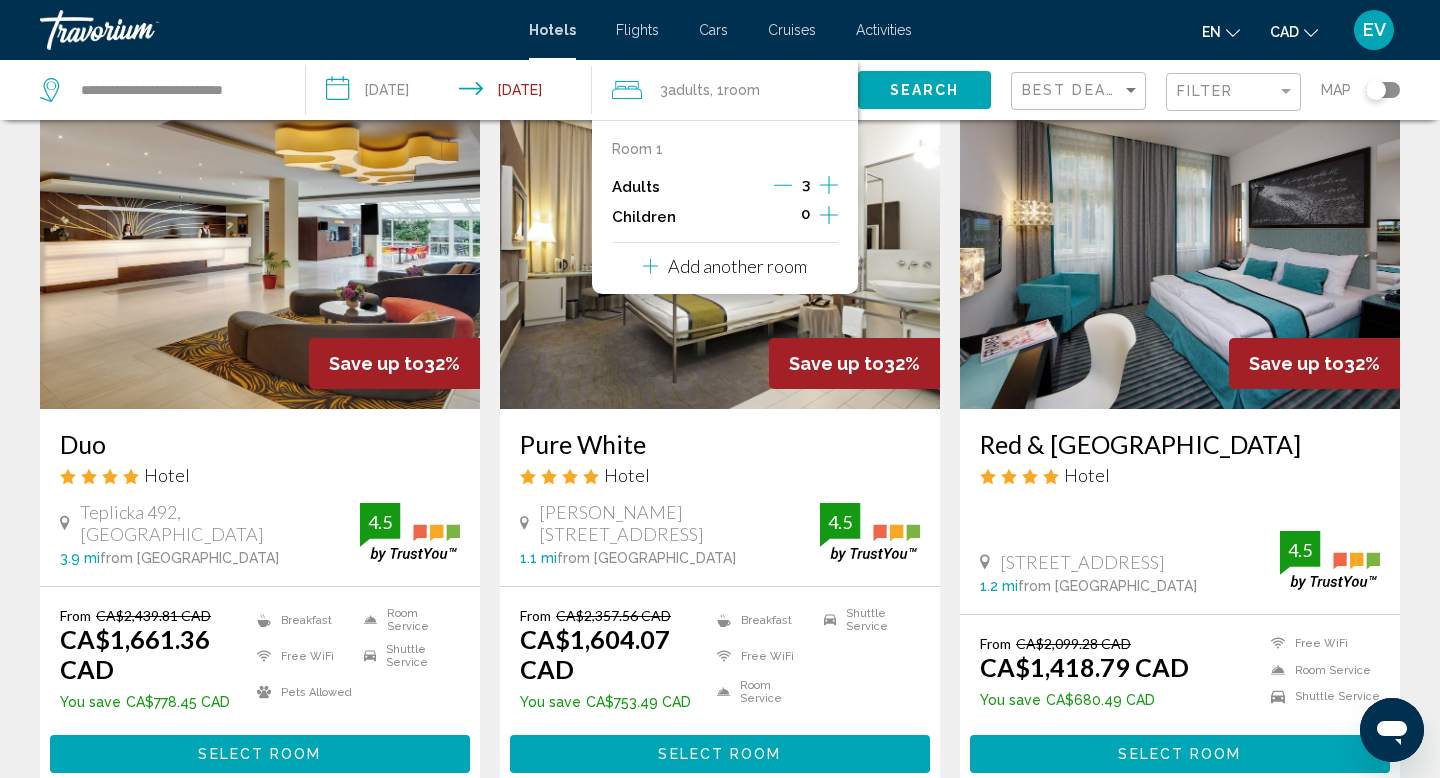 click 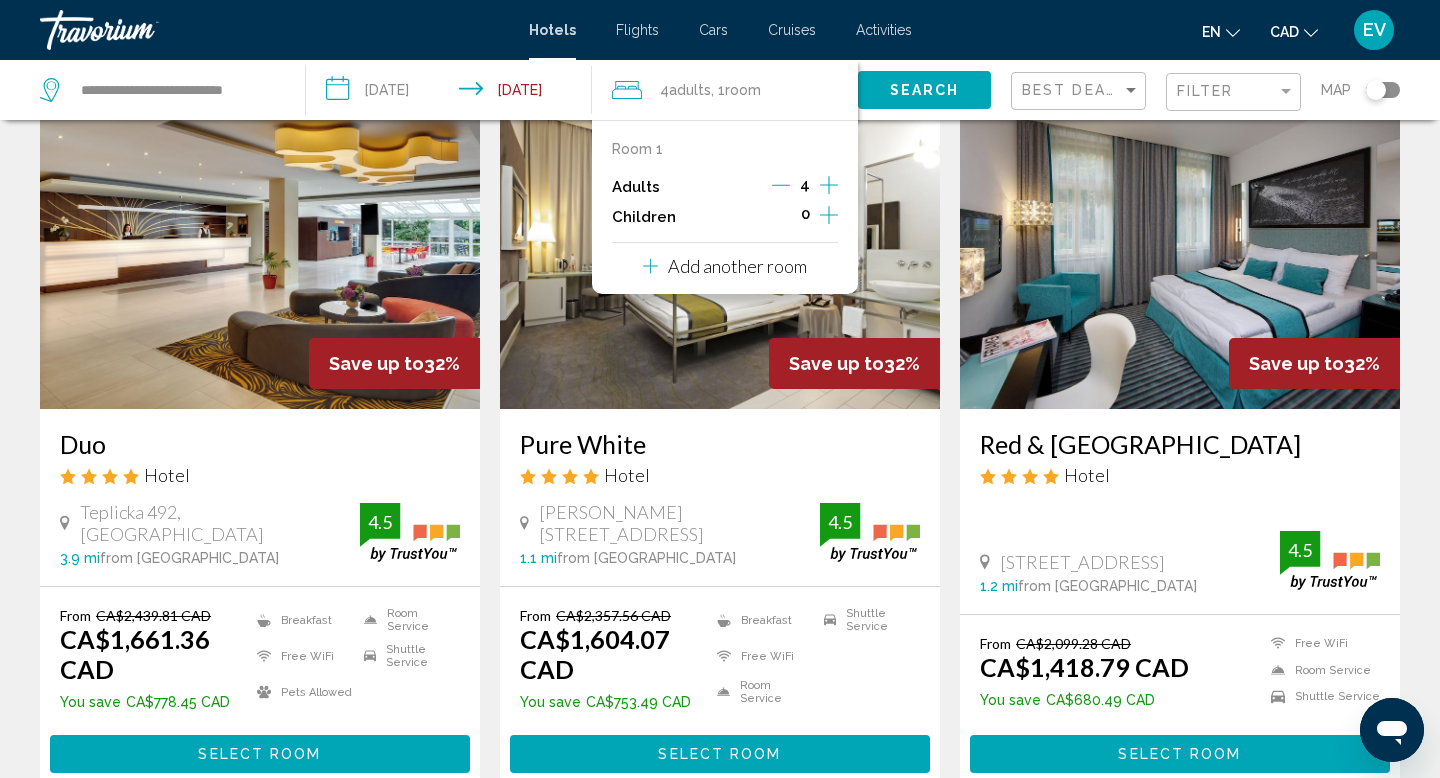 click 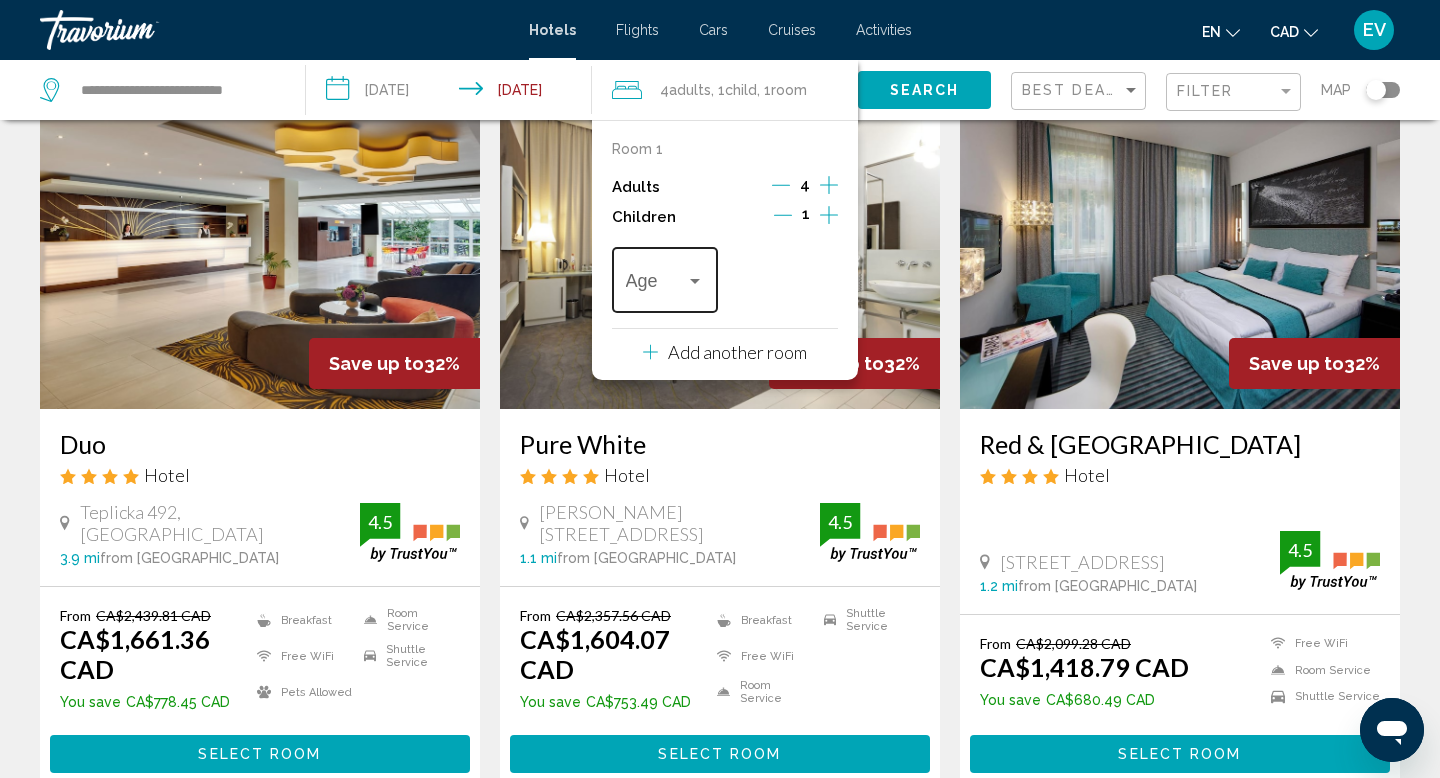 click at bounding box center [695, 281] 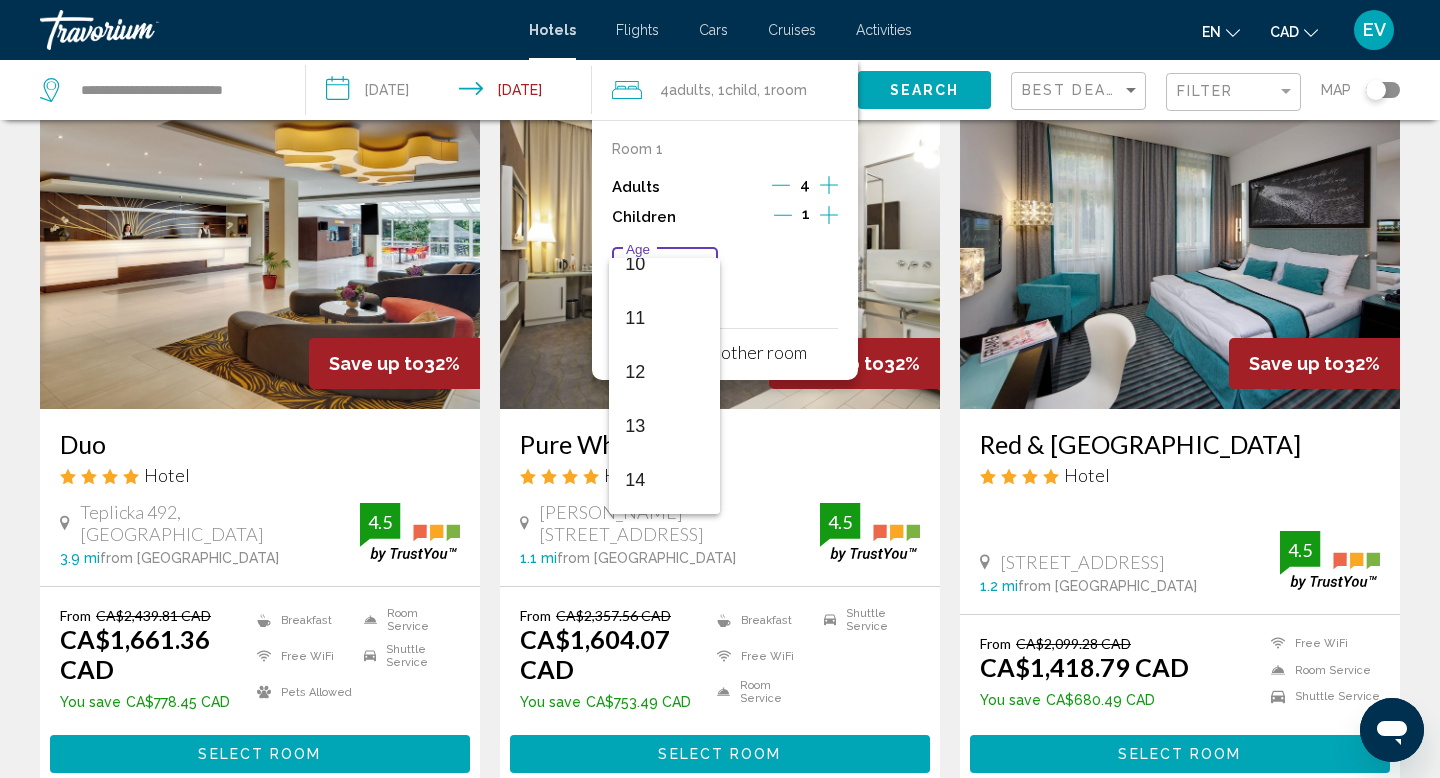 scroll, scrollTop: 639, scrollLeft: 0, axis: vertical 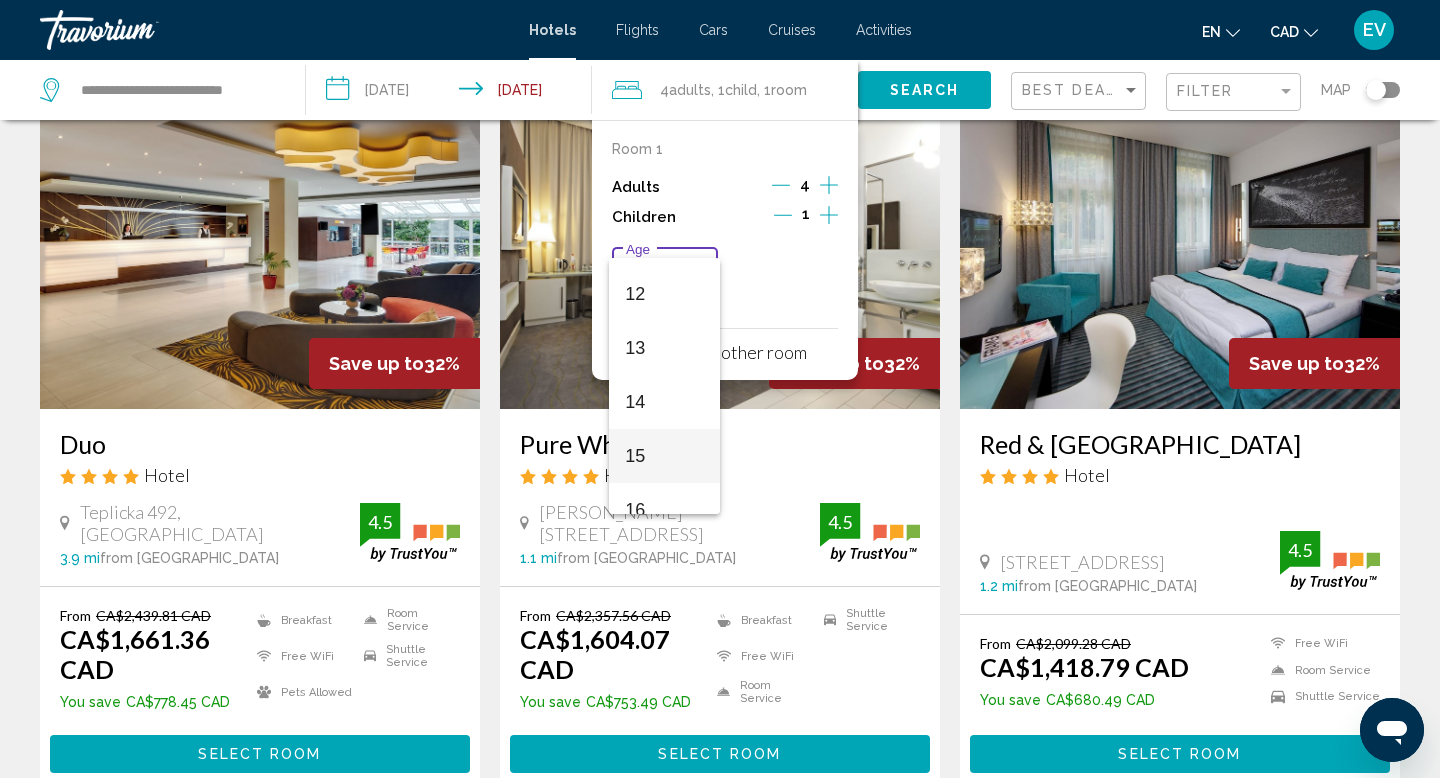 click on "15" at bounding box center [664, 456] 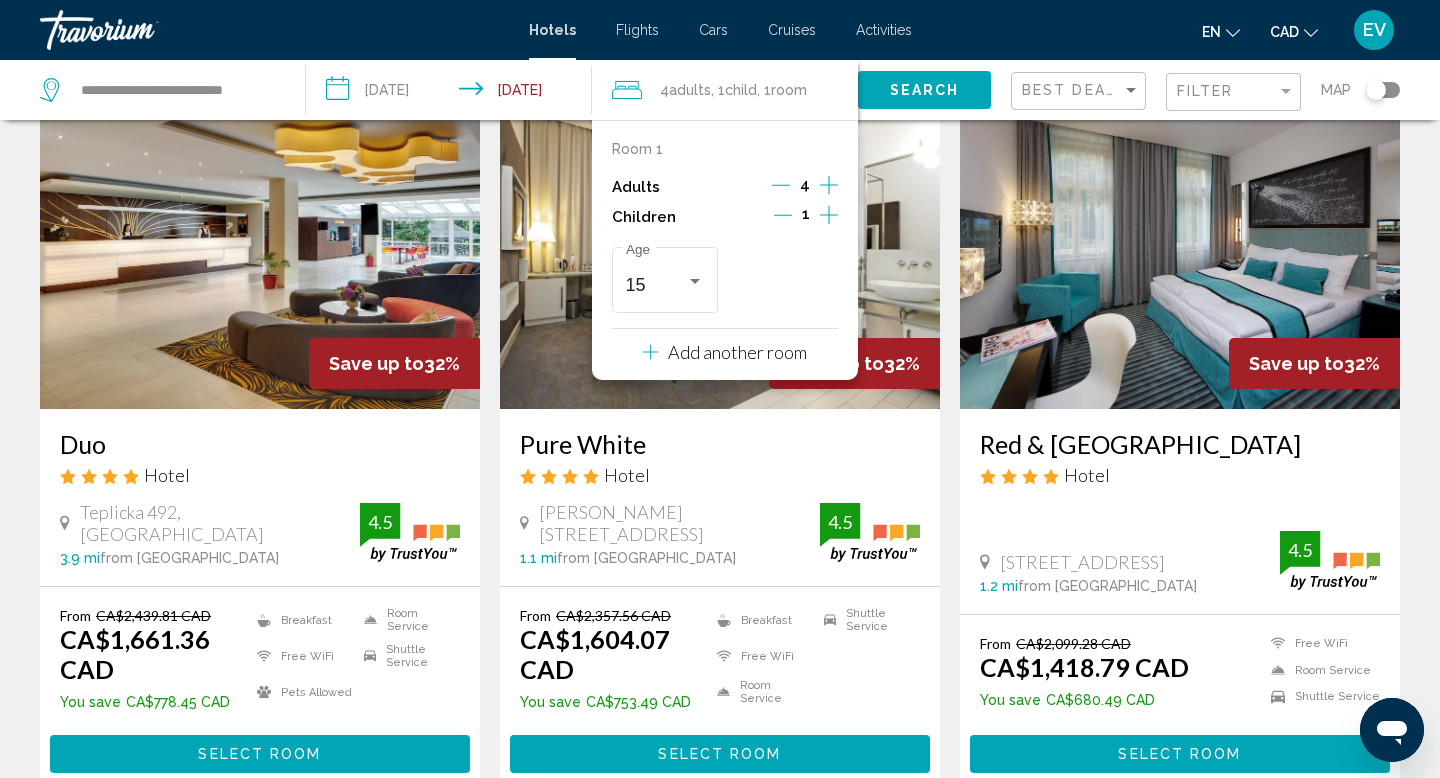 click on "Search" 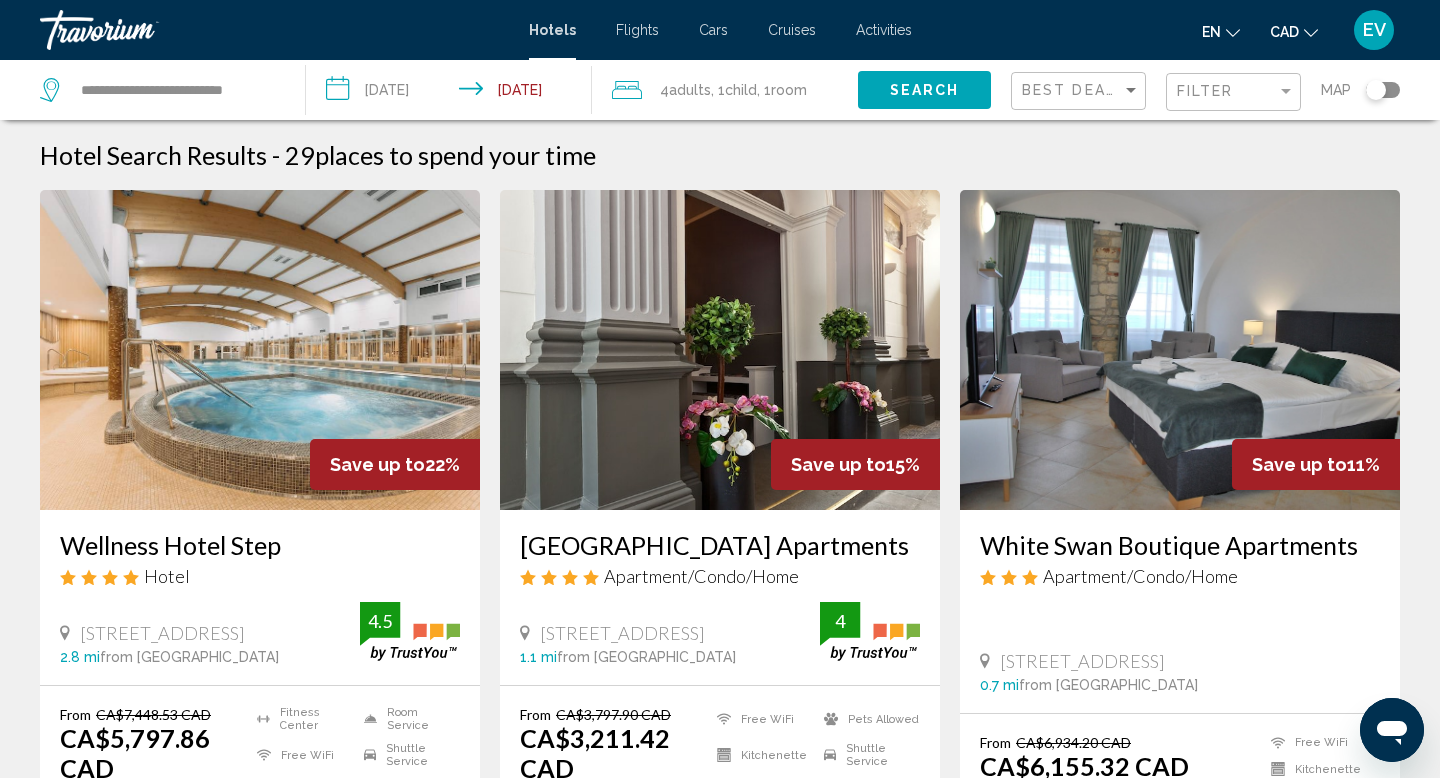 click on ", 1  Child Children" 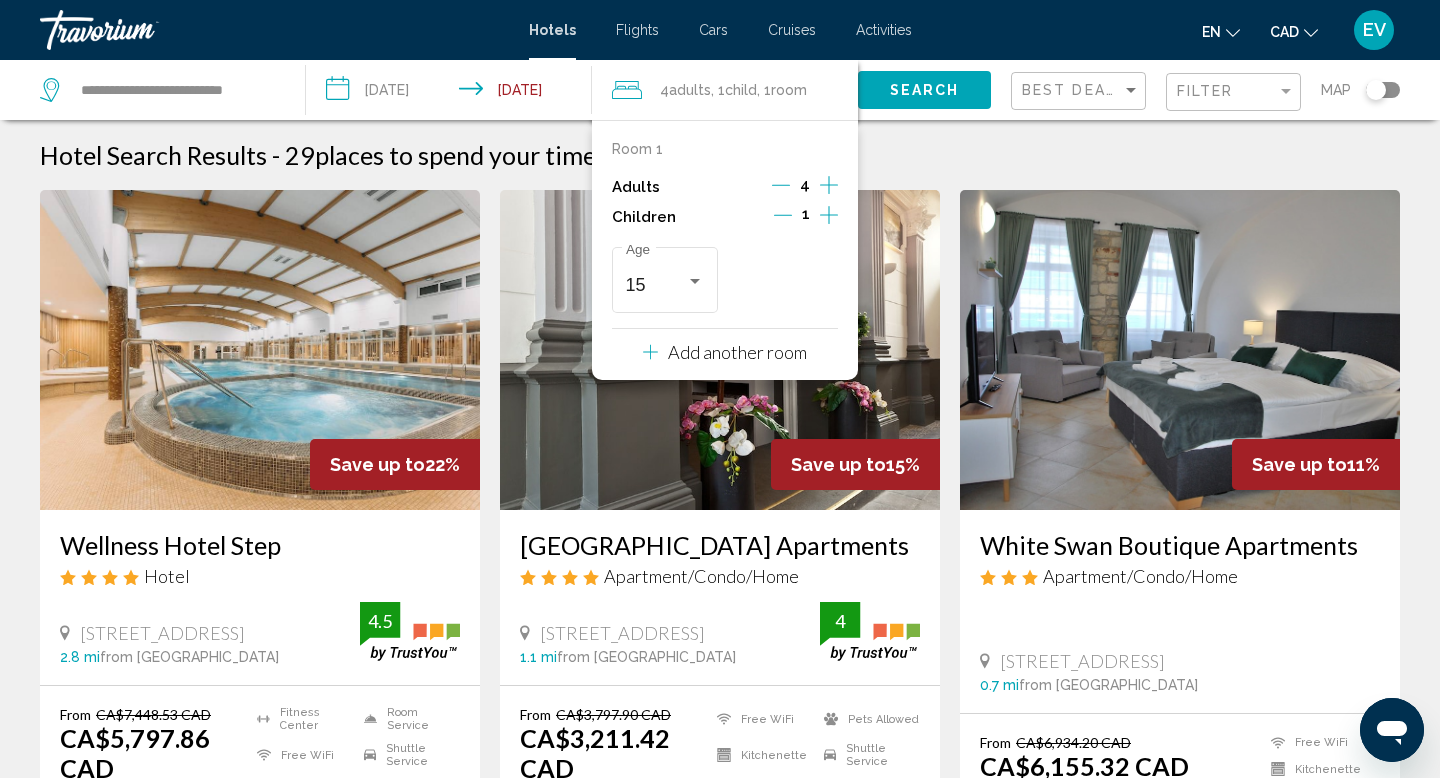 click 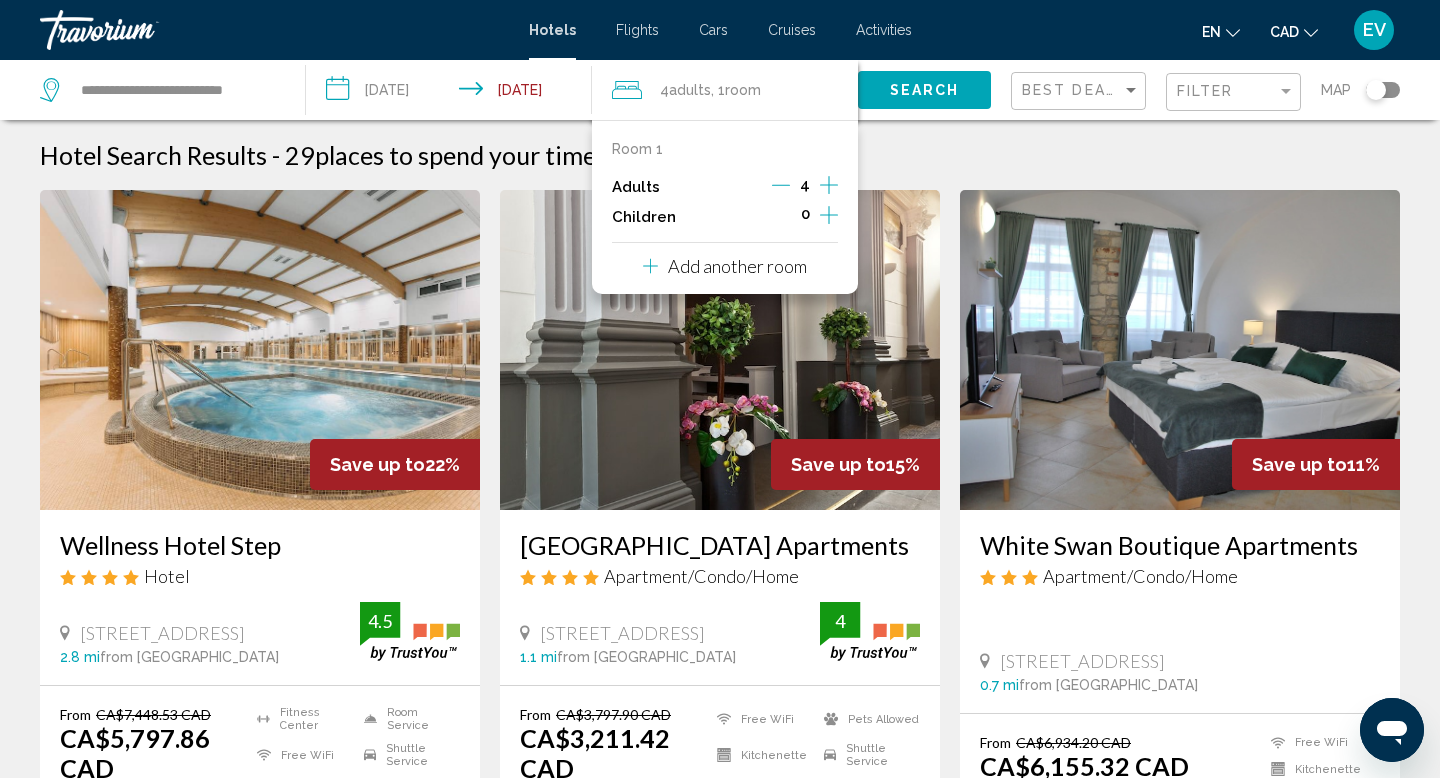 click 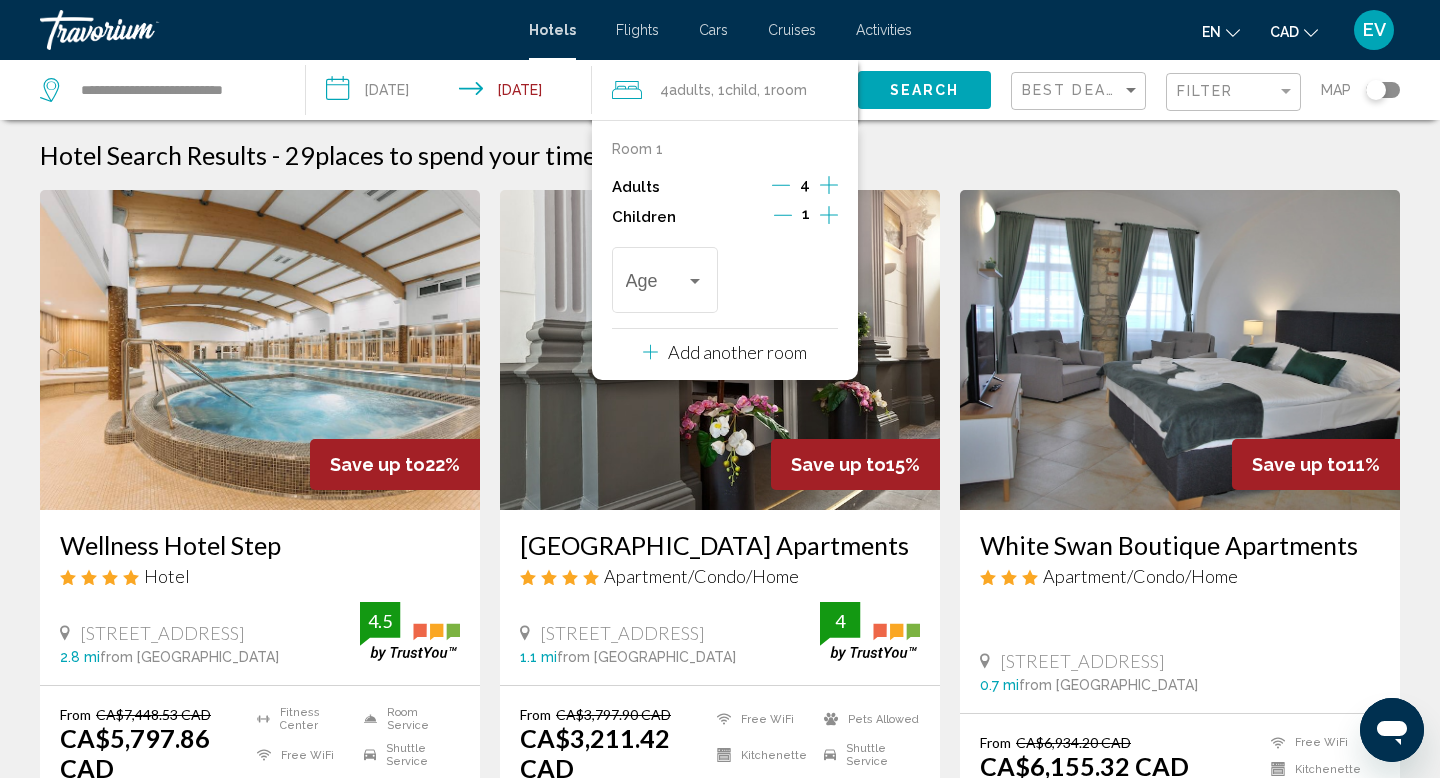 click 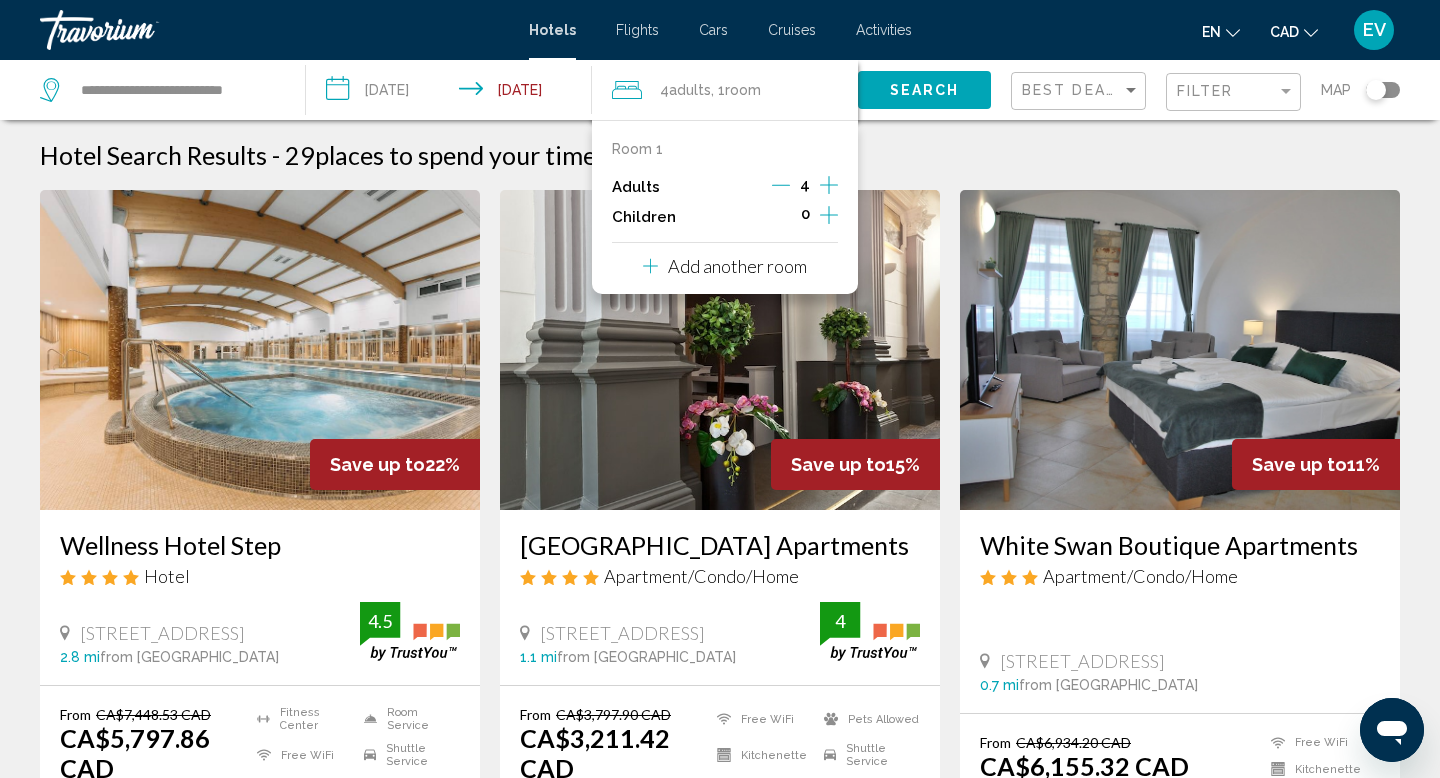 click on "Search" 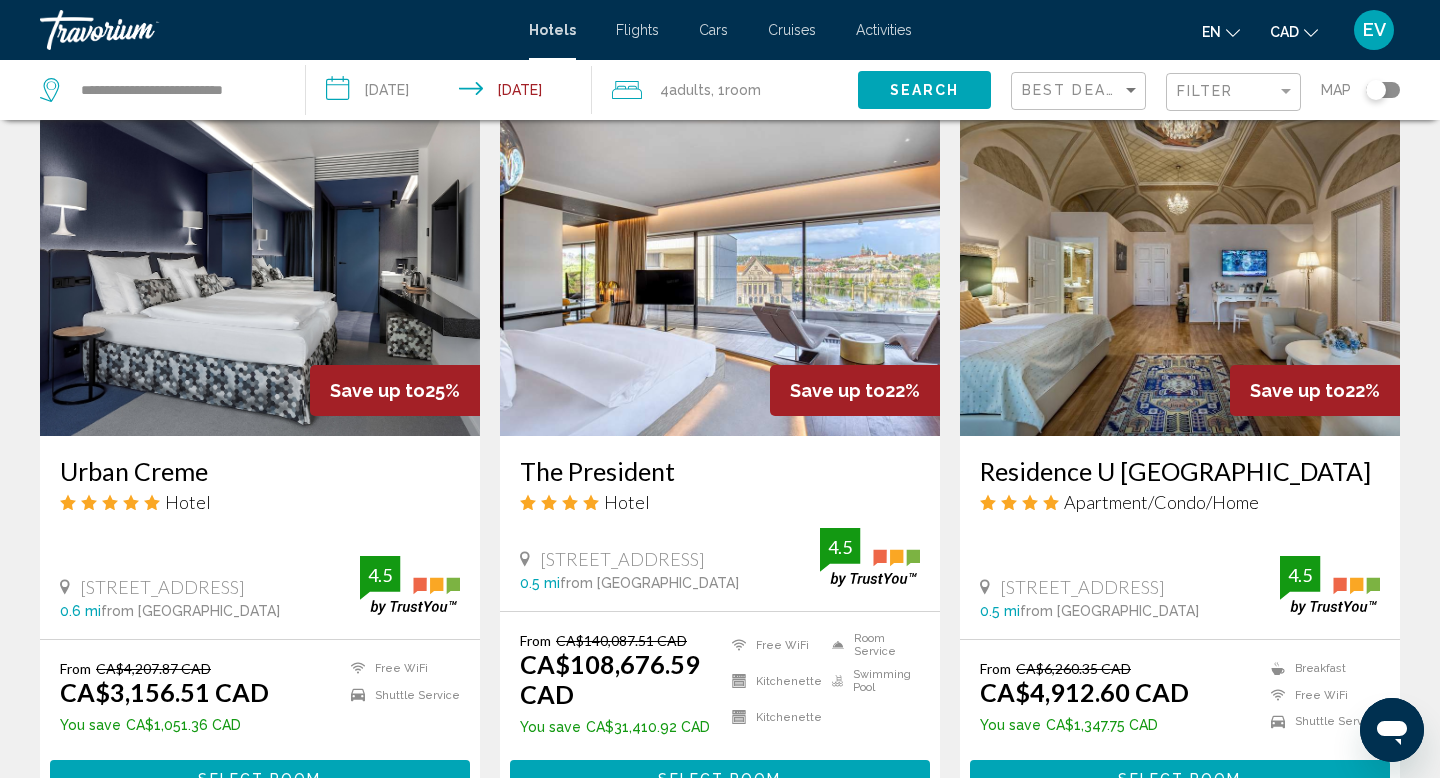 scroll, scrollTop: 1623, scrollLeft: 0, axis: vertical 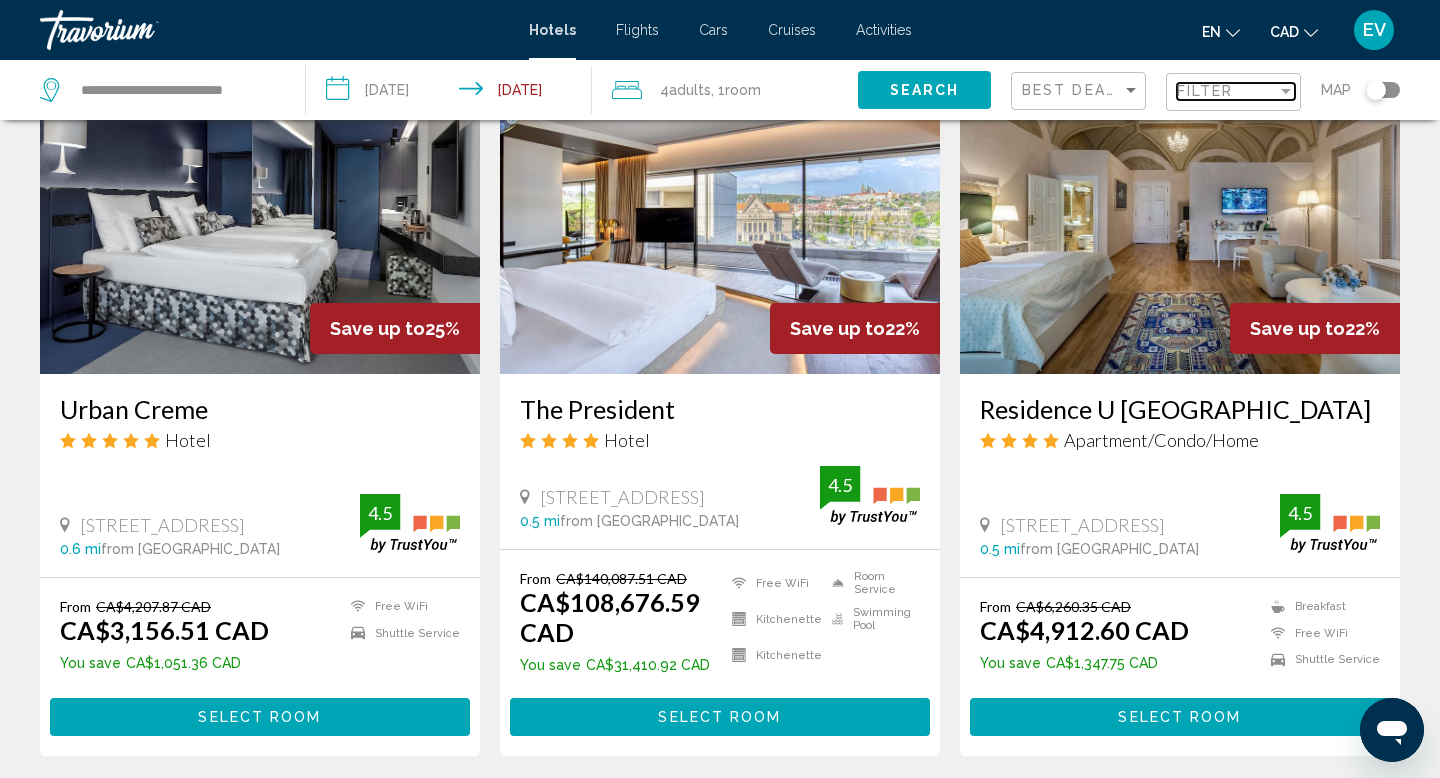 click on "Filter" at bounding box center [1205, 91] 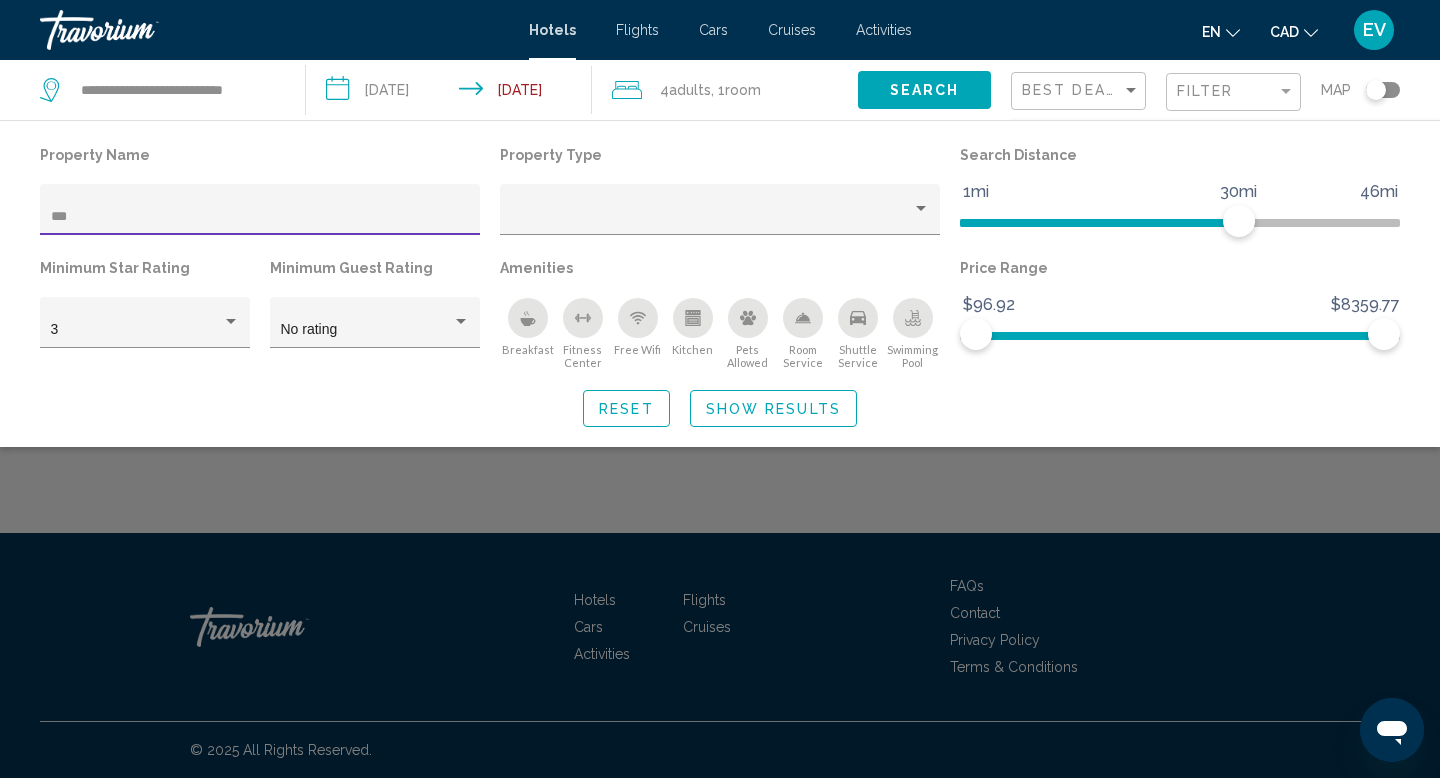 scroll, scrollTop: 0, scrollLeft: 0, axis: both 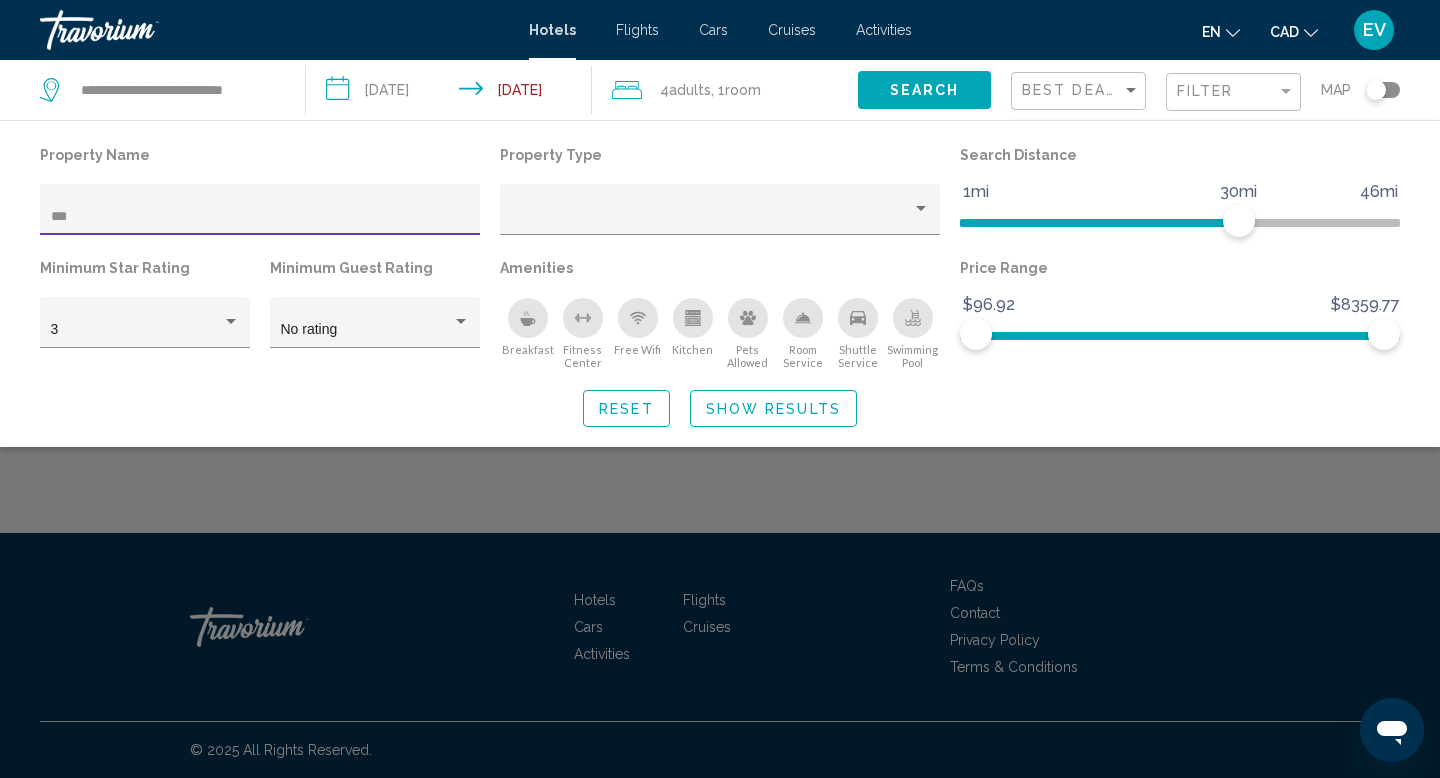 type on "***" 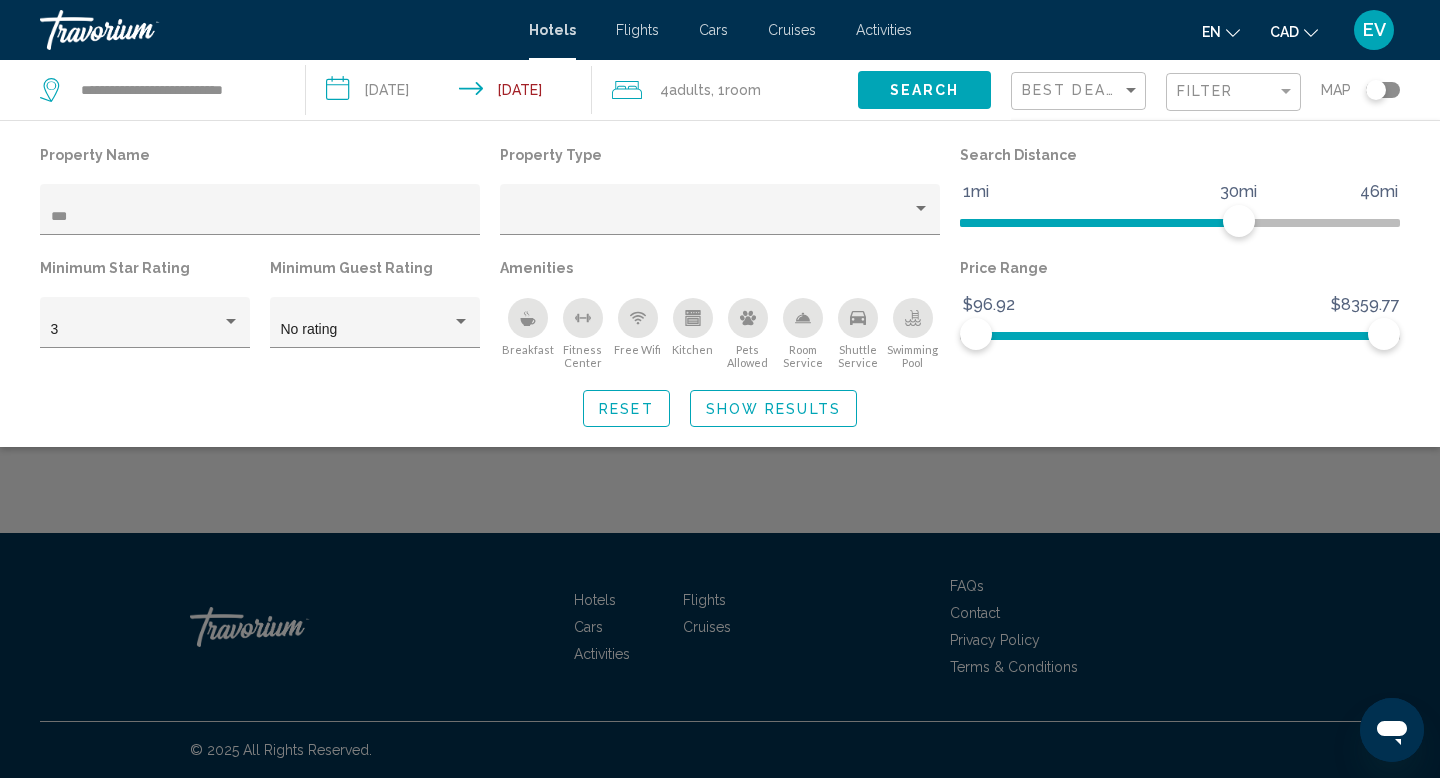 click on "Show Results" 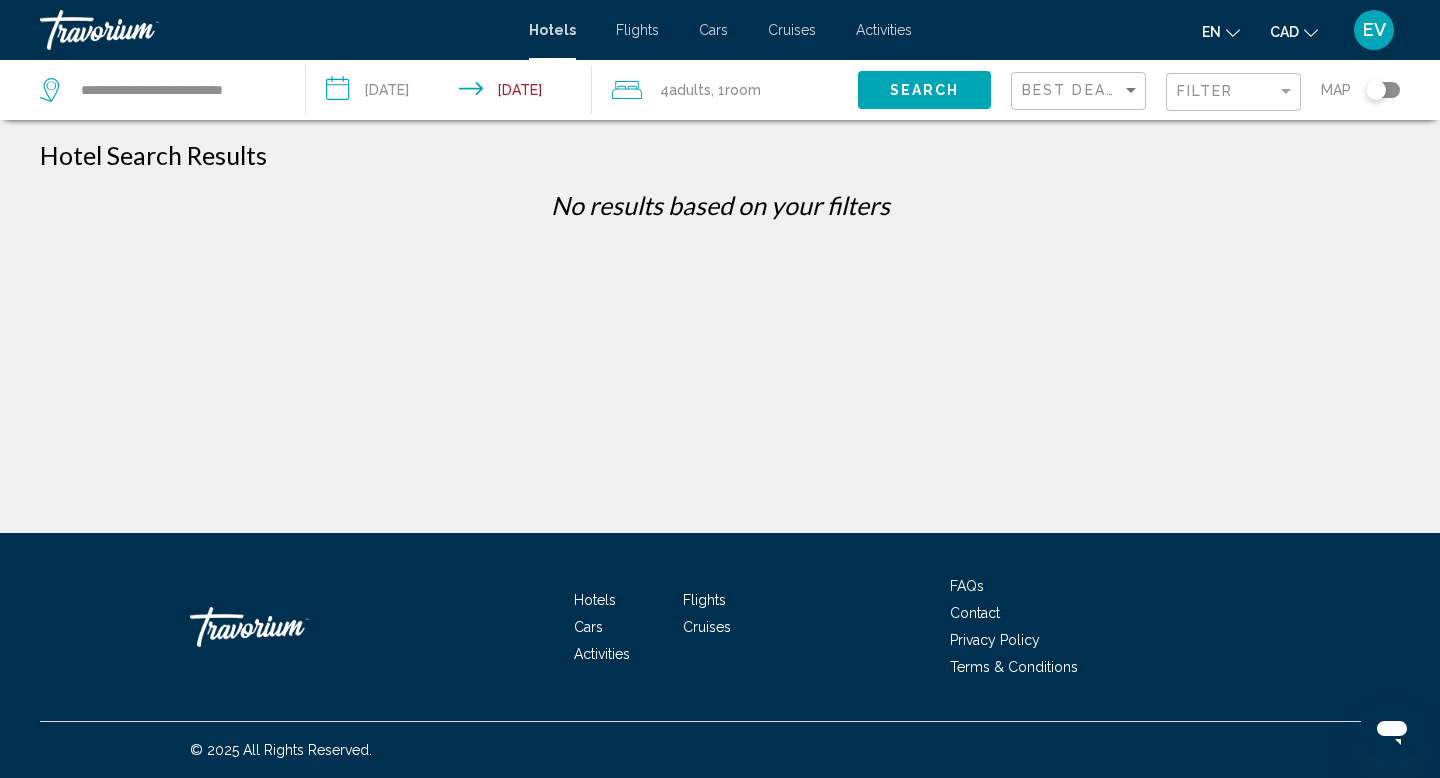 click on "4  Adult Adults , 1  Room rooms" 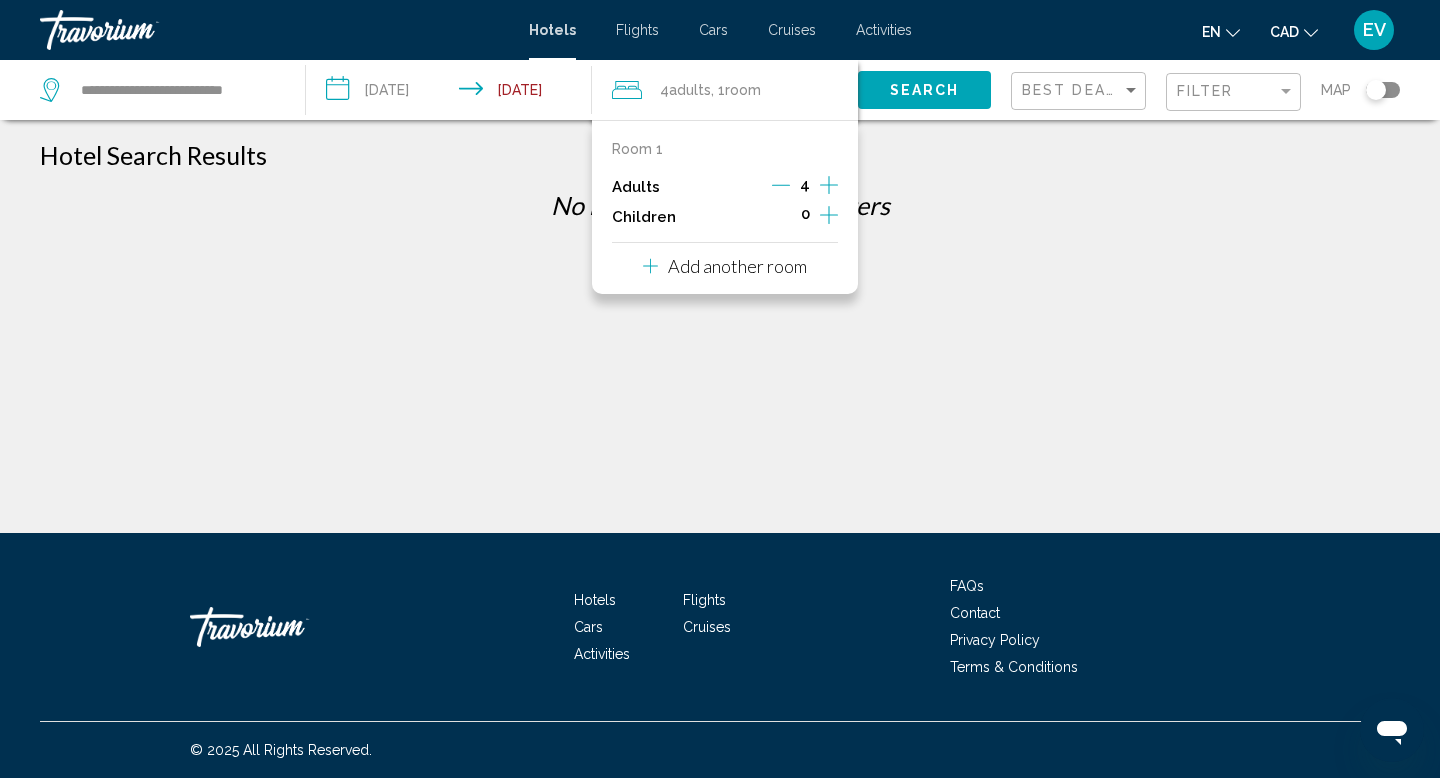 click 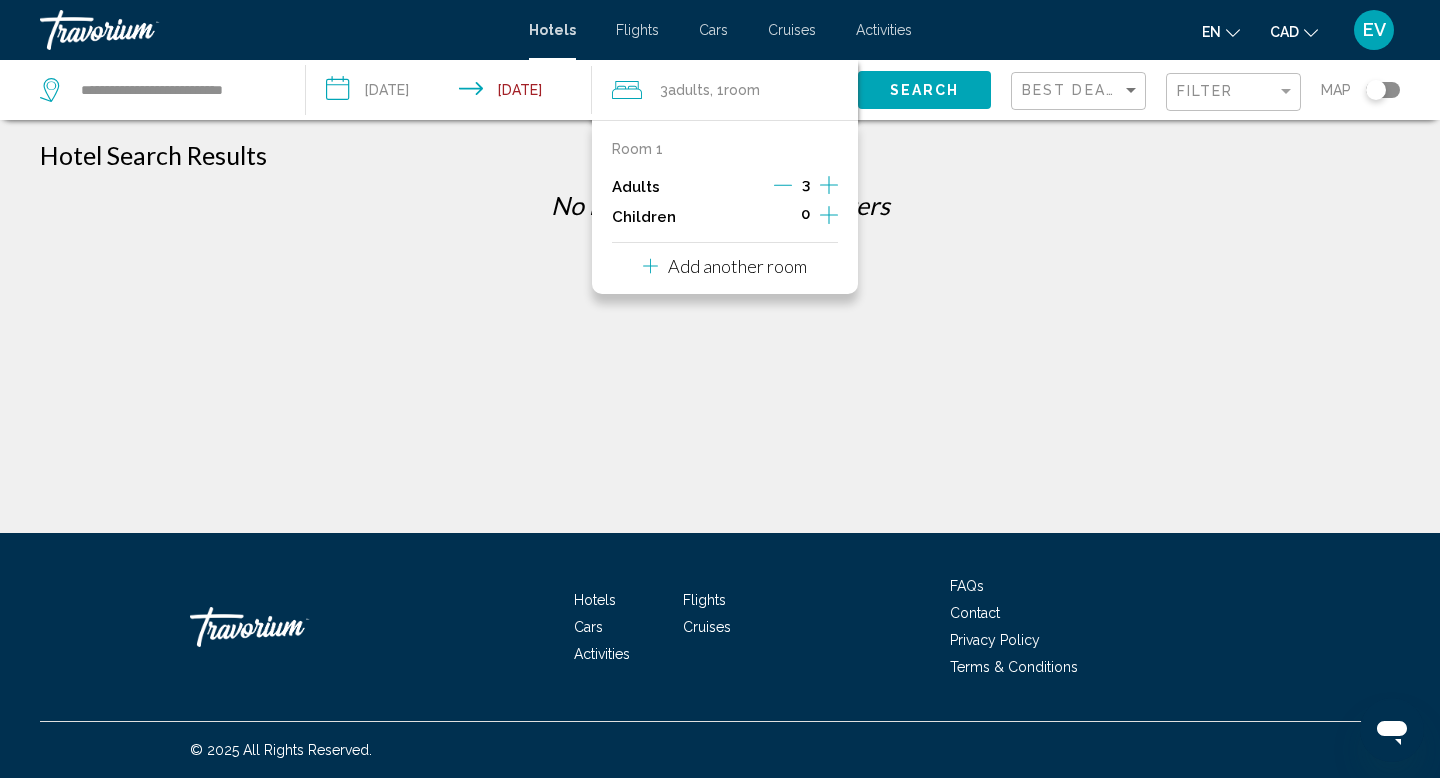click 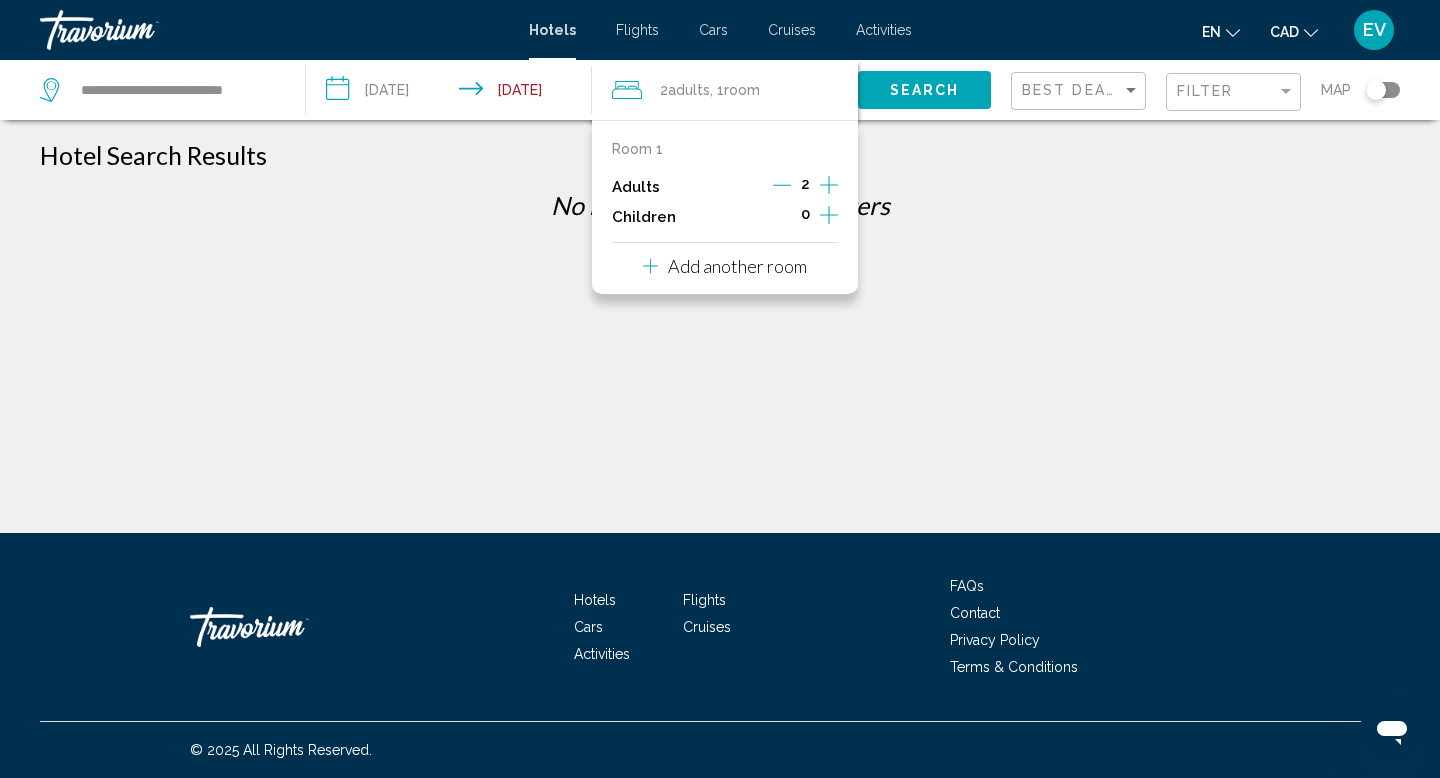 click on "Search" 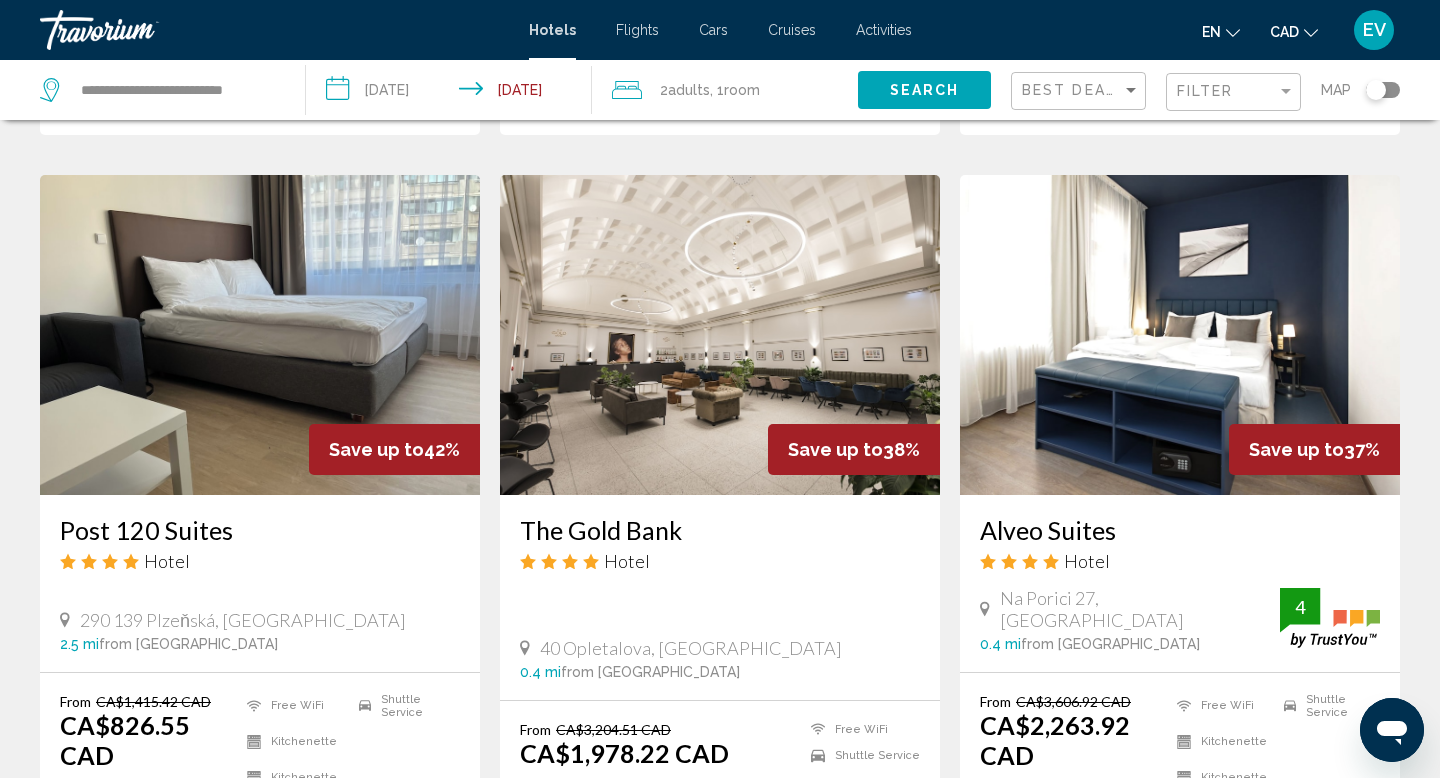 scroll, scrollTop: 907, scrollLeft: 0, axis: vertical 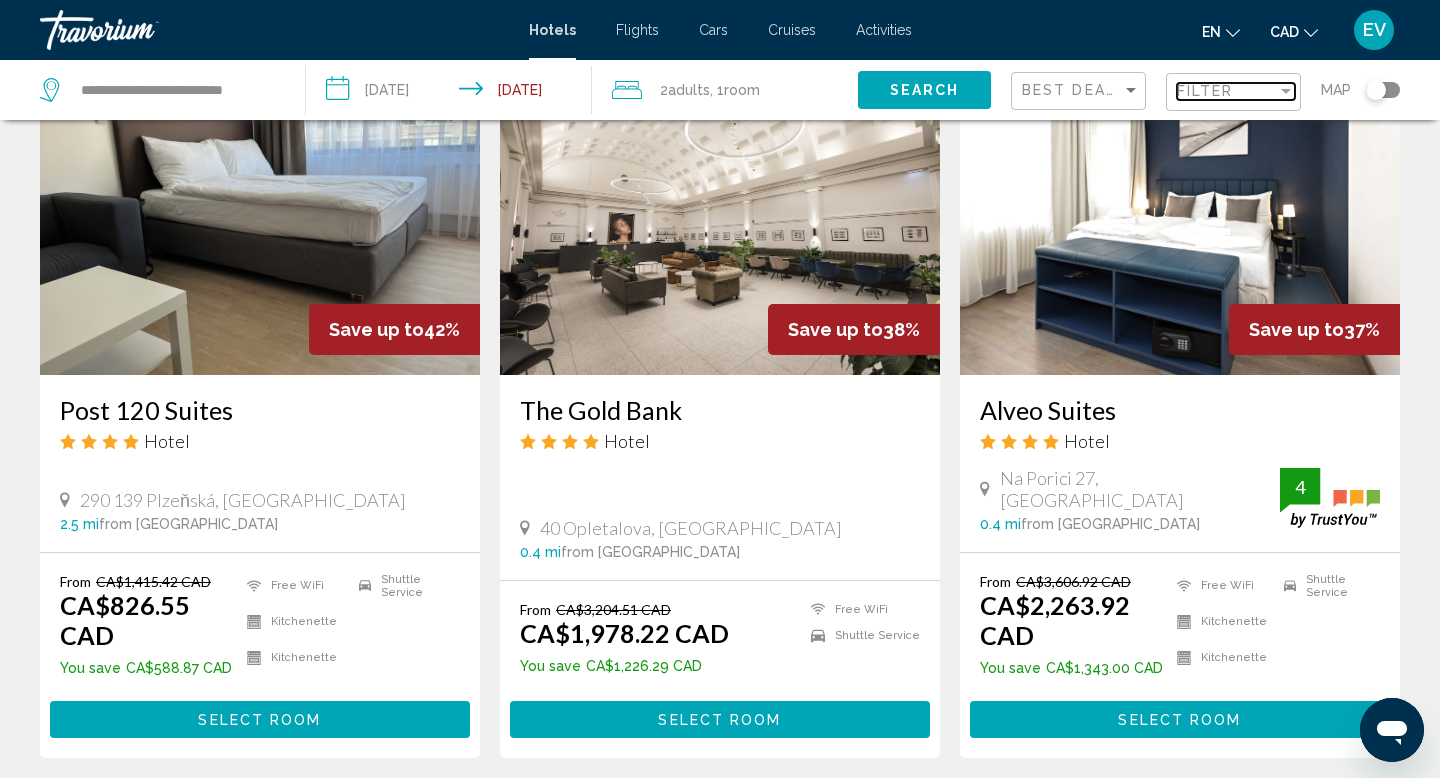 click on "Filter" at bounding box center [1205, 91] 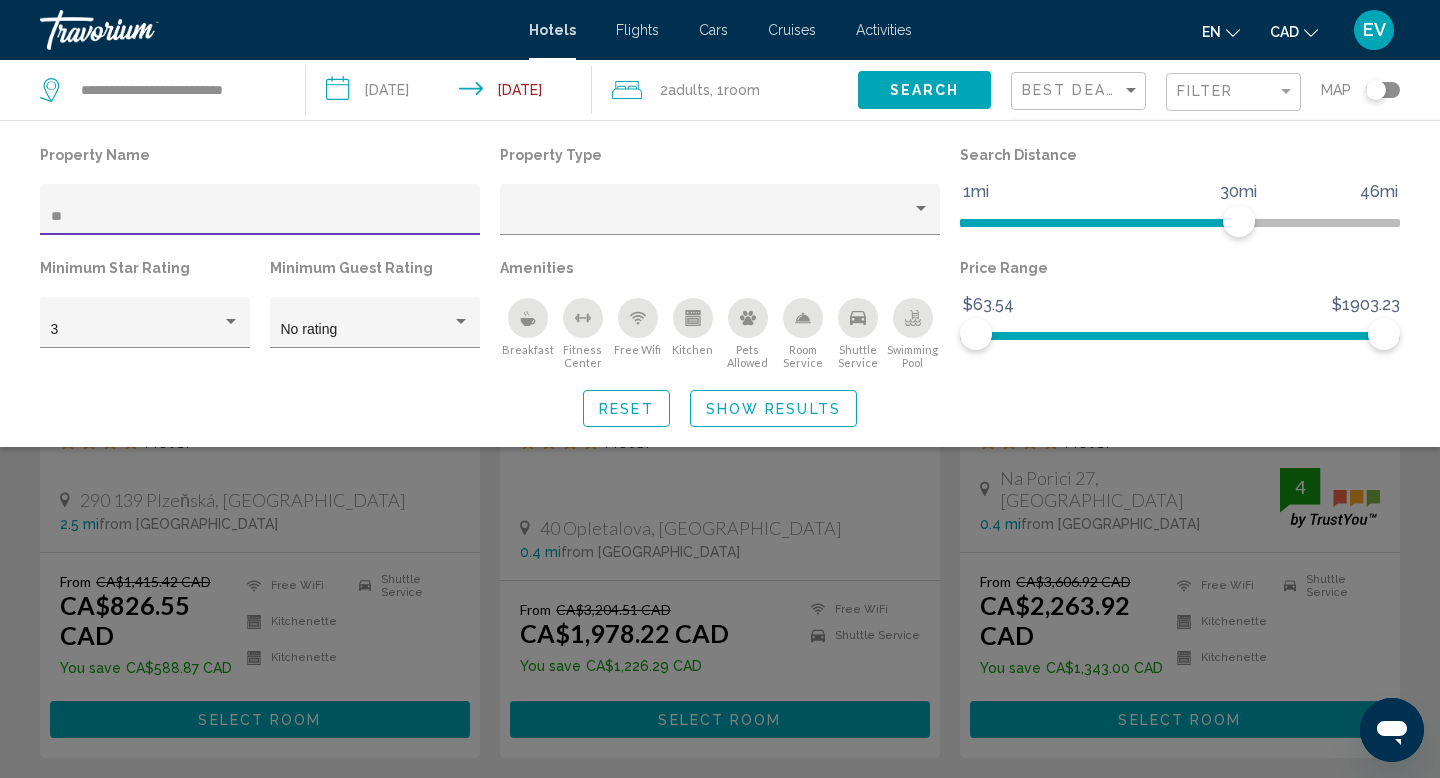 type on "***" 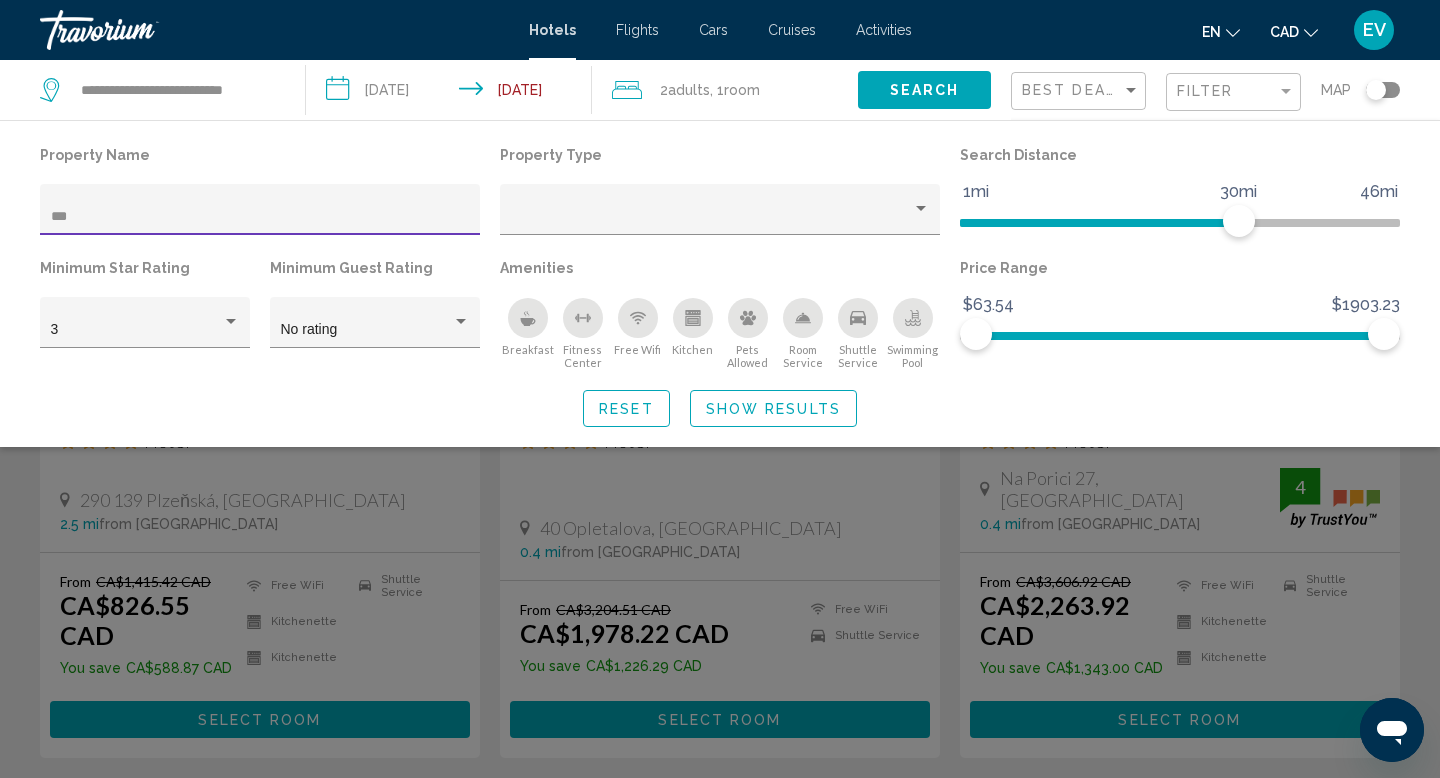 scroll, scrollTop: 478, scrollLeft: 0, axis: vertical 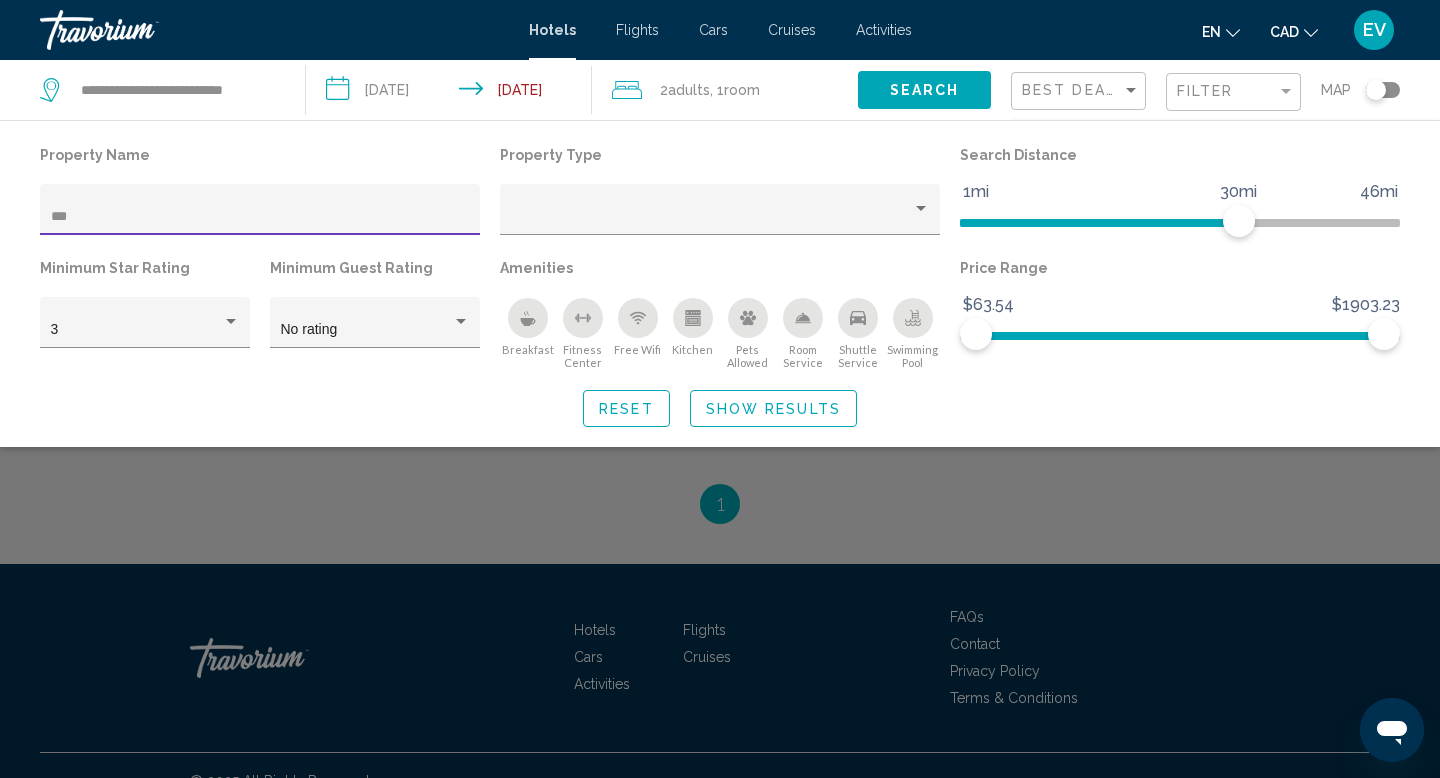 click on "Show Results" 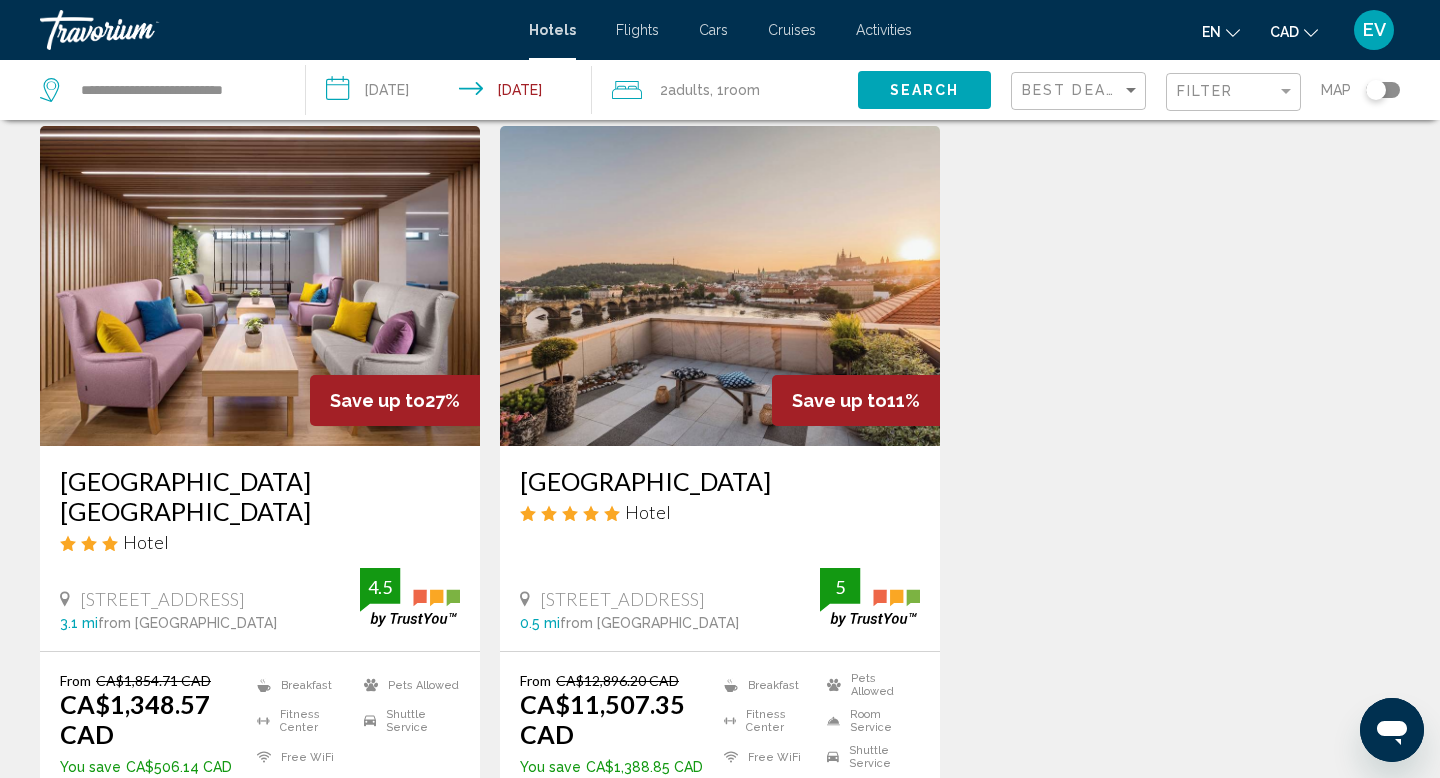 scroll, scrollTop: 60, scrollLeft: 0, axis: vertical 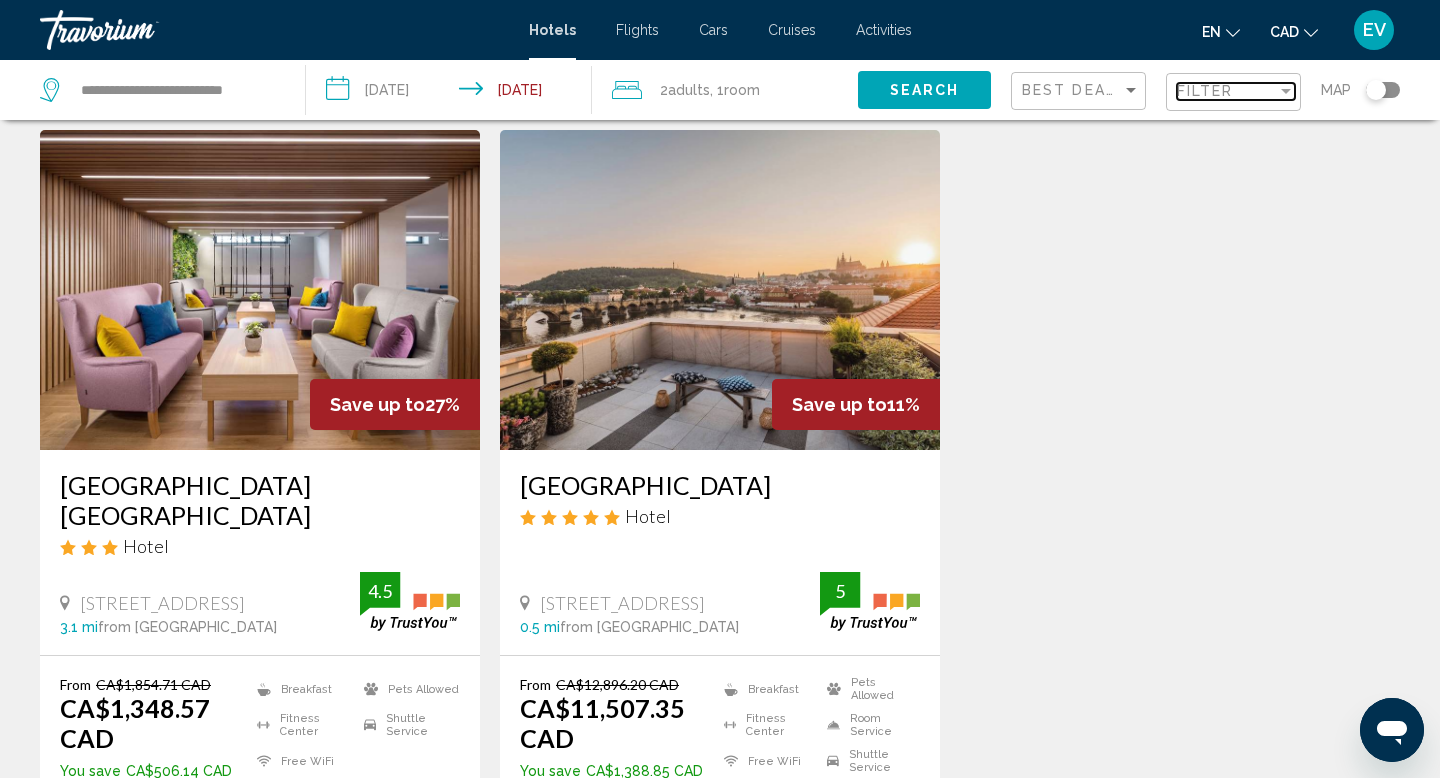 click on "Filter" at bounding box center [1205, 91] 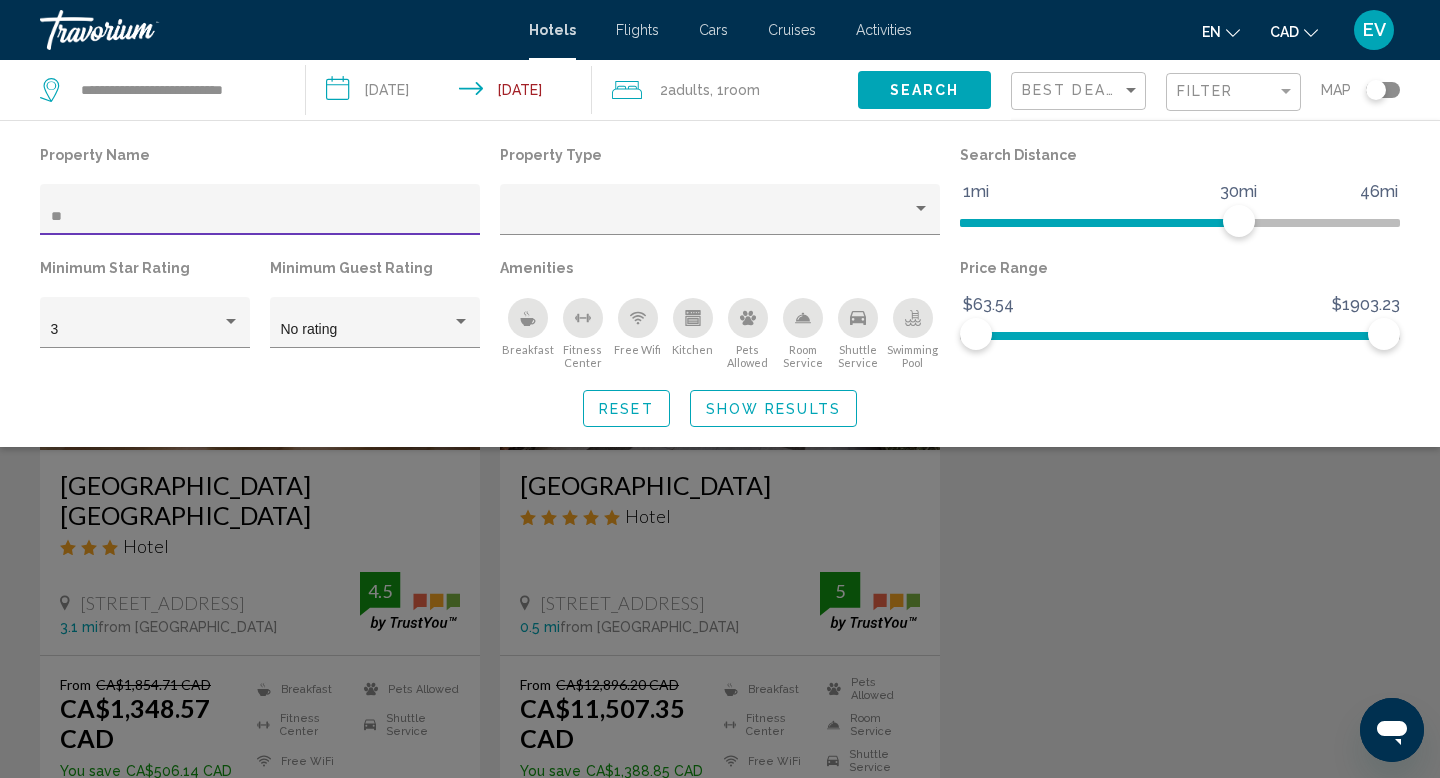 type on "*" 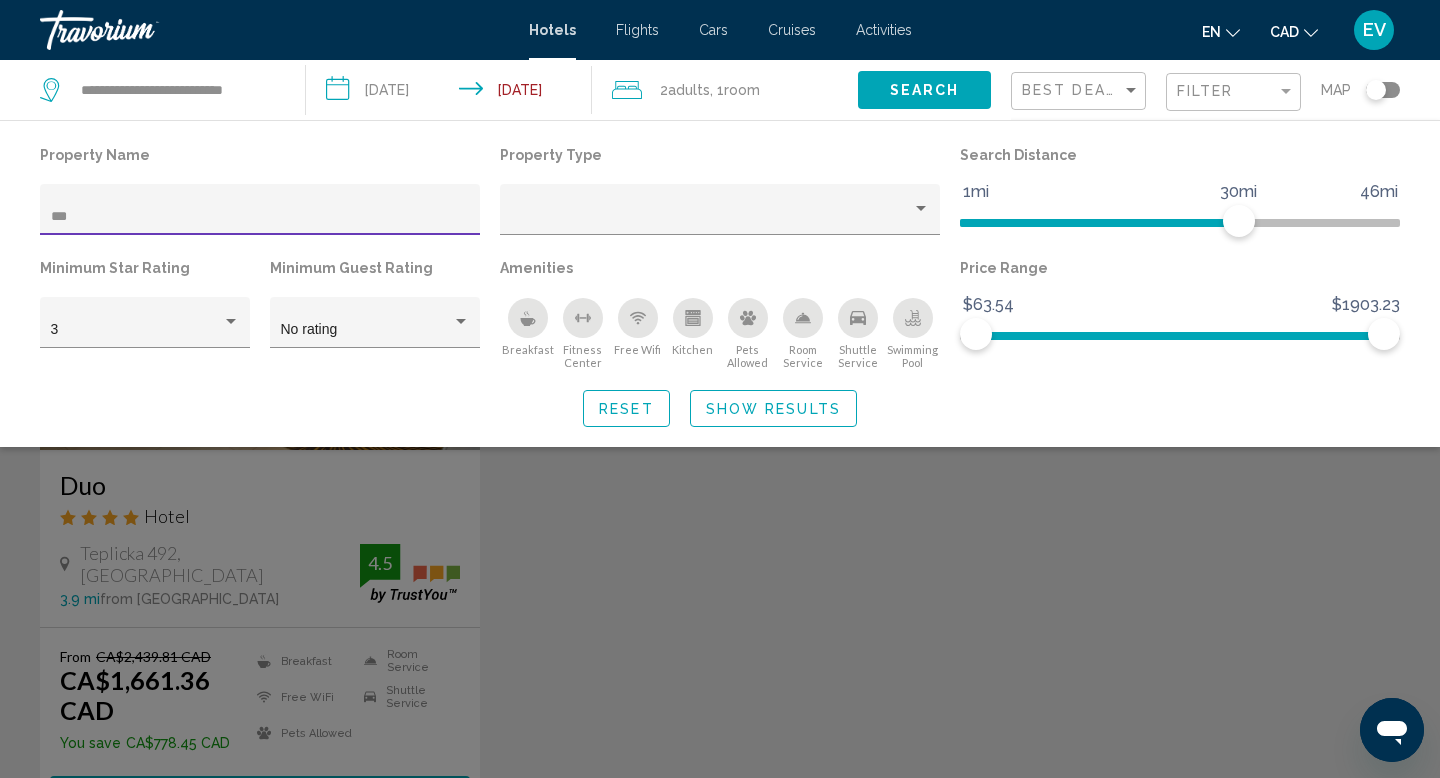 click on "Show Results" 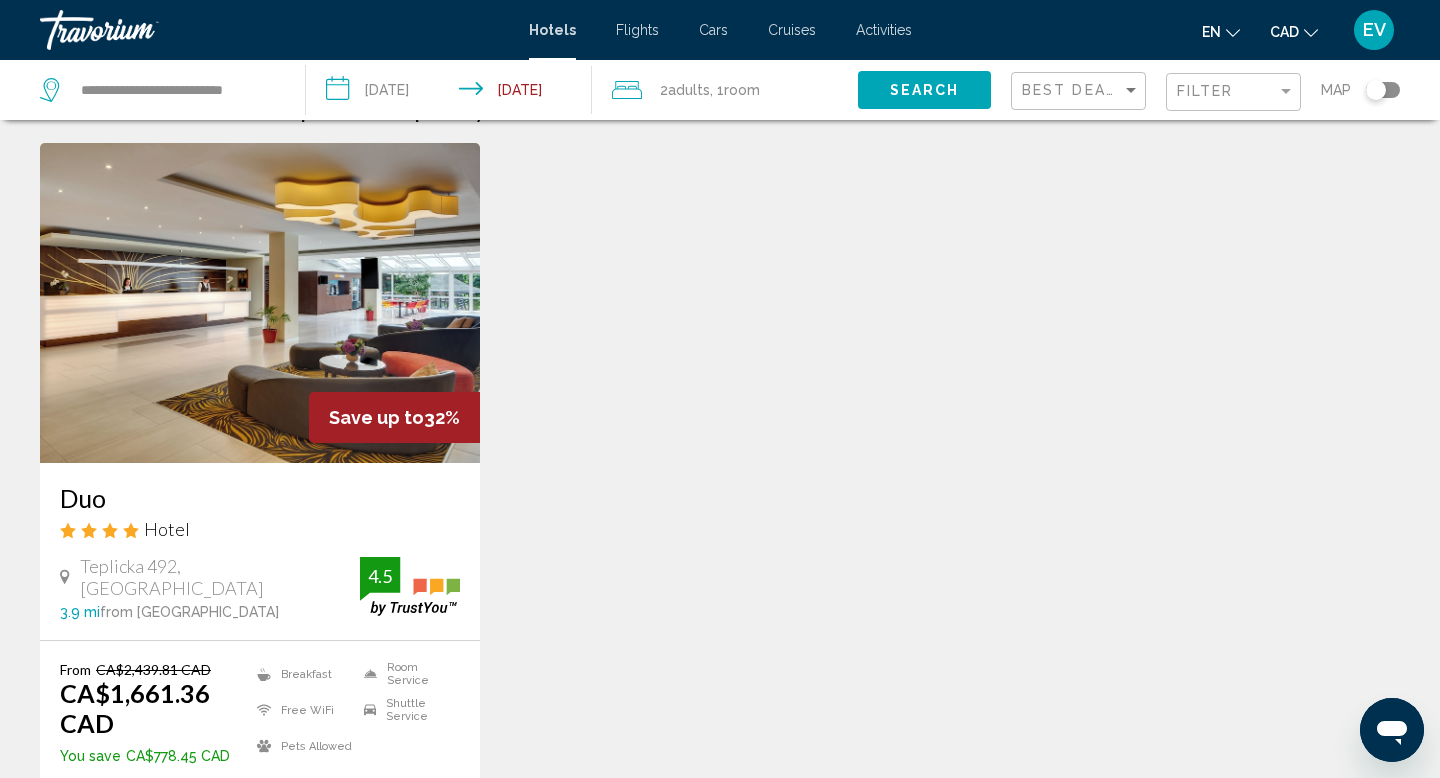 scroll, scrollTop: 46, scrollLeft: 0, axis: vertical 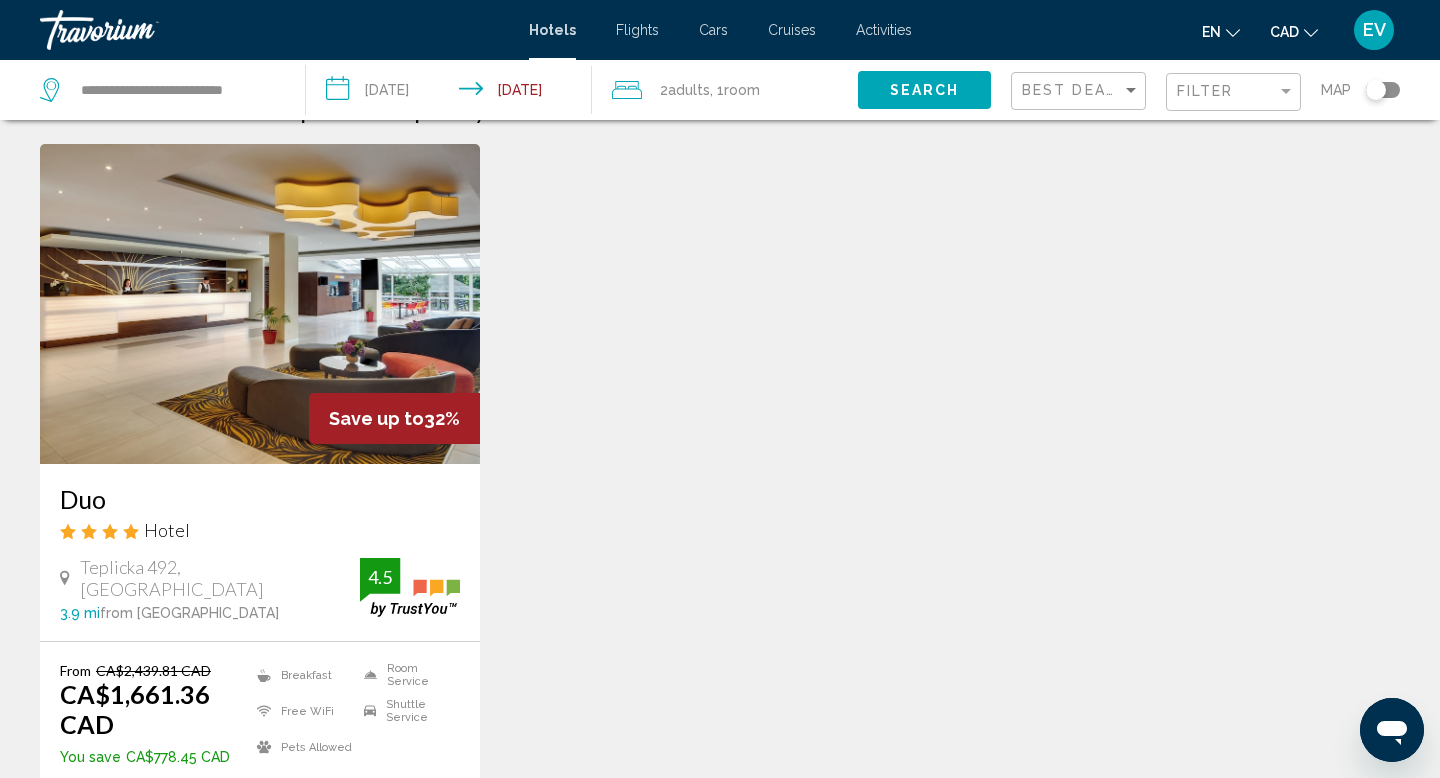 click on "2  Adult Adults" 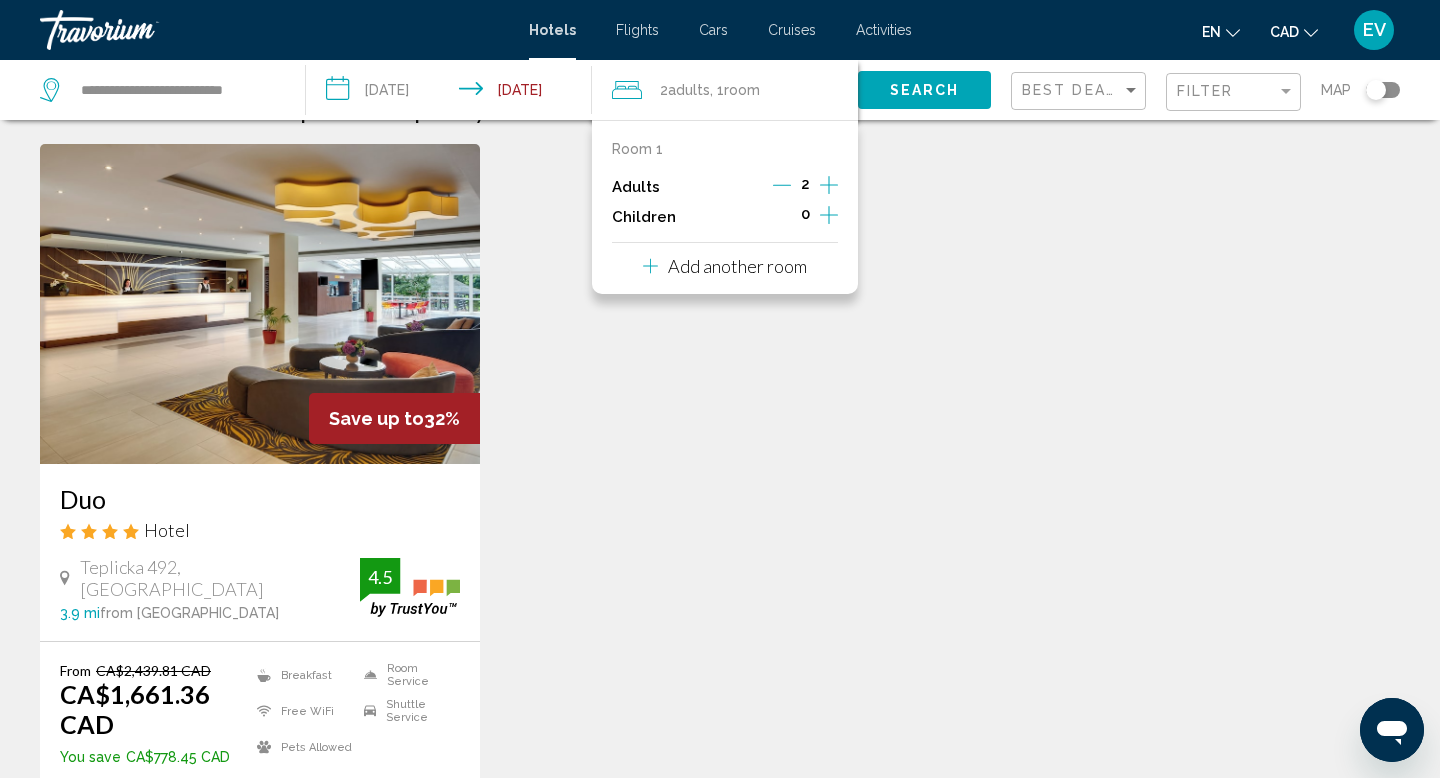 click 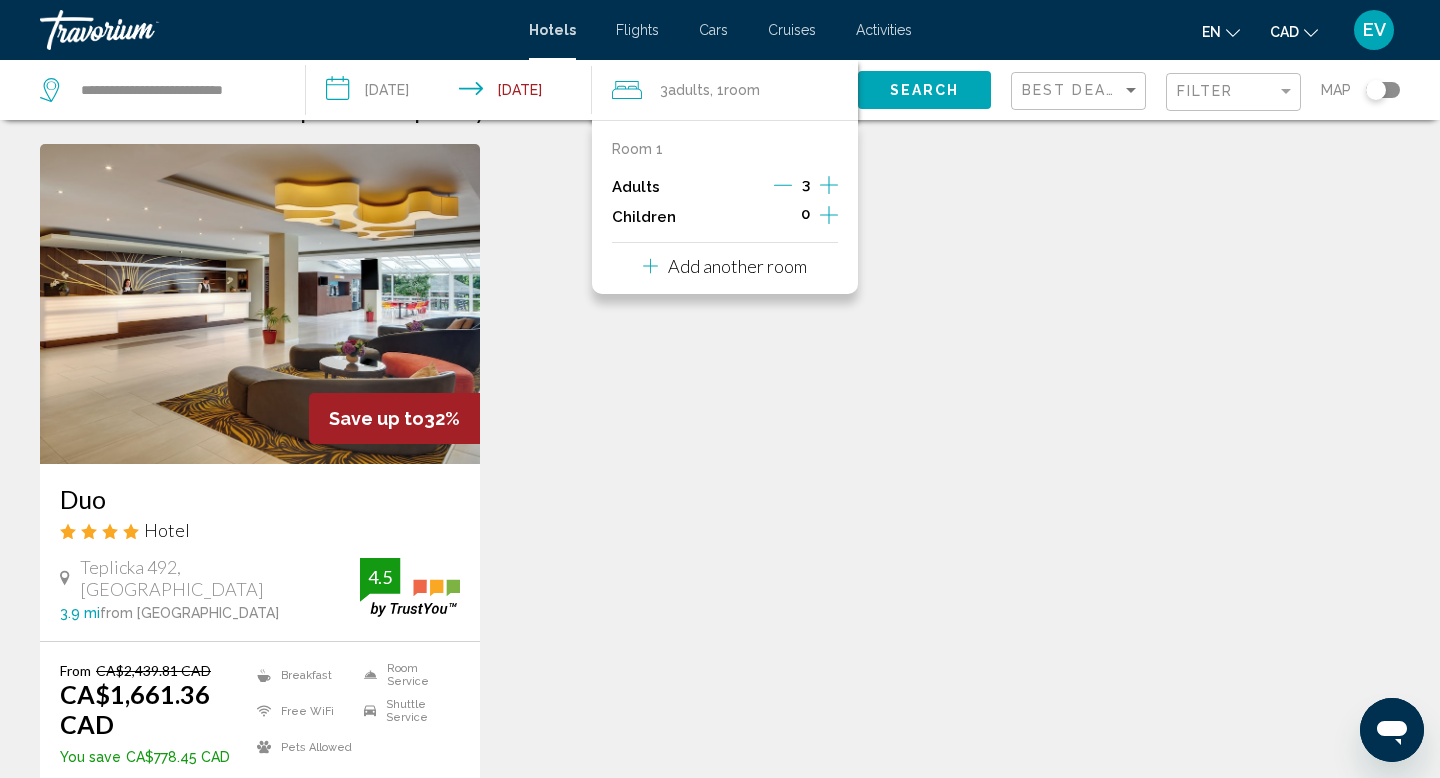 click 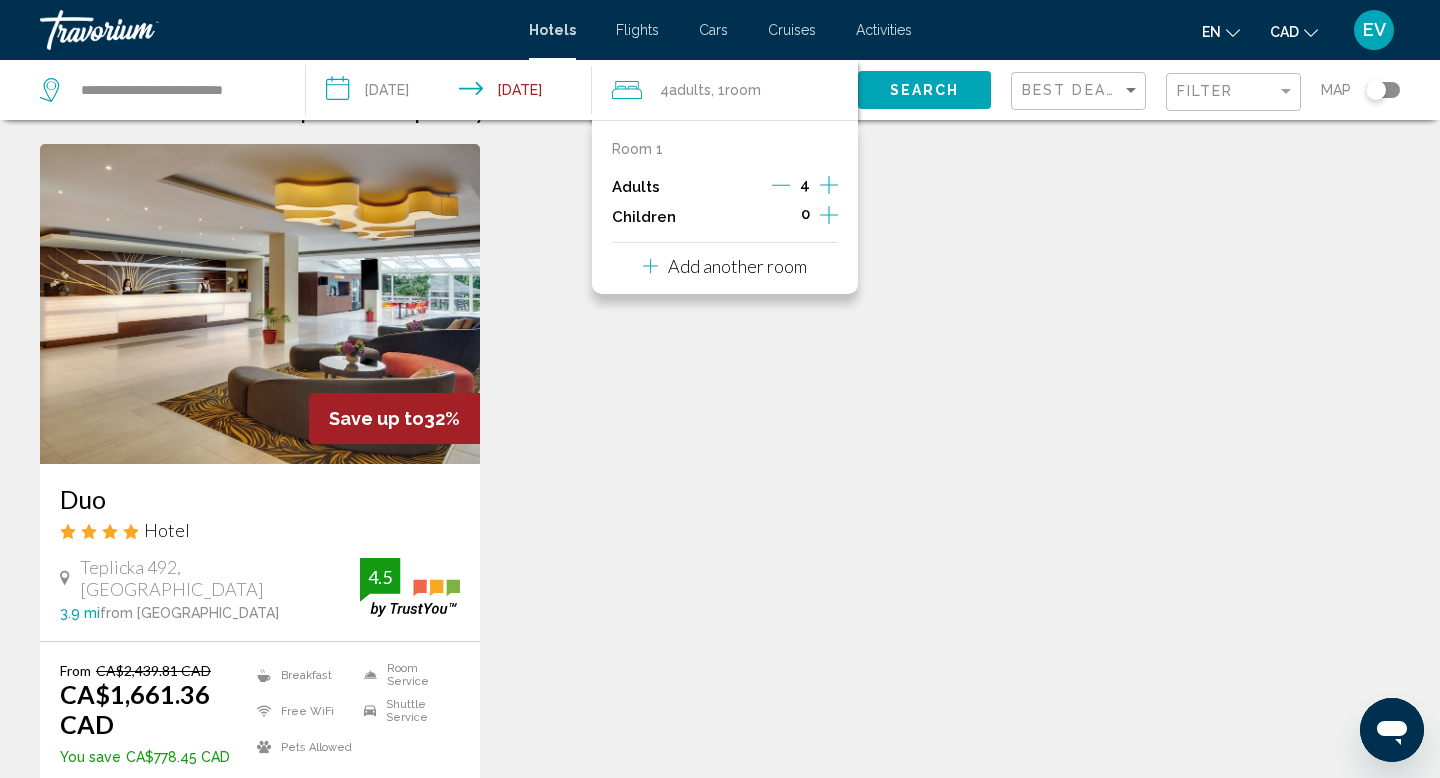 click on "Search" 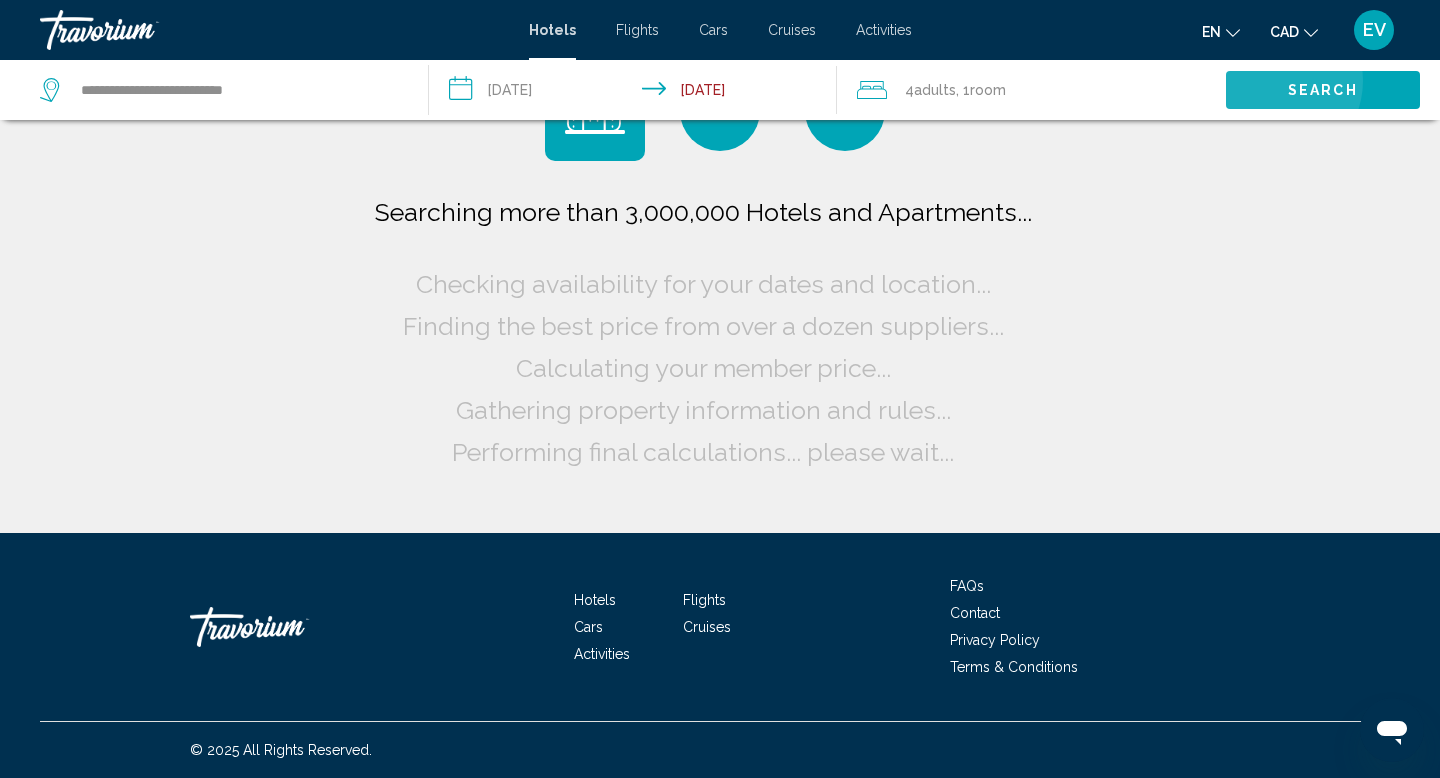 scroll, scrollTop: 0, scrollLeft: 0, axis: both 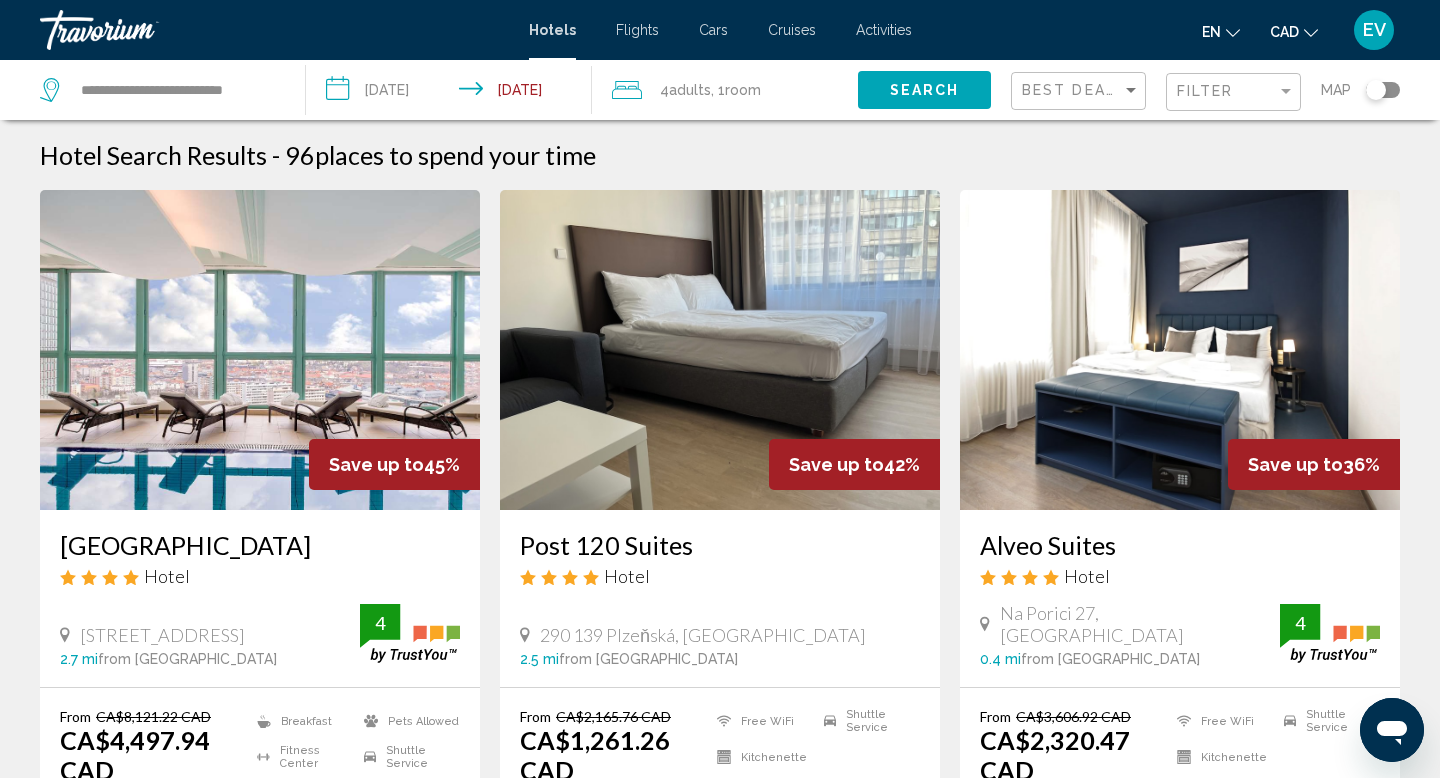 click on ", 1  Room rooms" 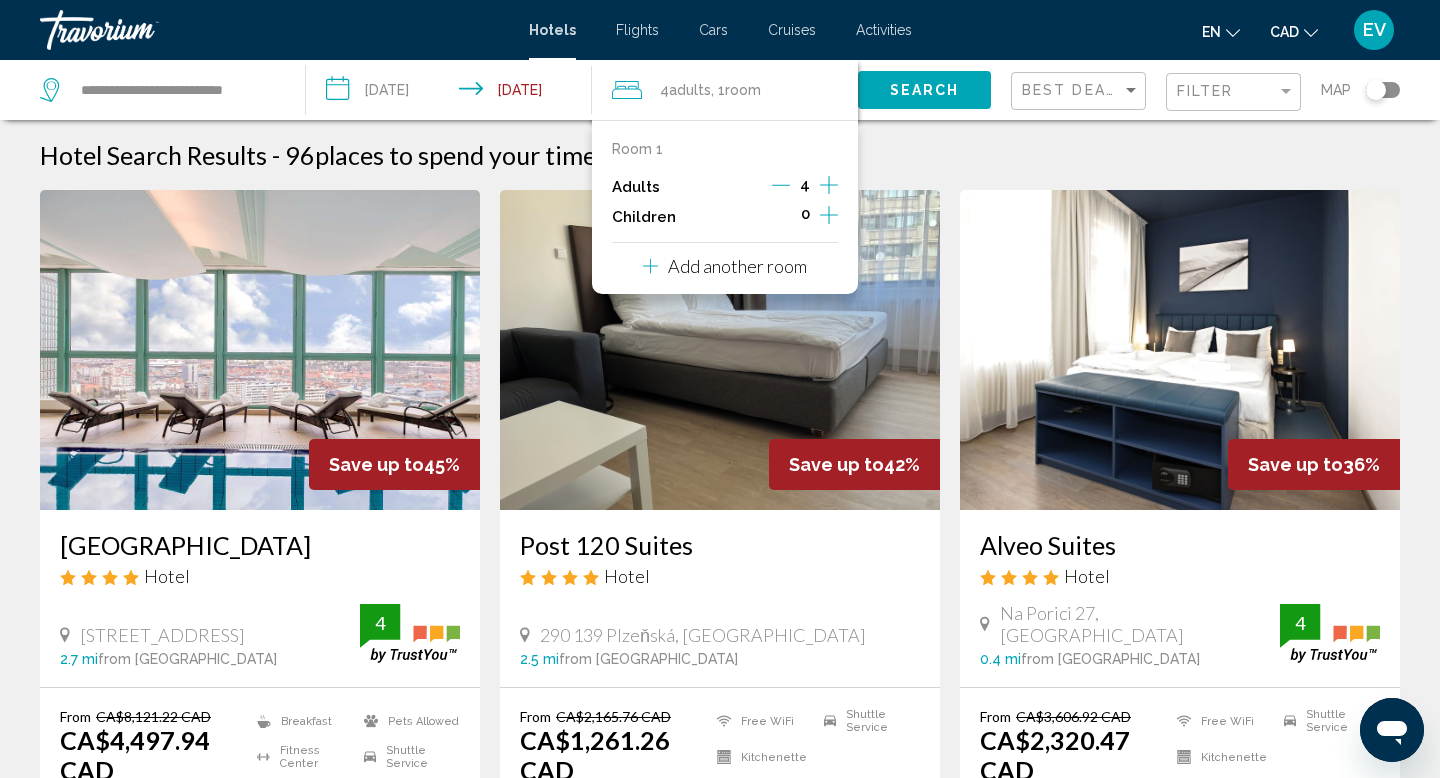 click 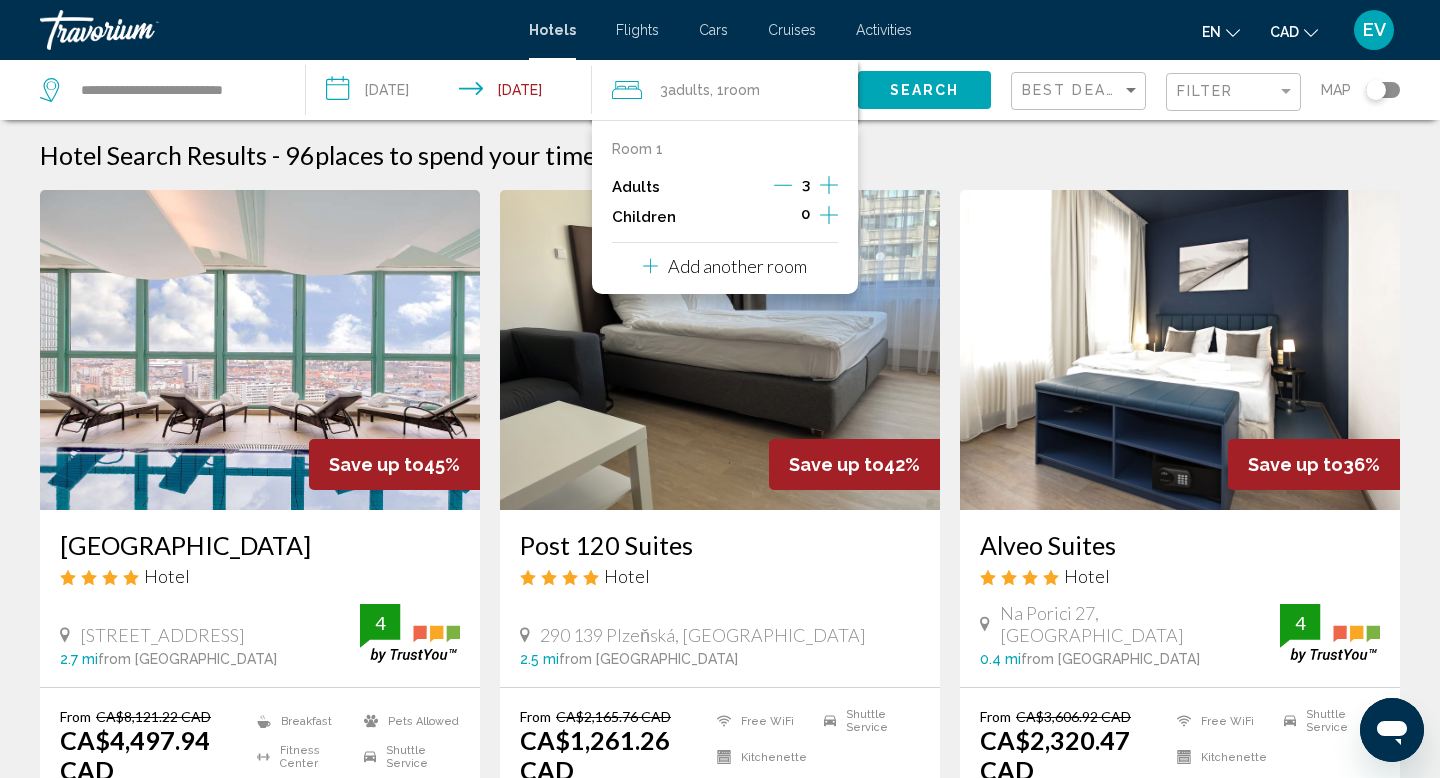 click 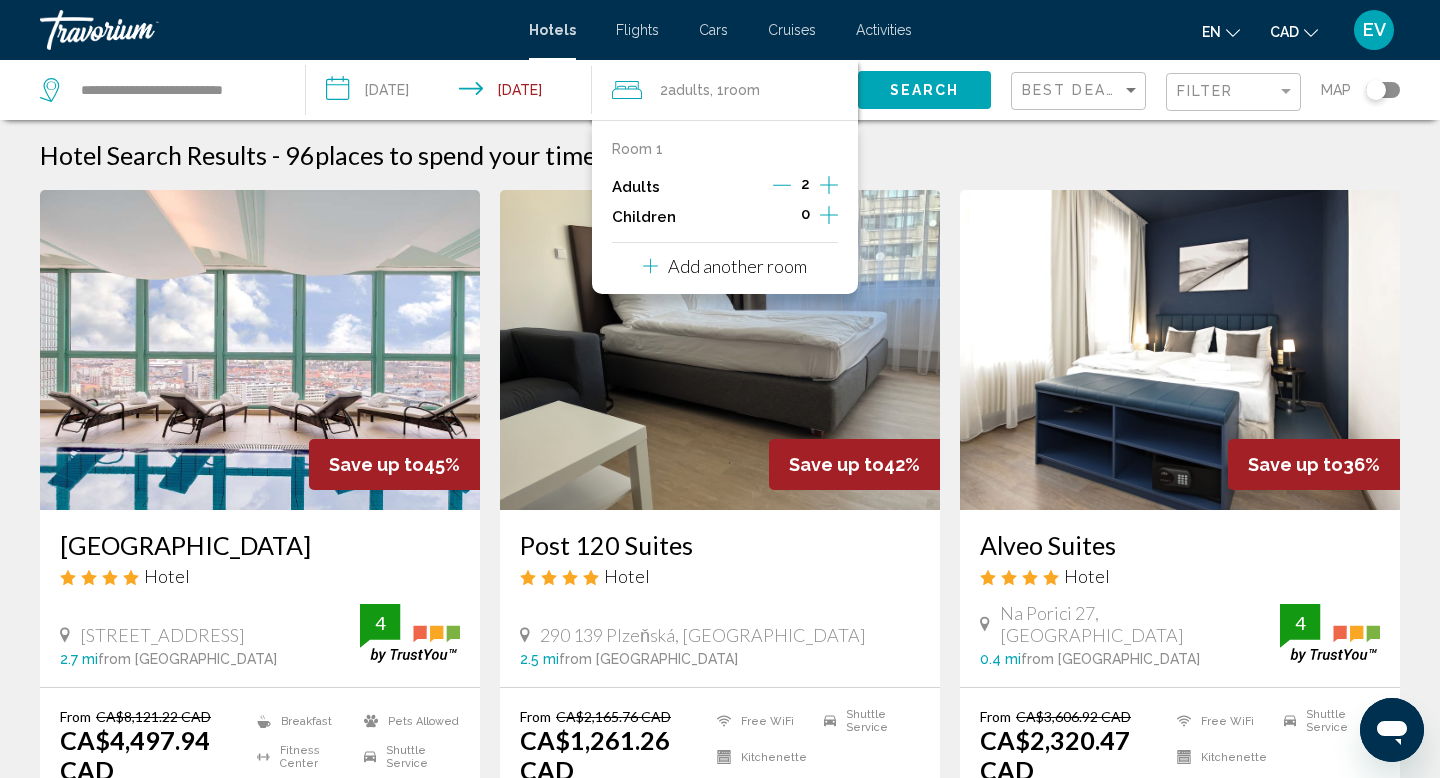 click on "Search" 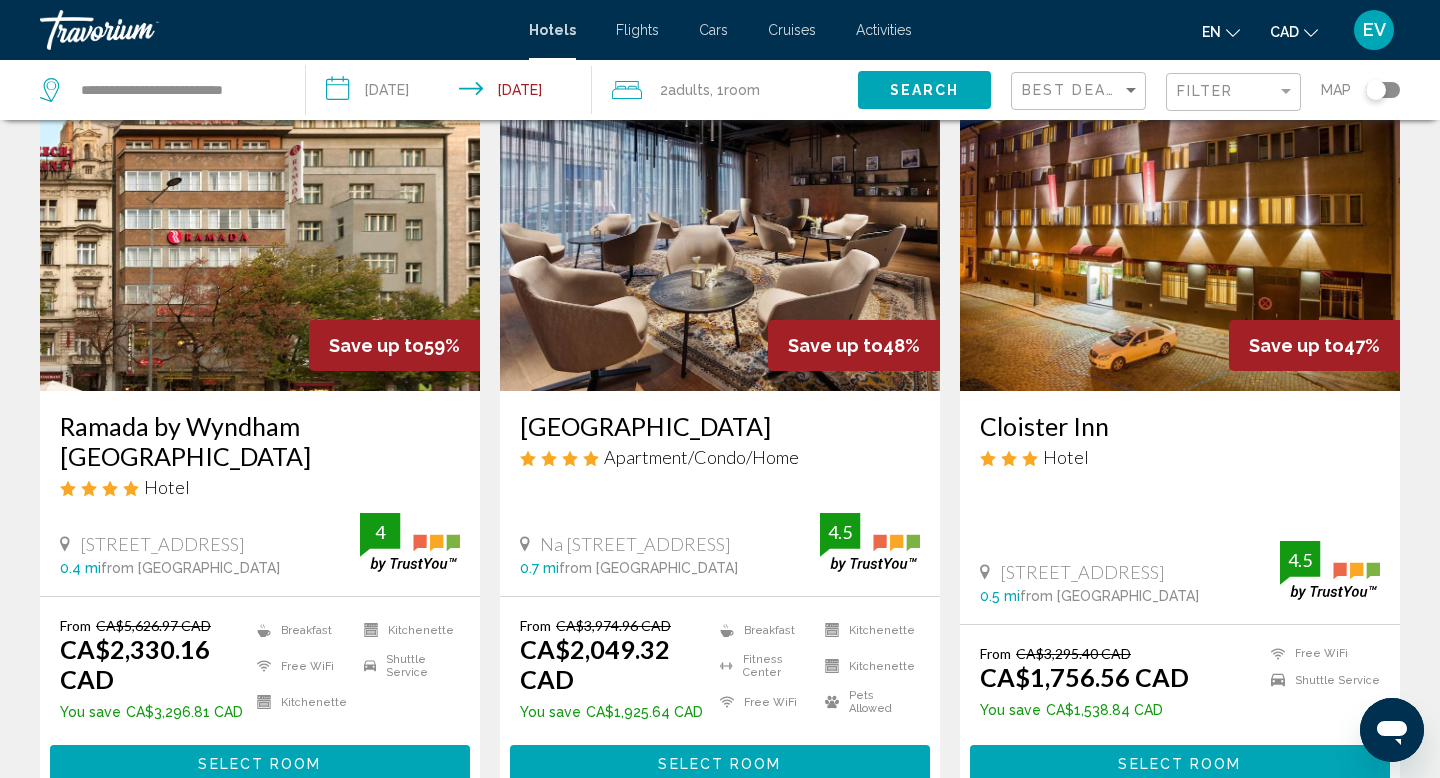 scroll, scrollTop: 147, scrollLeft: 0, axis: vertical 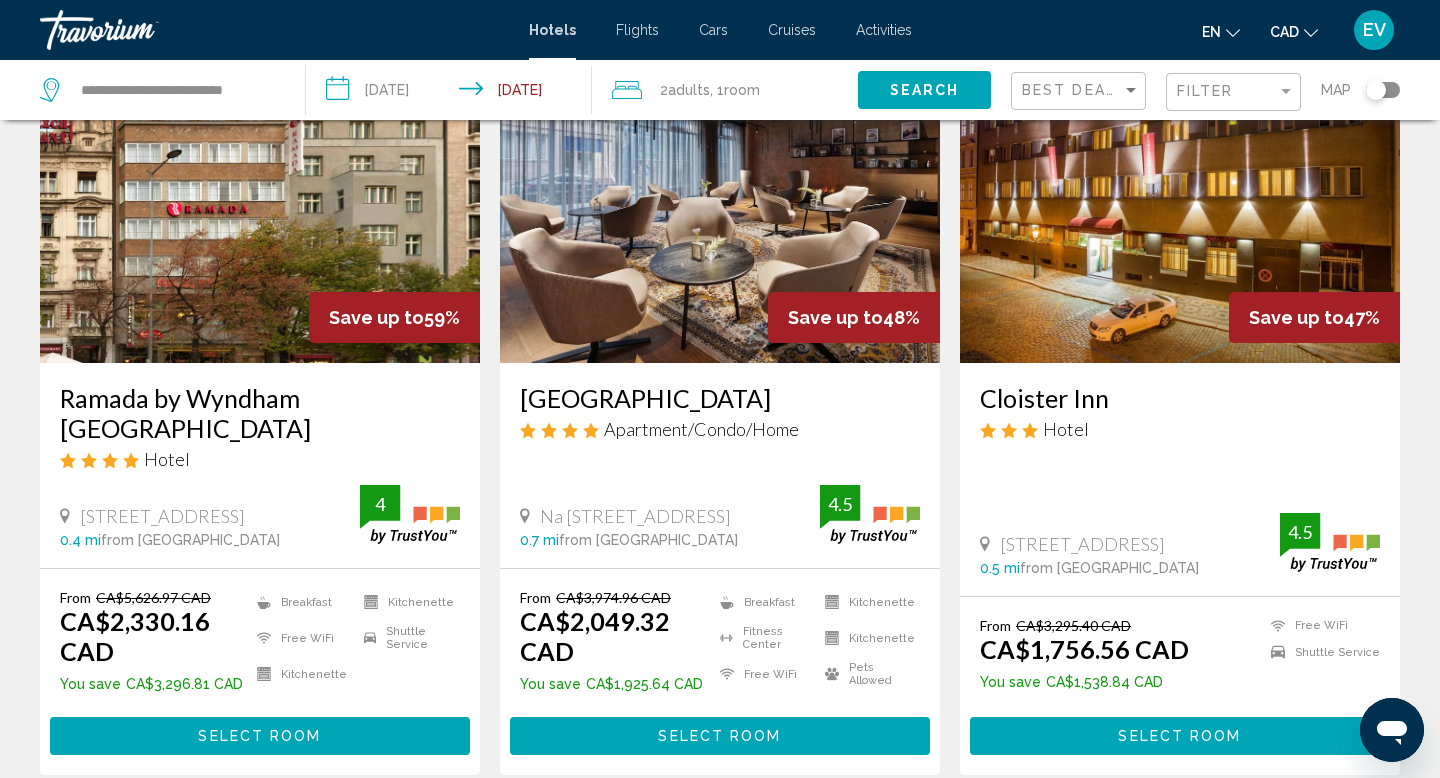 click on "Select Room" at bounding box center (720, 735) 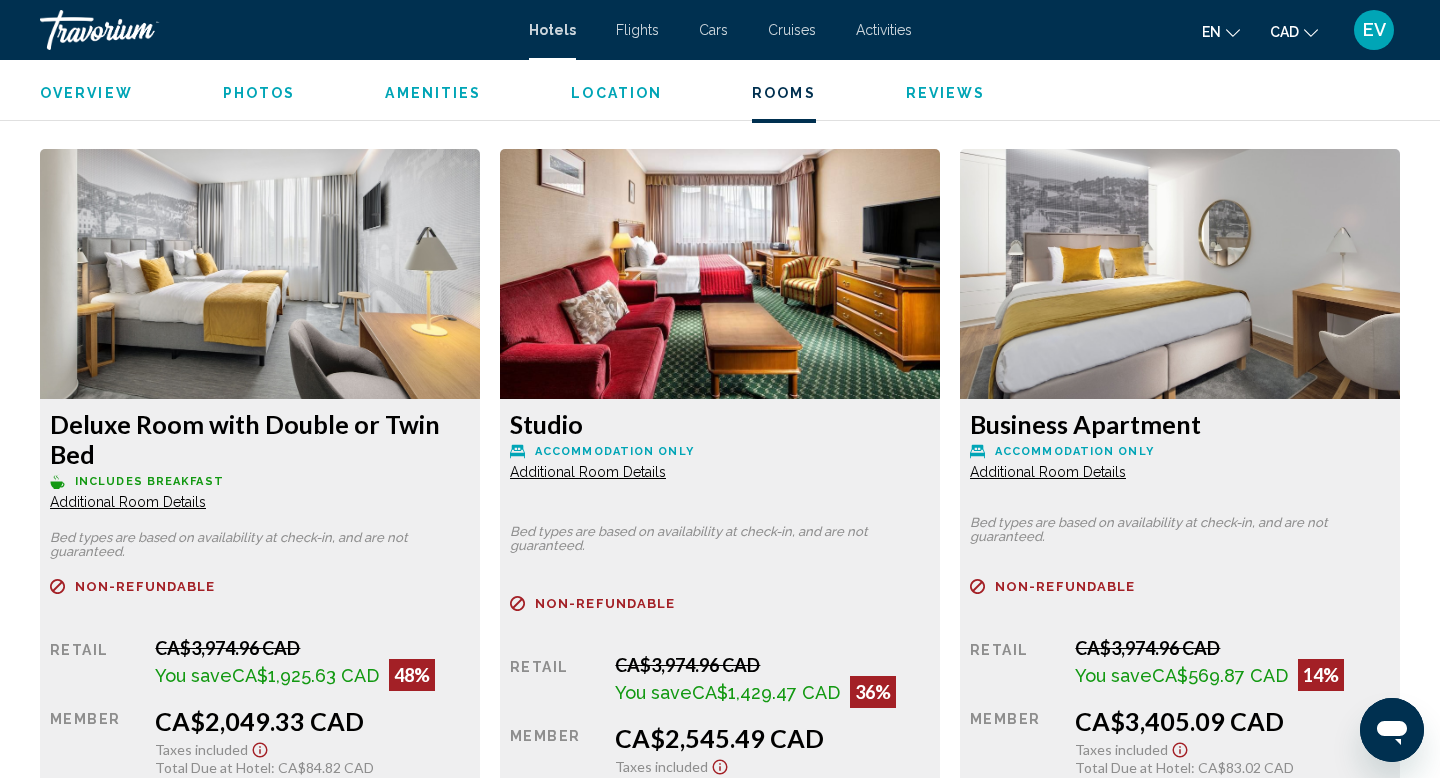 scroll, scrollTop: 2638, scrollLeft: 0, axis: vertical 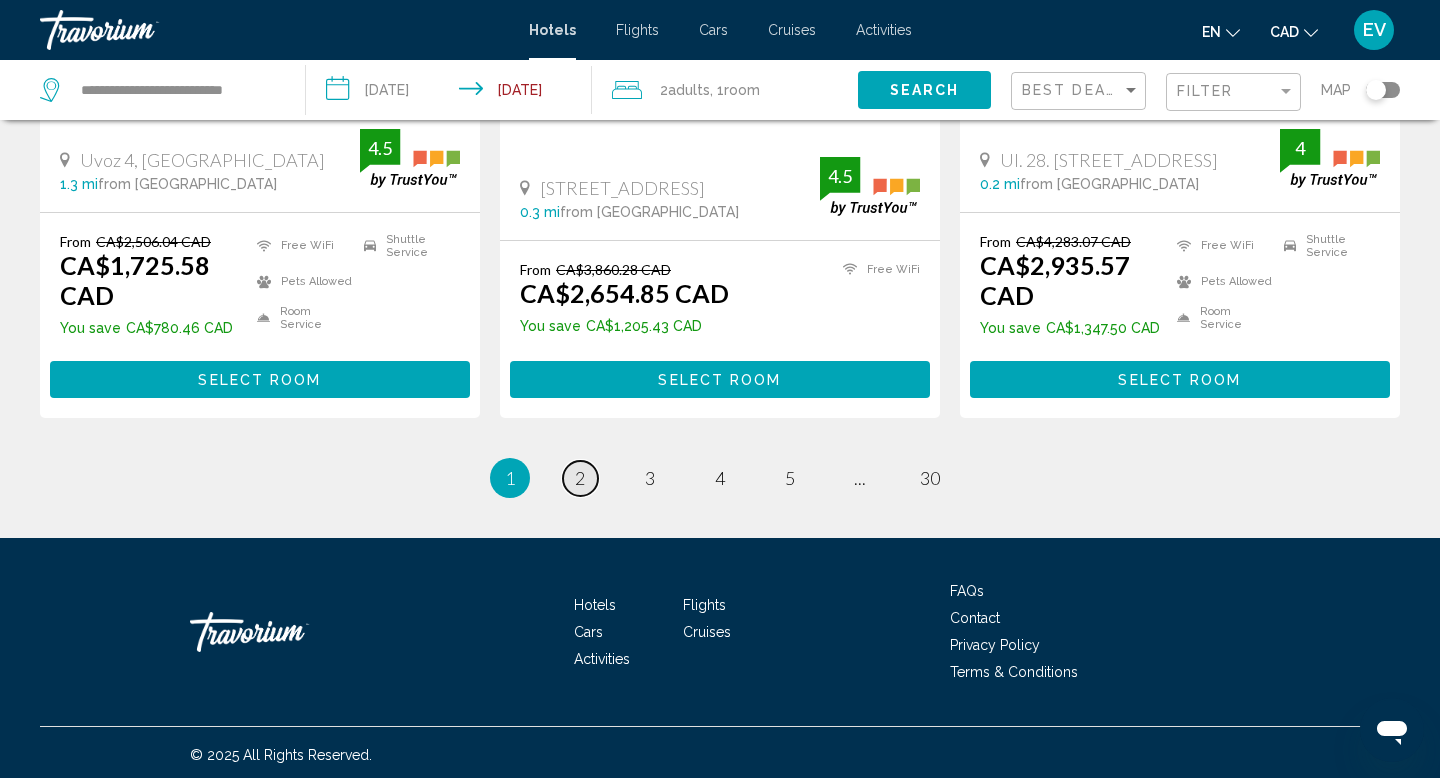 click on "page  2" at bounding box center [580, 478] 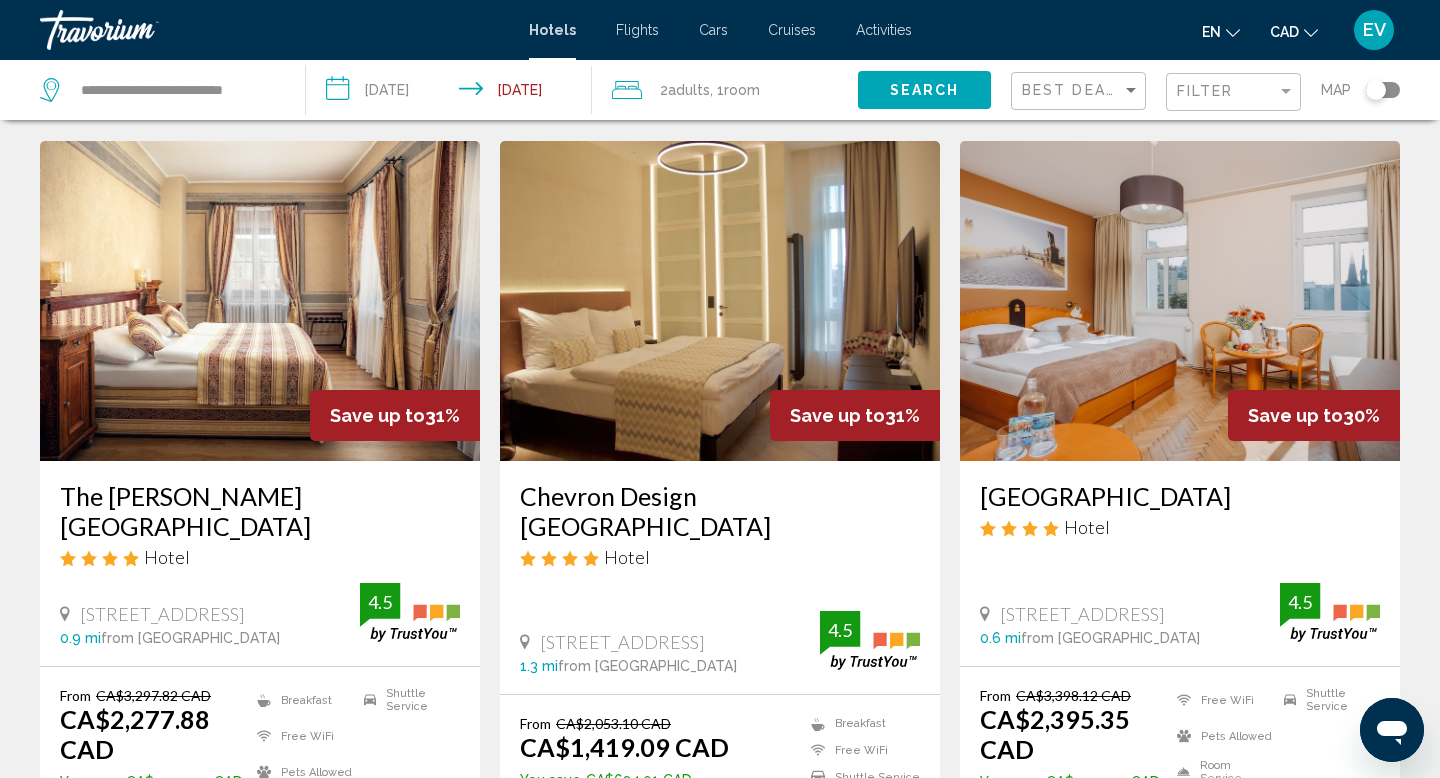 scroll, scrollTop: 82, scrollLeft: 0, axis: vertical 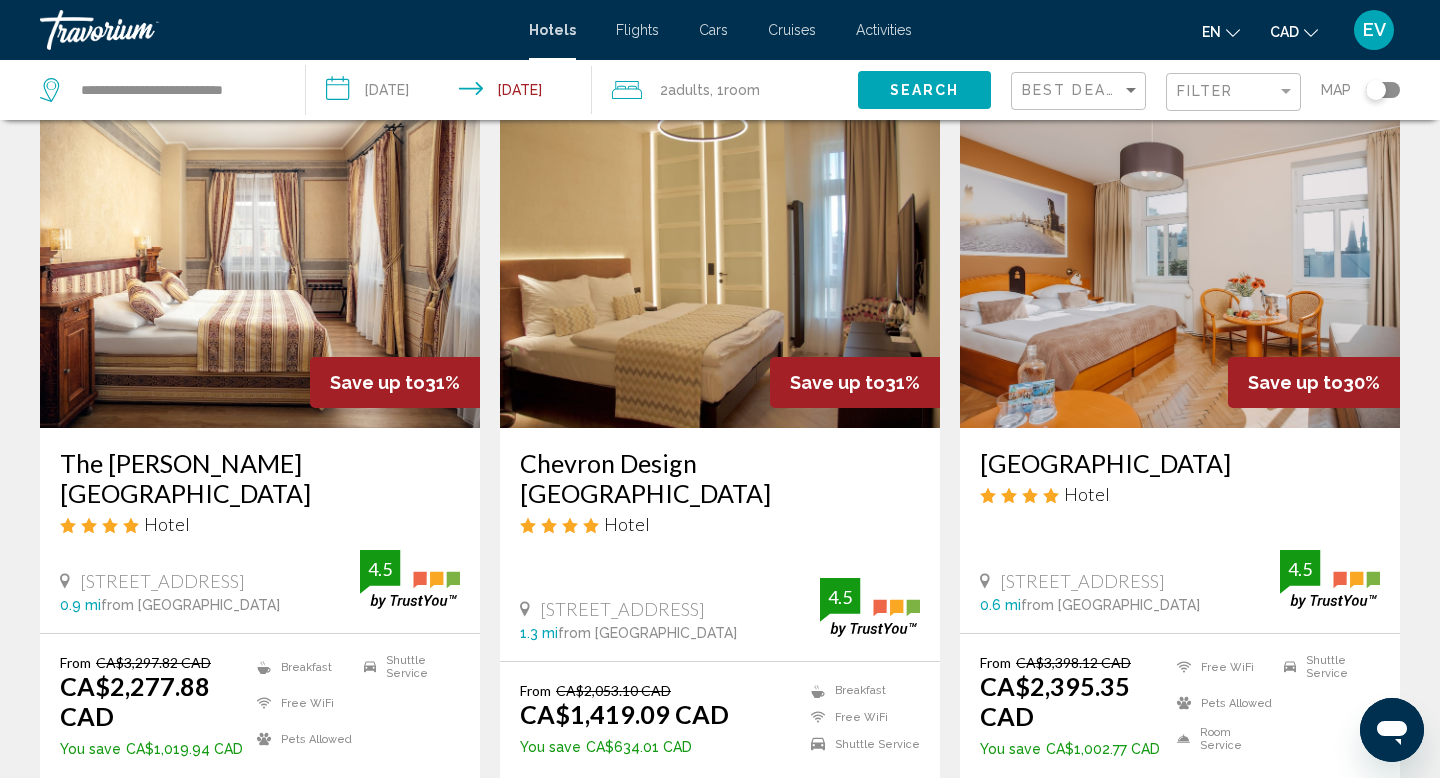 click on "**********" at bounding box center (453, 93) 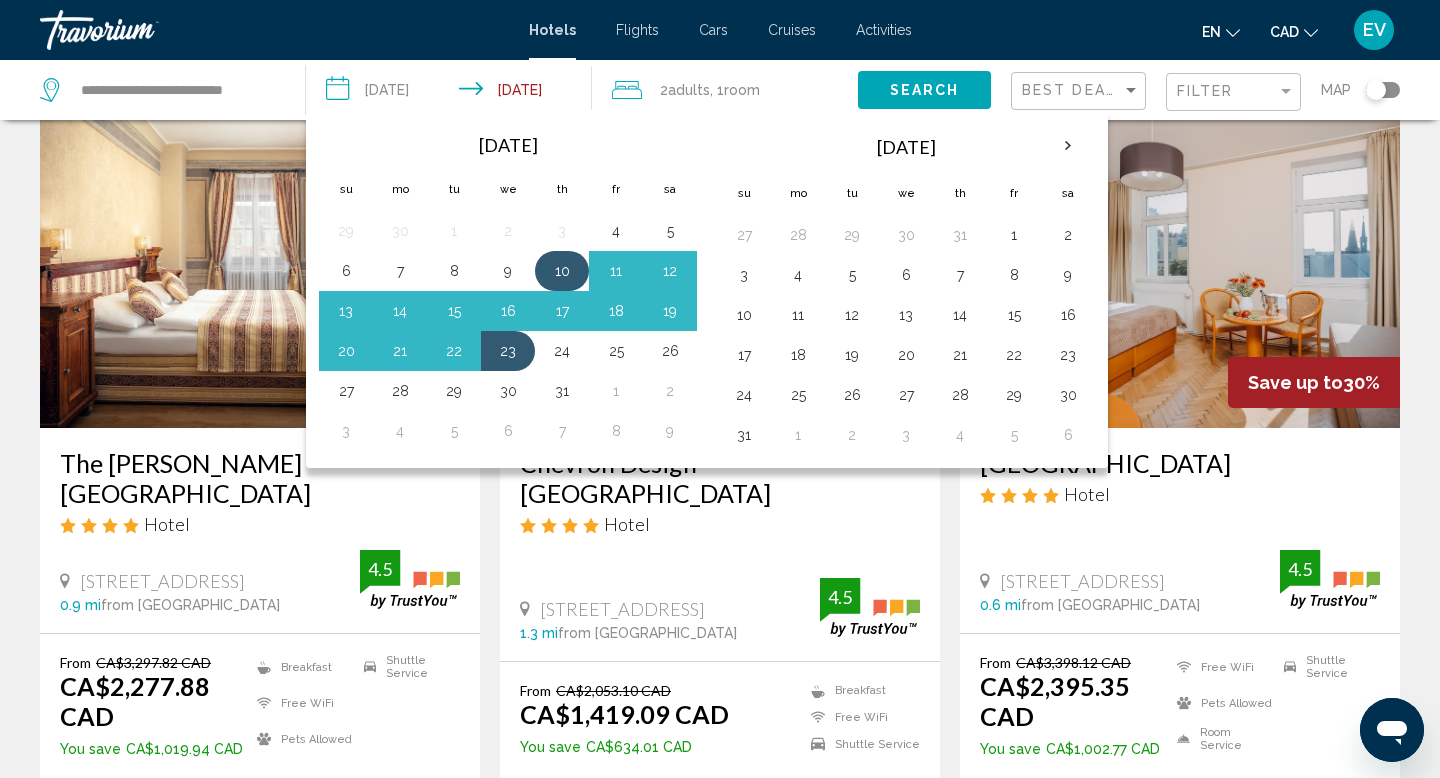 click on "10" at bounding box center (562, 271) 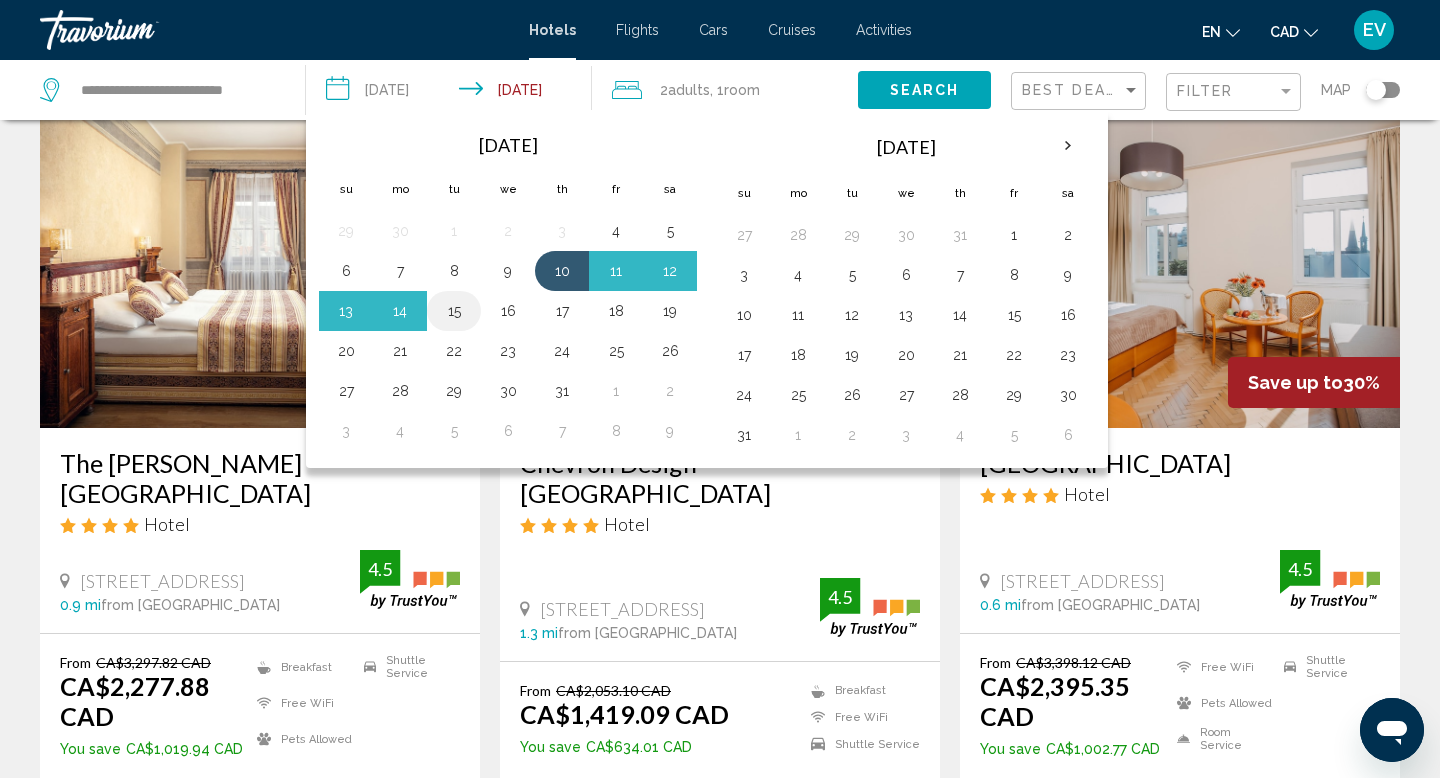 click on "15" at bounding box center [454, 311] 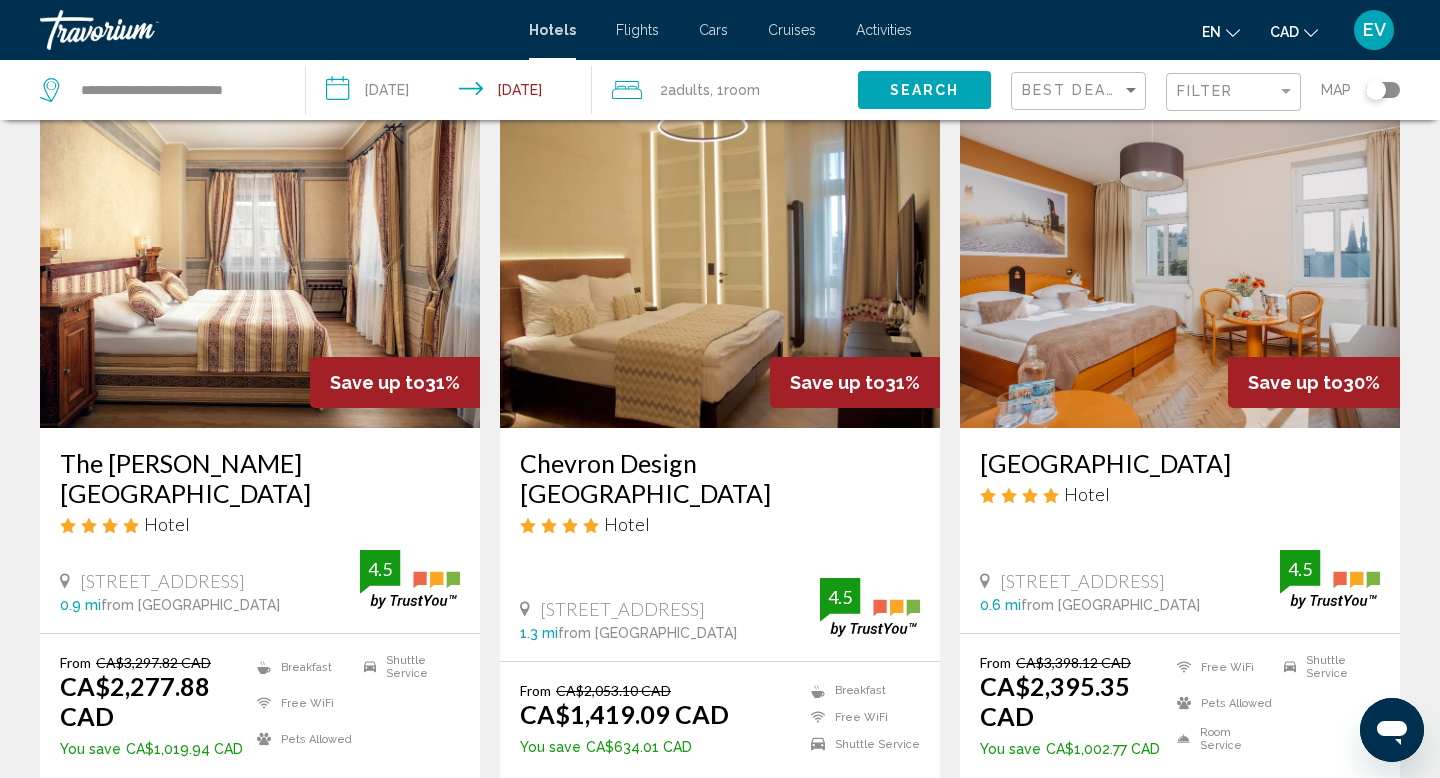 click on "Search" 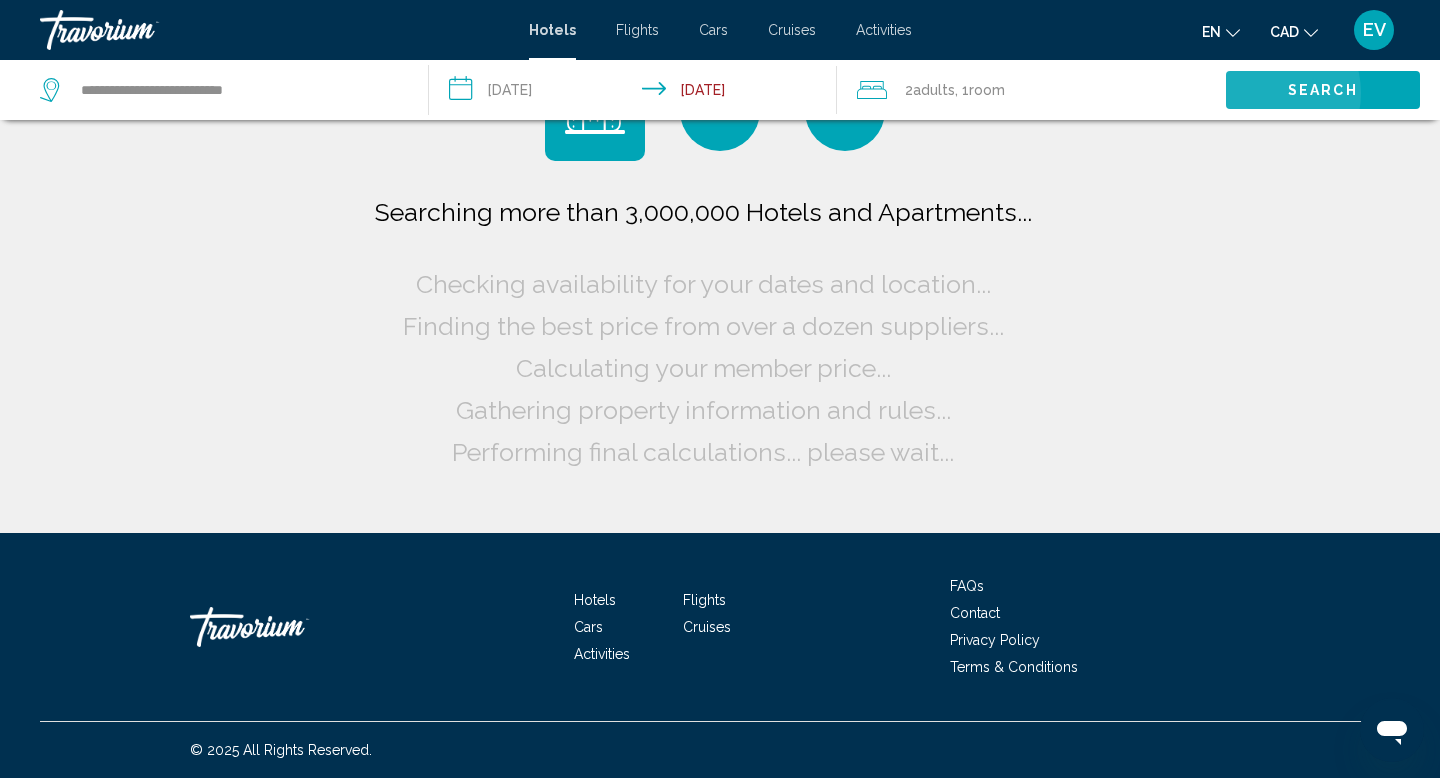 scroll, scrollTop: 0, scrollLeft: 0, axis: both 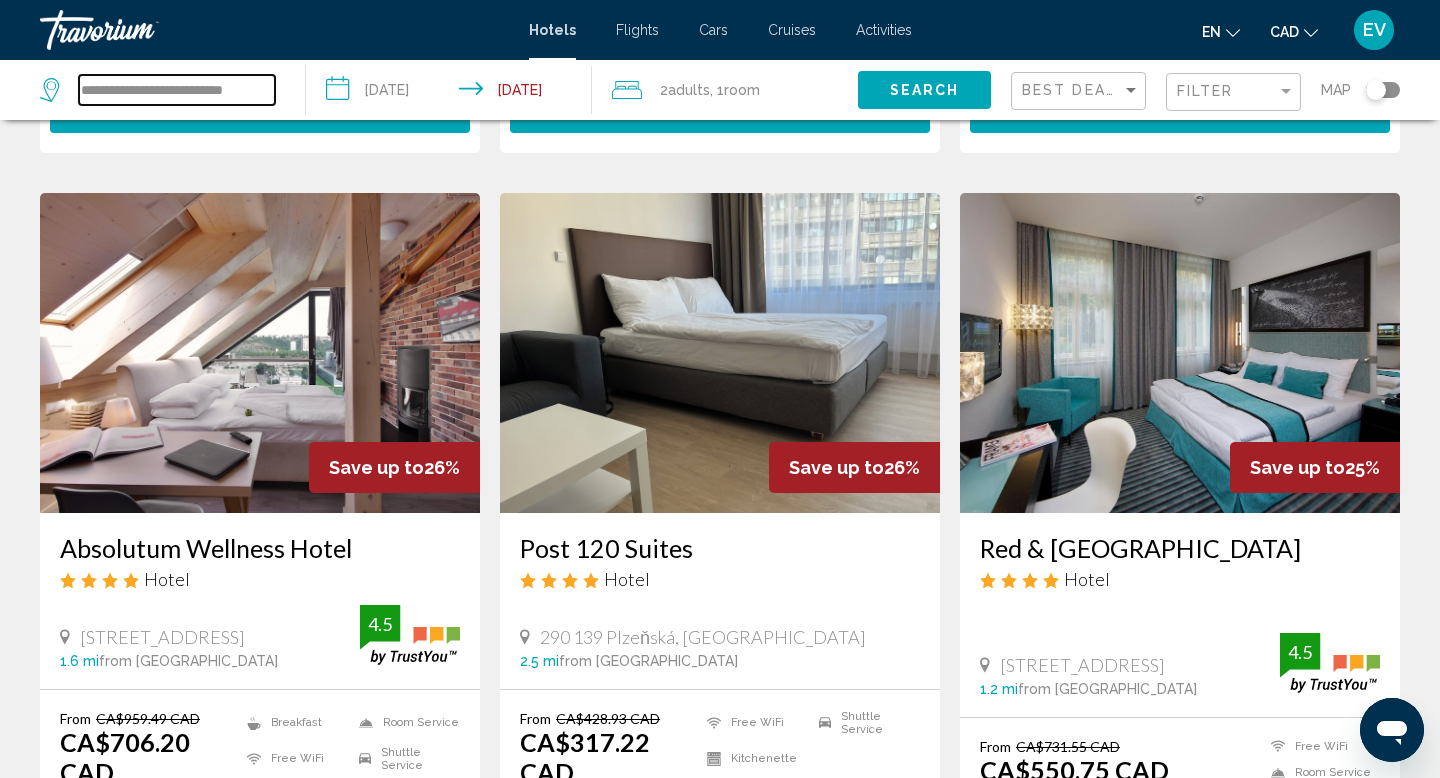 click on "**********" at bounding box center (177, 90) 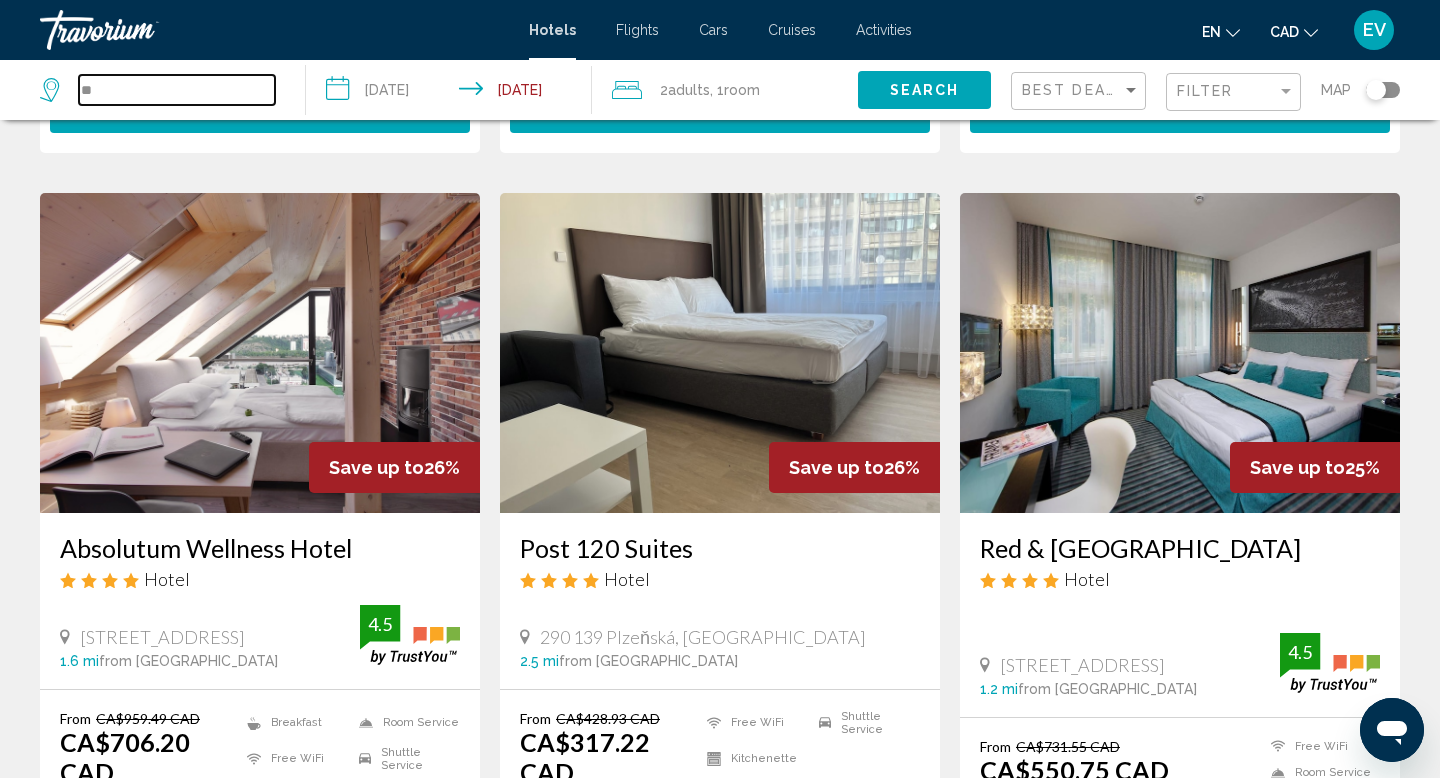 type on "*" 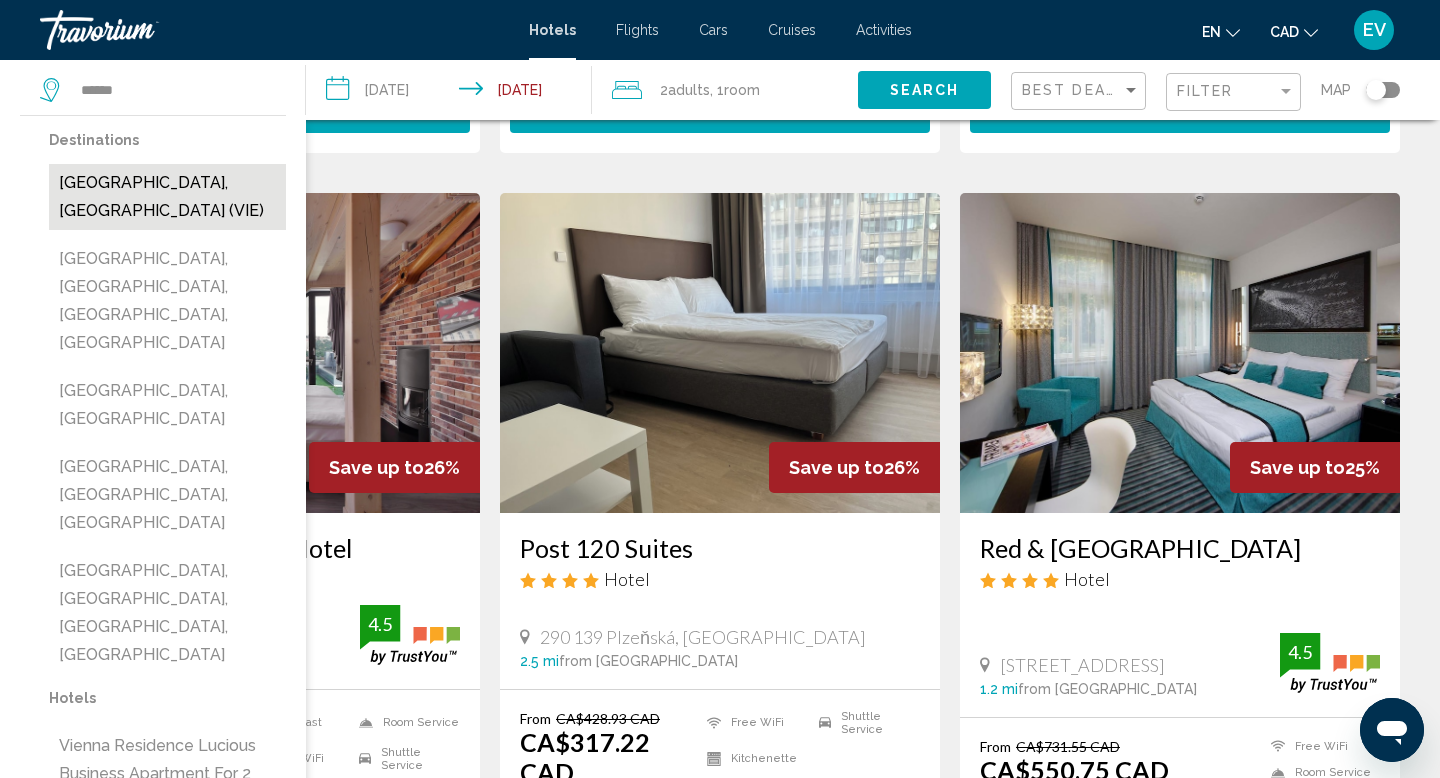 click on "Vienna, Austria (VIE)" at bounding box center (167, 197) 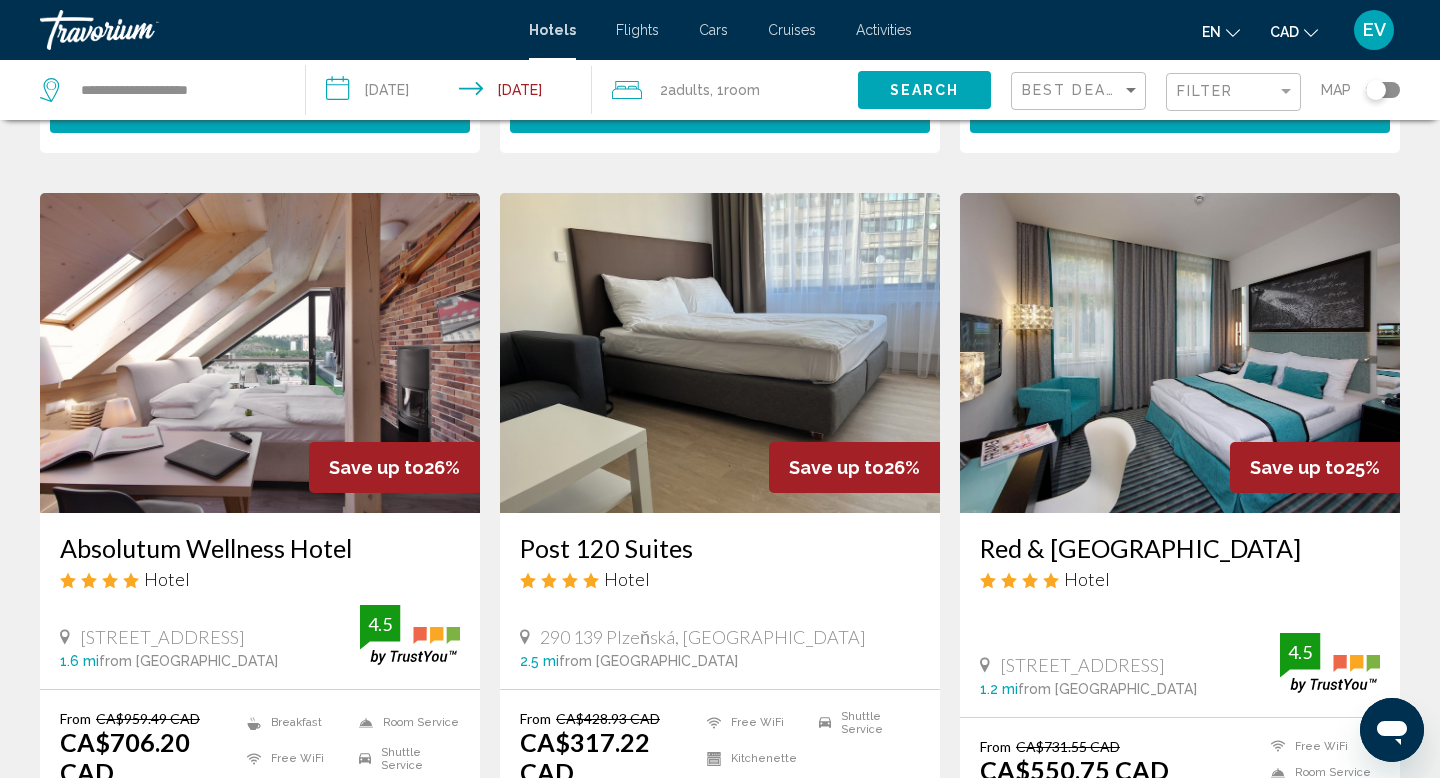 click on "Search" 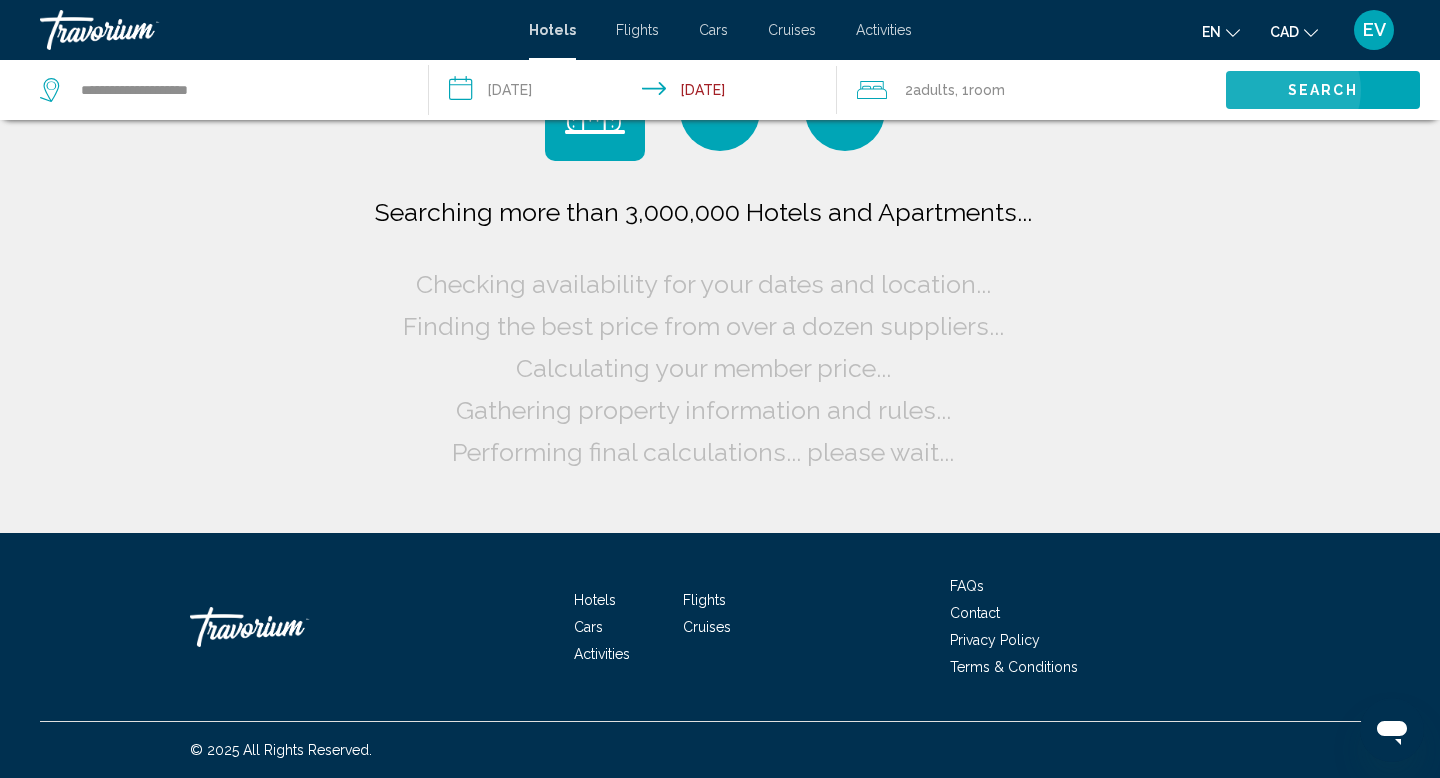 scroll, scrollTop: 0, scrollLeft: 0, axis: both 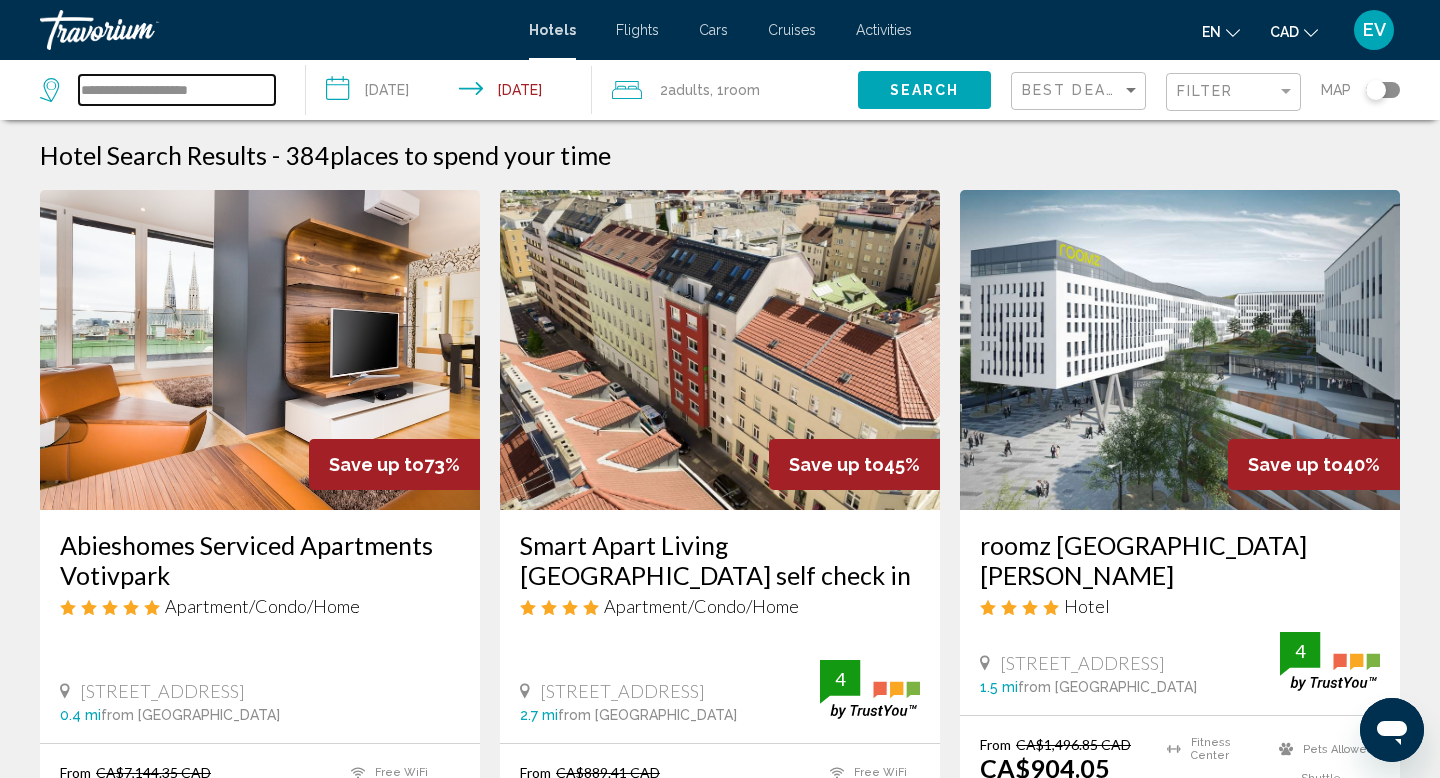 click on "**********" at bounding box center [177, 90] 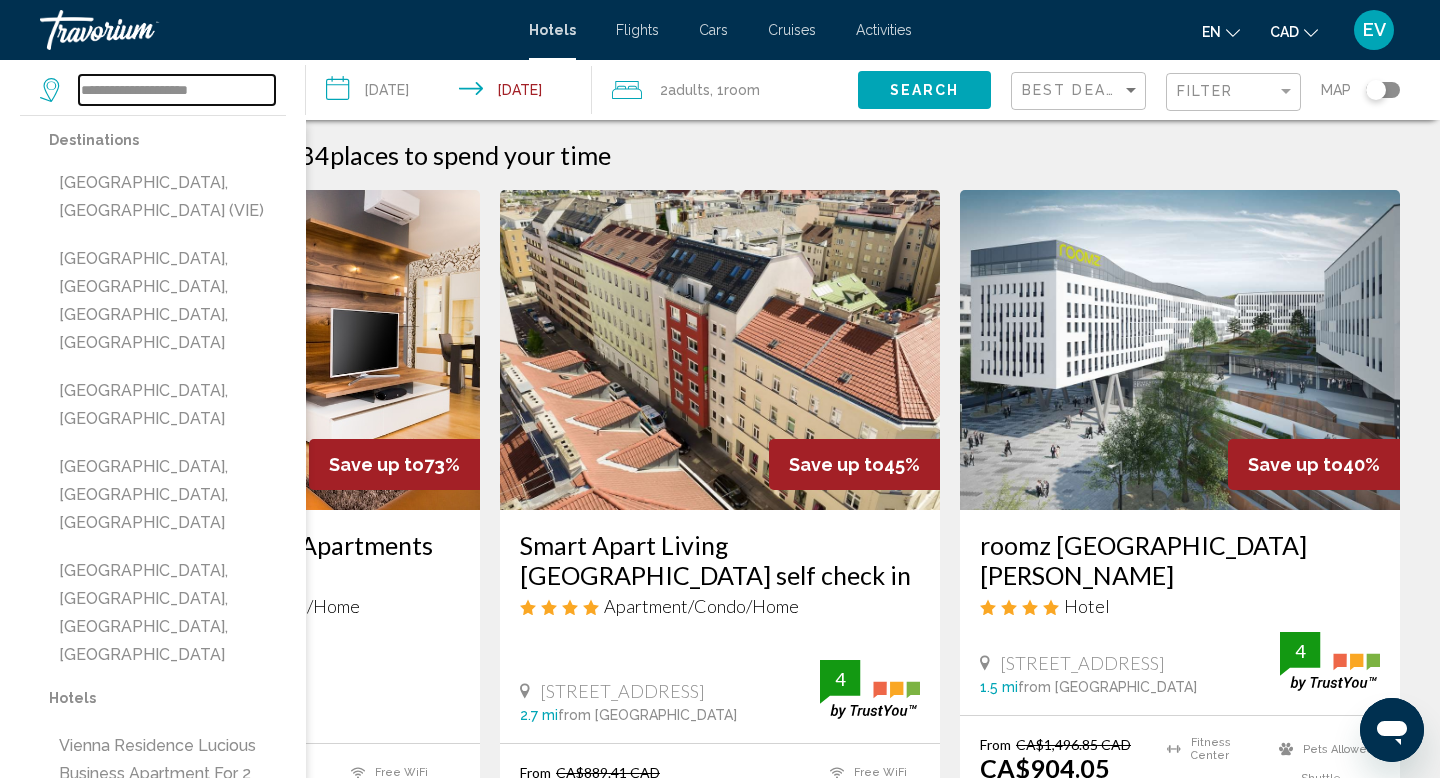 click on "**********" at bounding box center (177, 90) 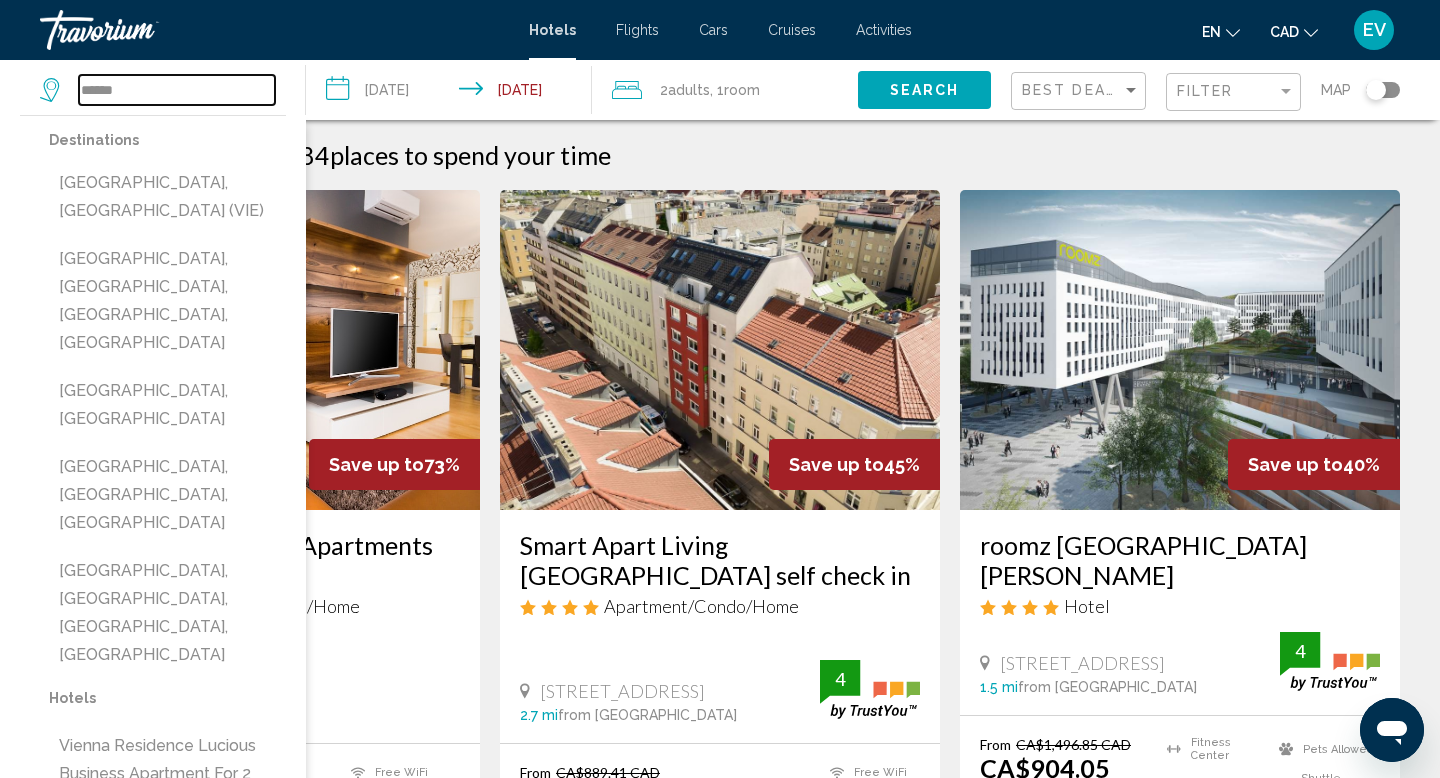 click on "******" at bounding box center [177, 90] 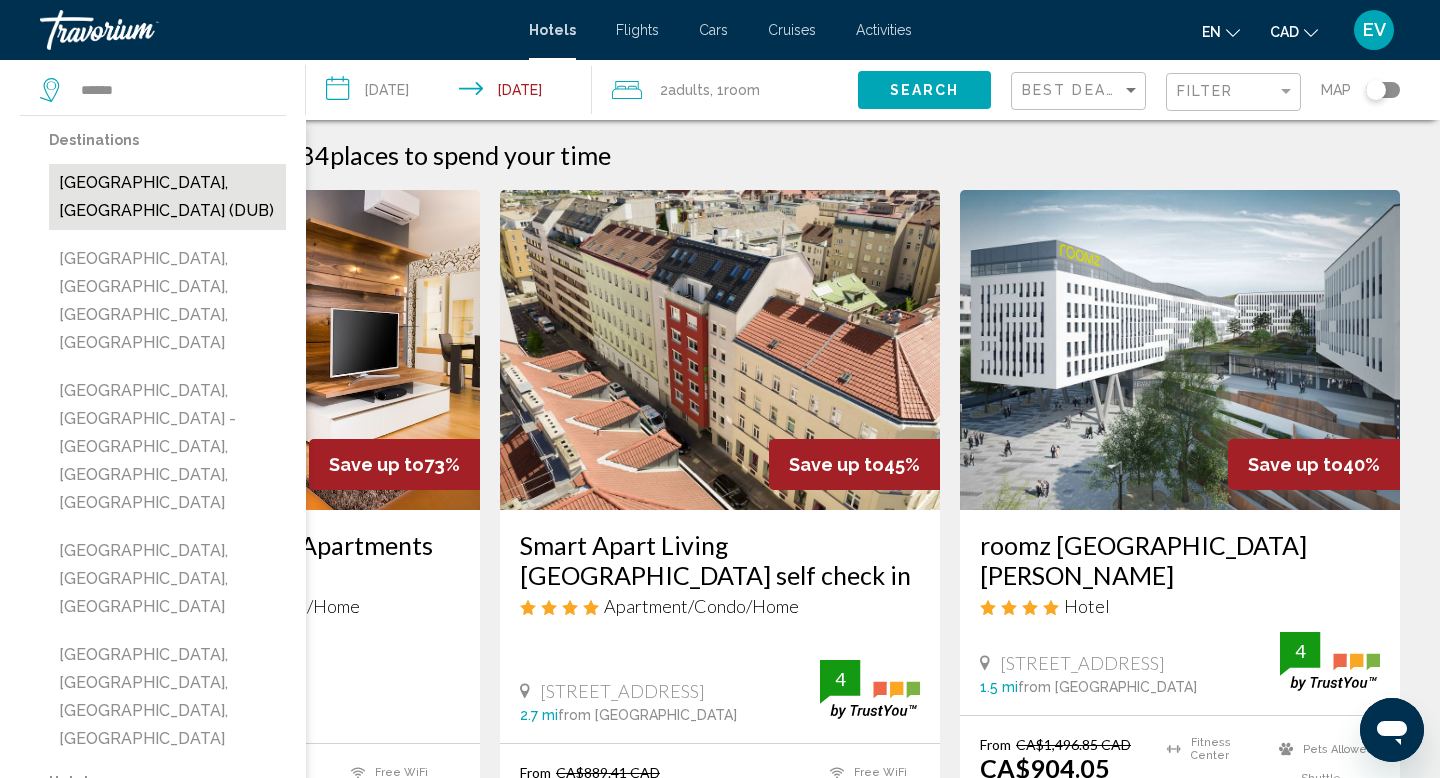 click on "Dublin, Ireland (DUB)" at bounding box center (167, 197) 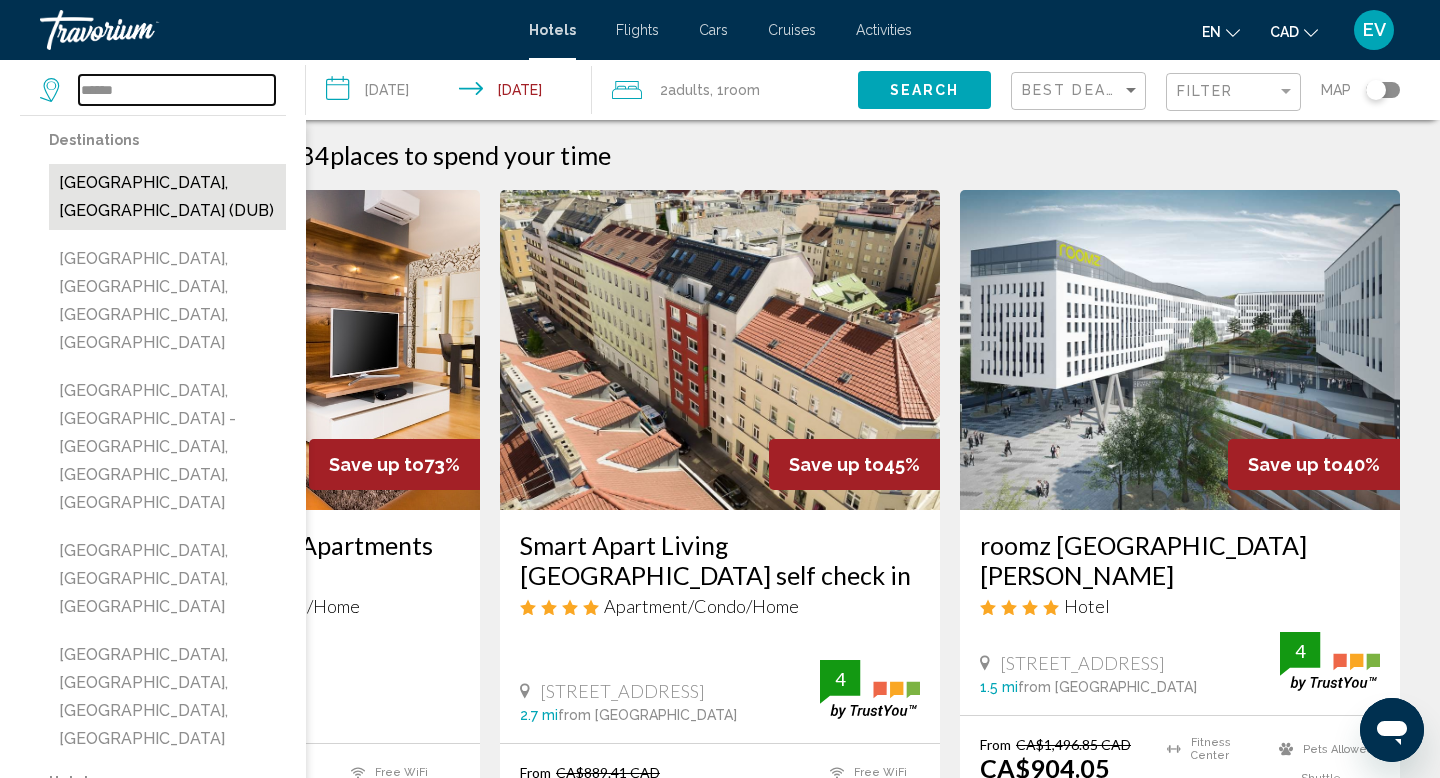 type on "**********" 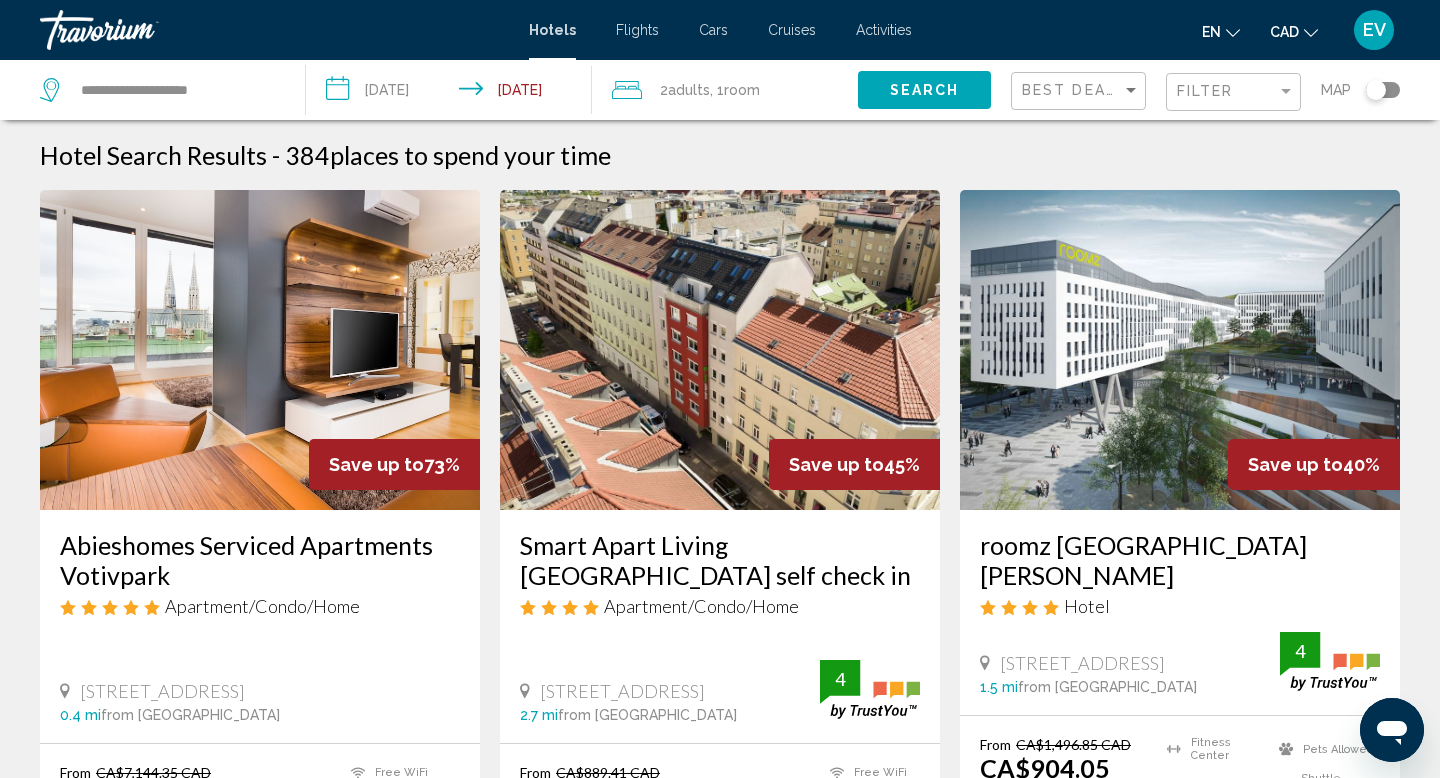 click on "Search" 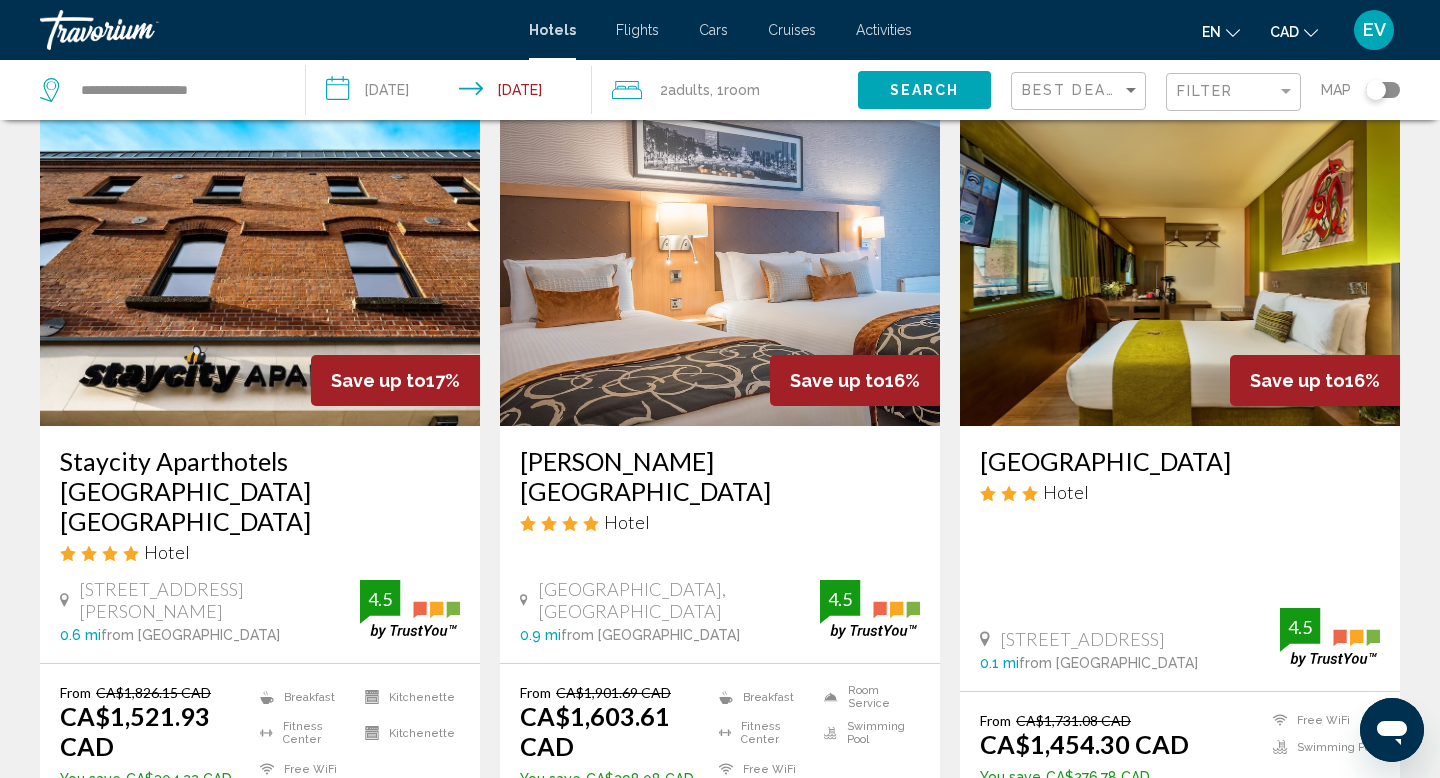 scroll, scrollTop: 2593, scrollLeft: 0, axis: vertical 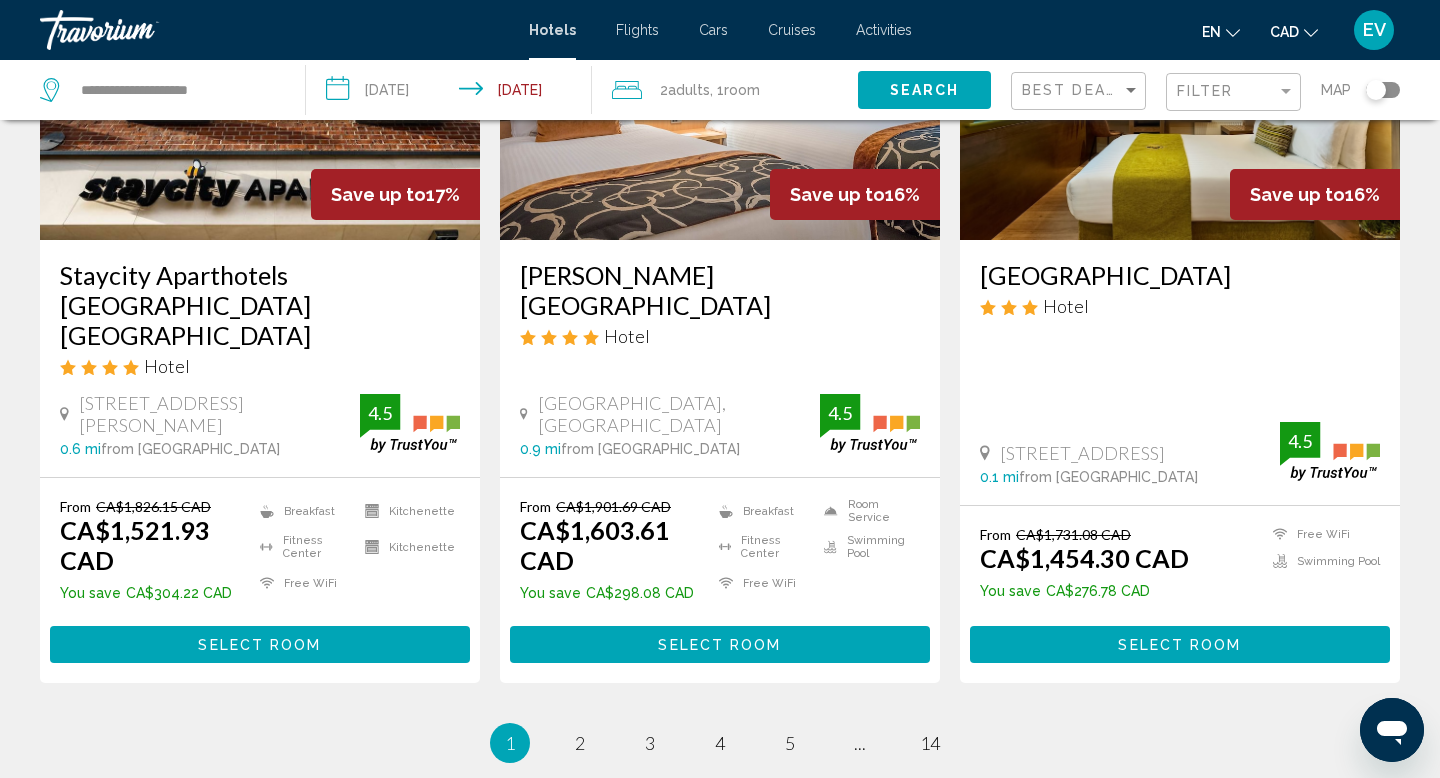 click on "Filter" 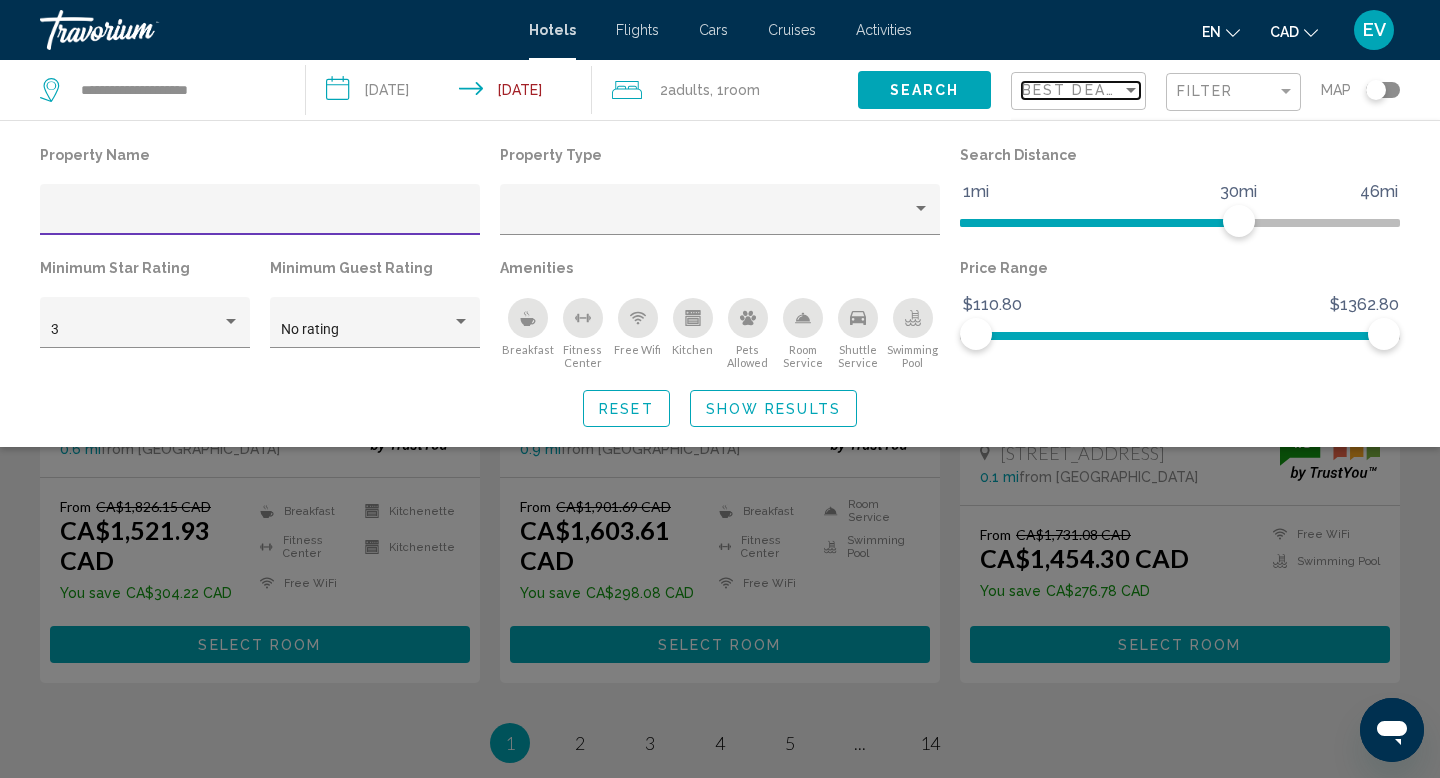 click on "Best Deals" at bounding box center (1074, 90) 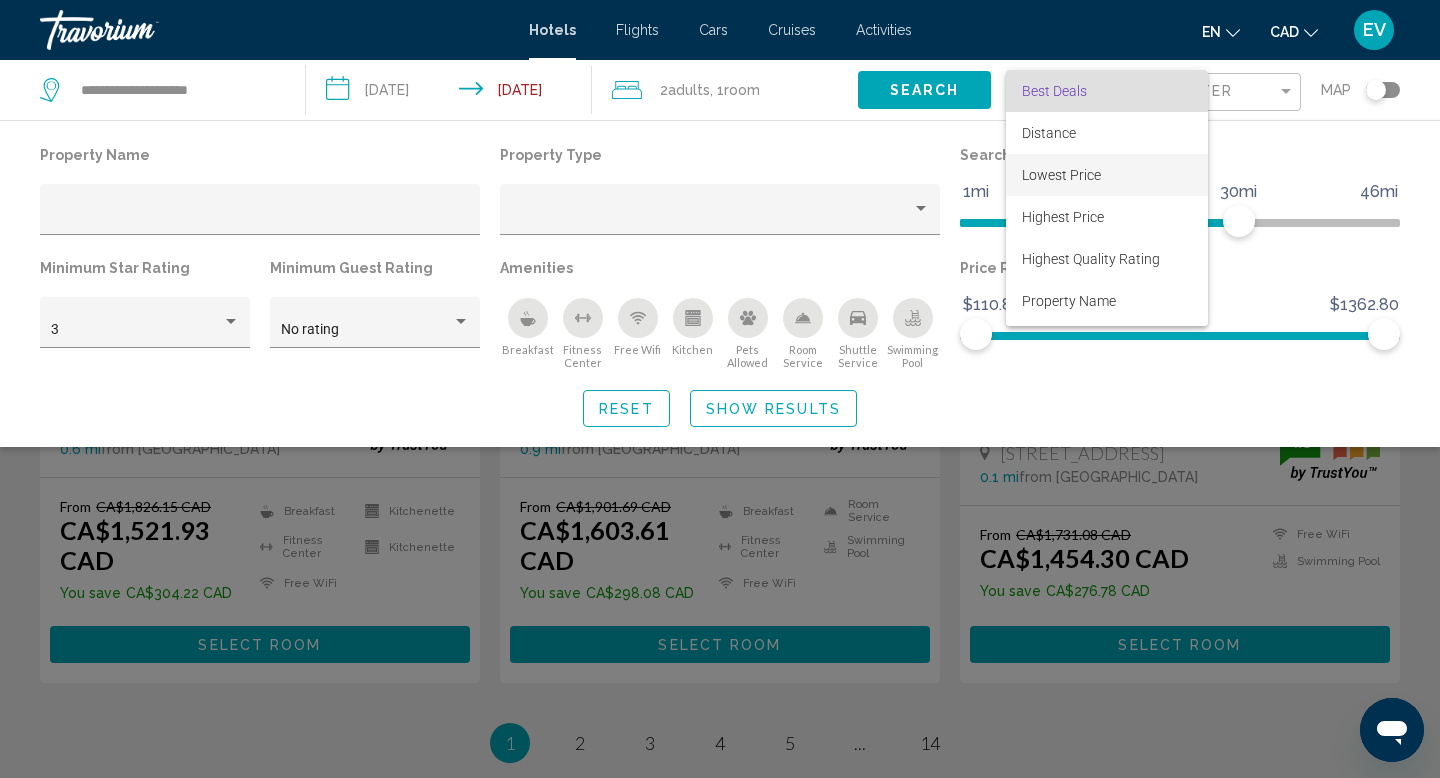 click on "Lowest Price" at bounding box center [1107, 175] 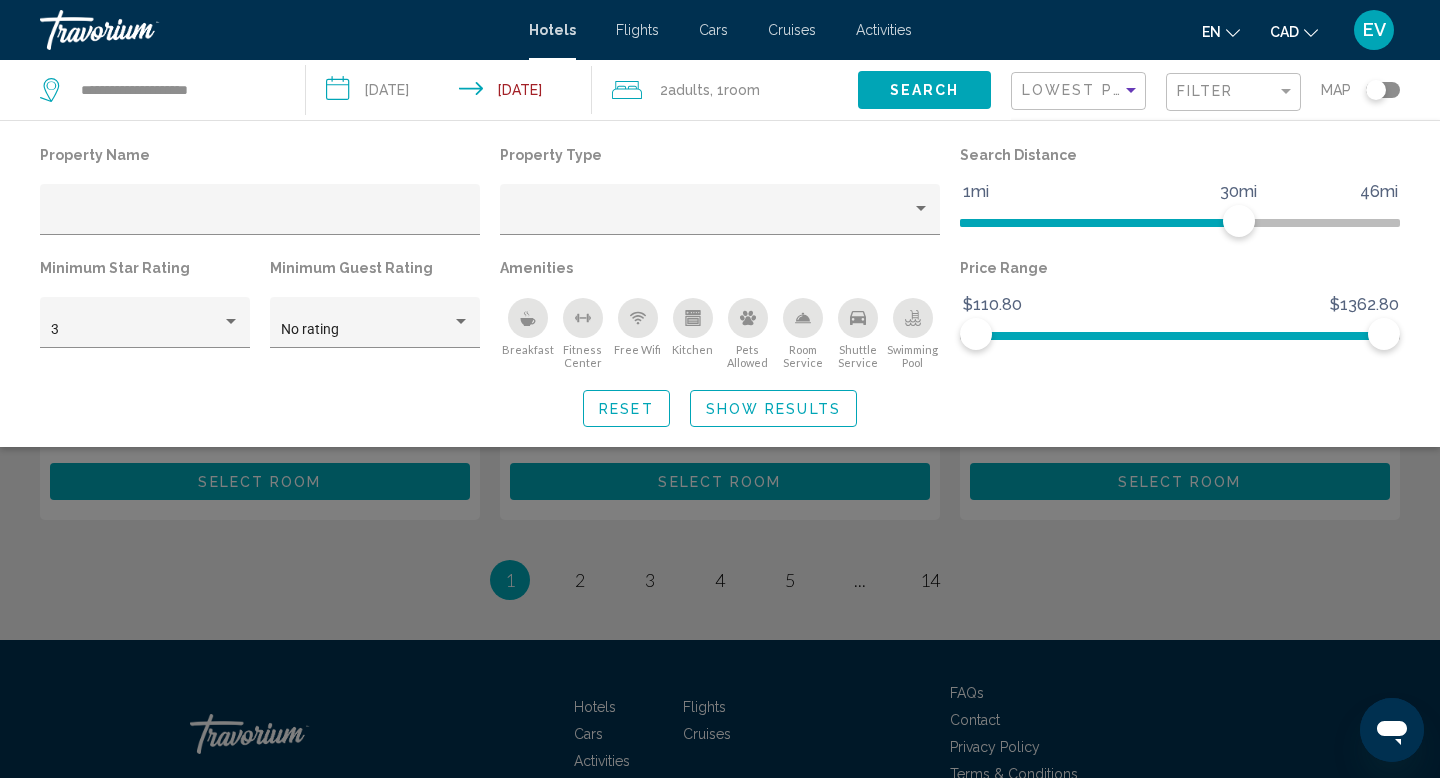 click on "Show Results" 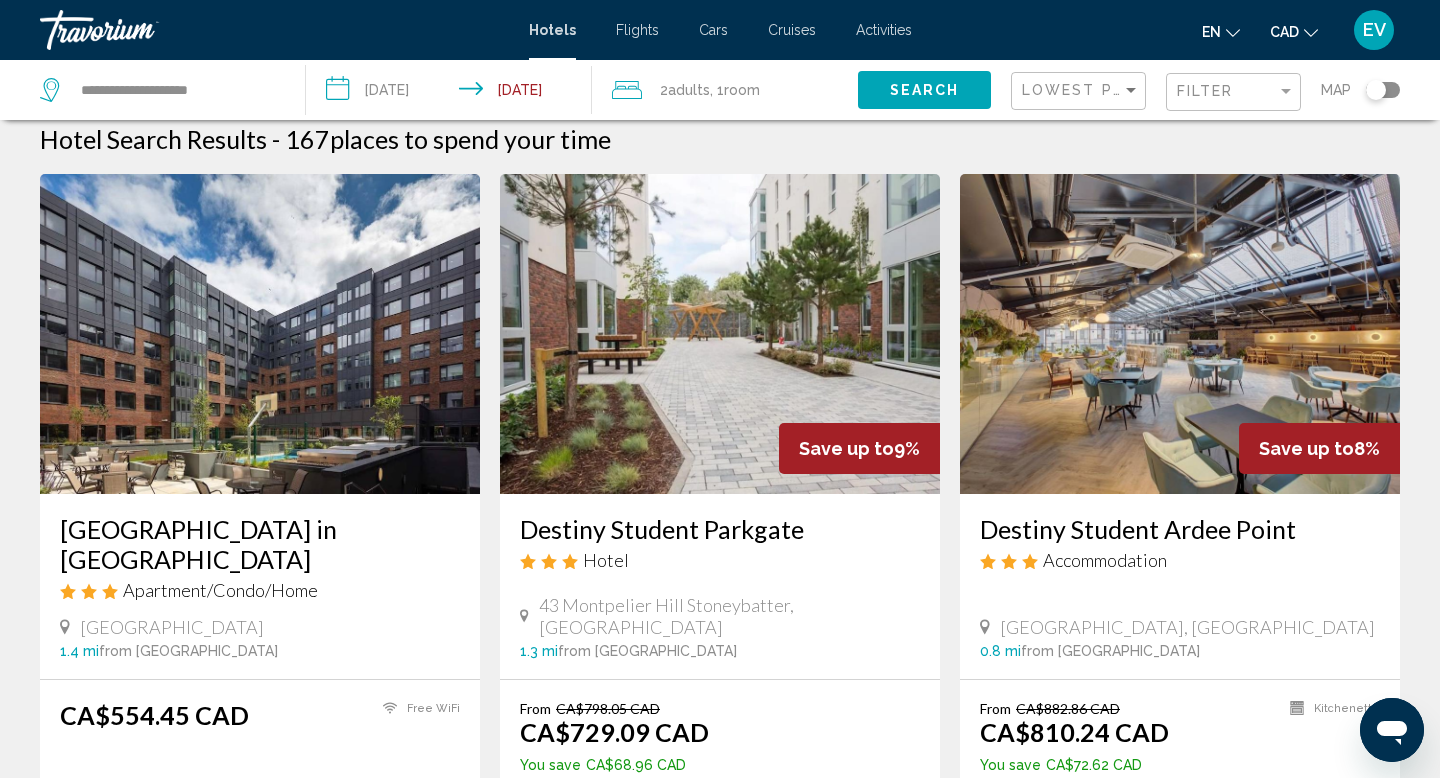 scroll, scrollTop: 0, scrollLeft: 0, axis: both 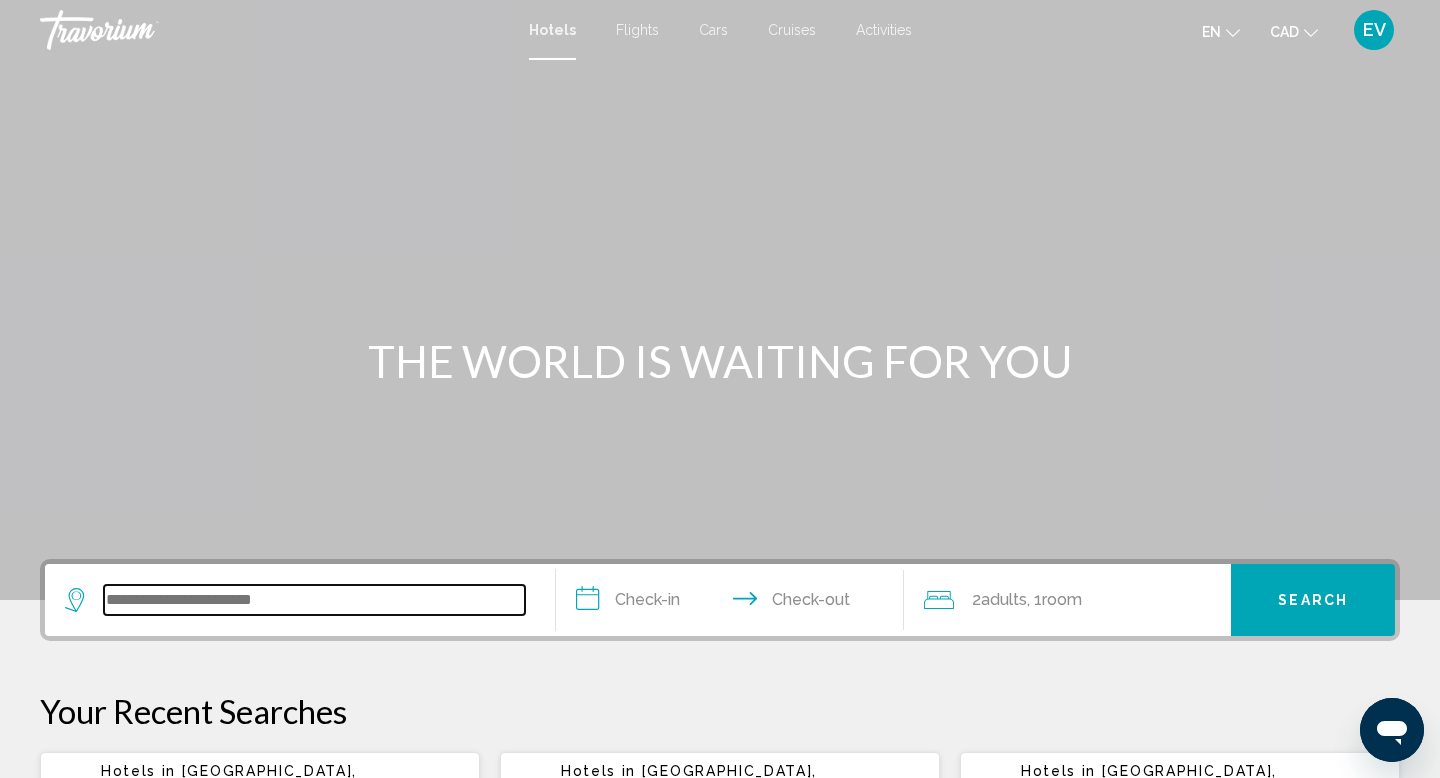 click at bounding box center [314, 600] 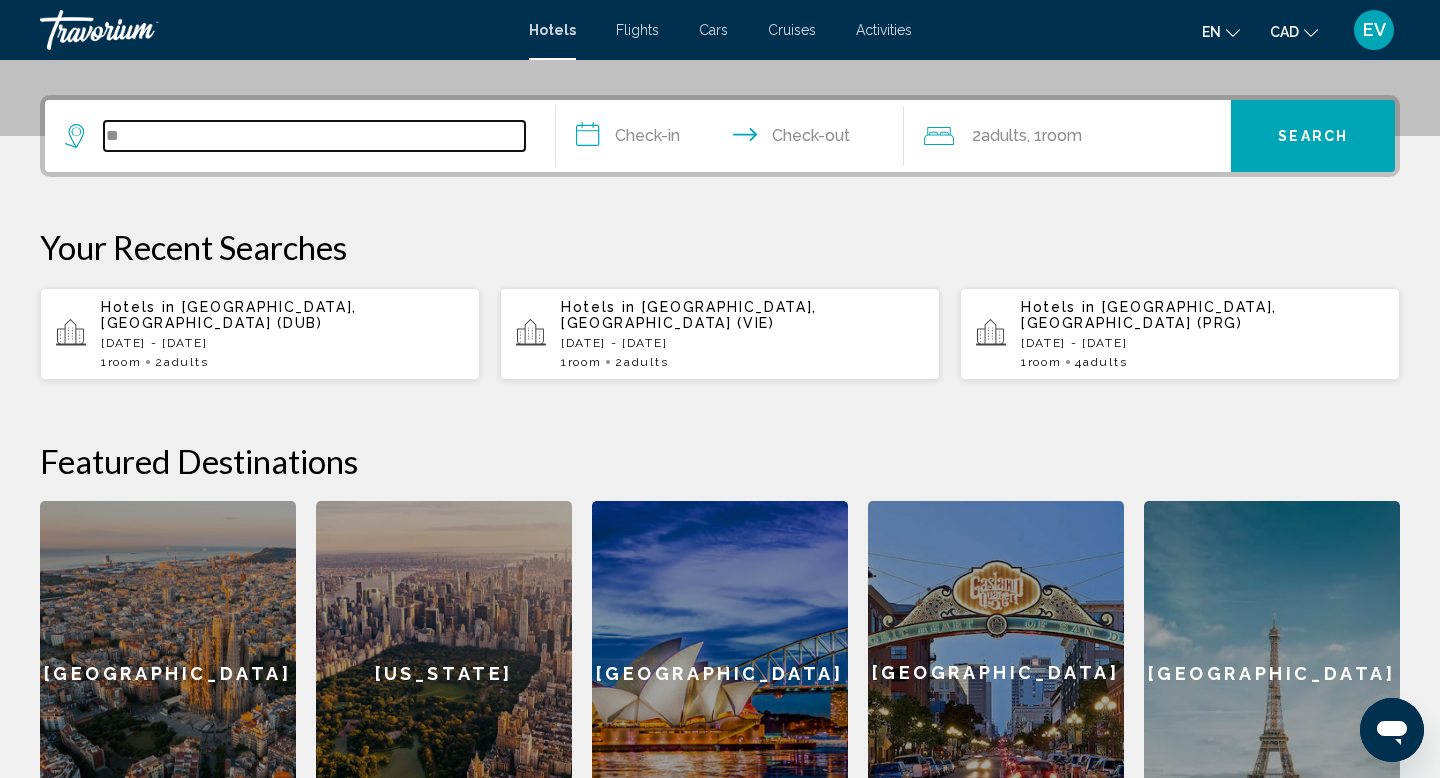 scroll, scrollTop: 494, scrollLeft: 0, axis: vertical 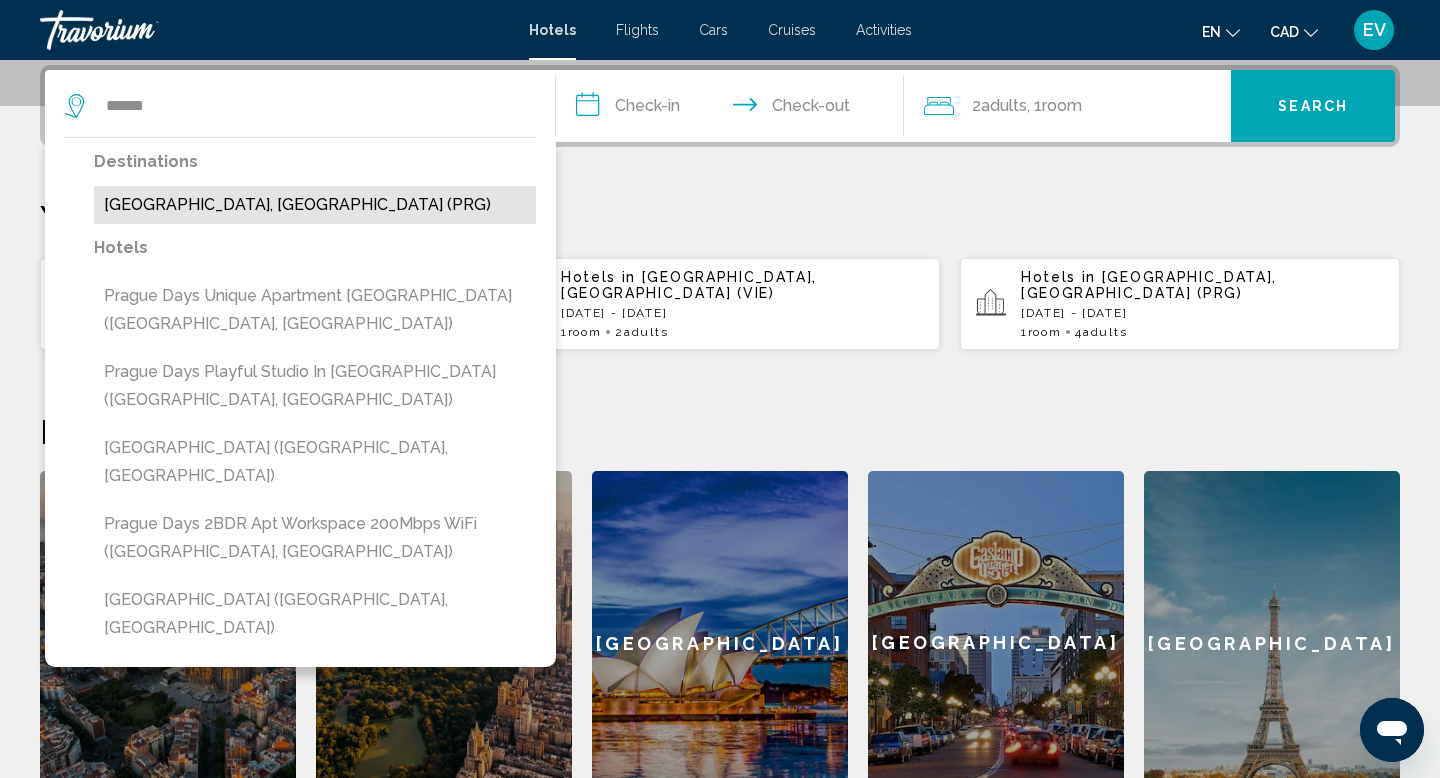 click on "Prague, Czech Republic (PRG)" at bounding box center (315, 205) 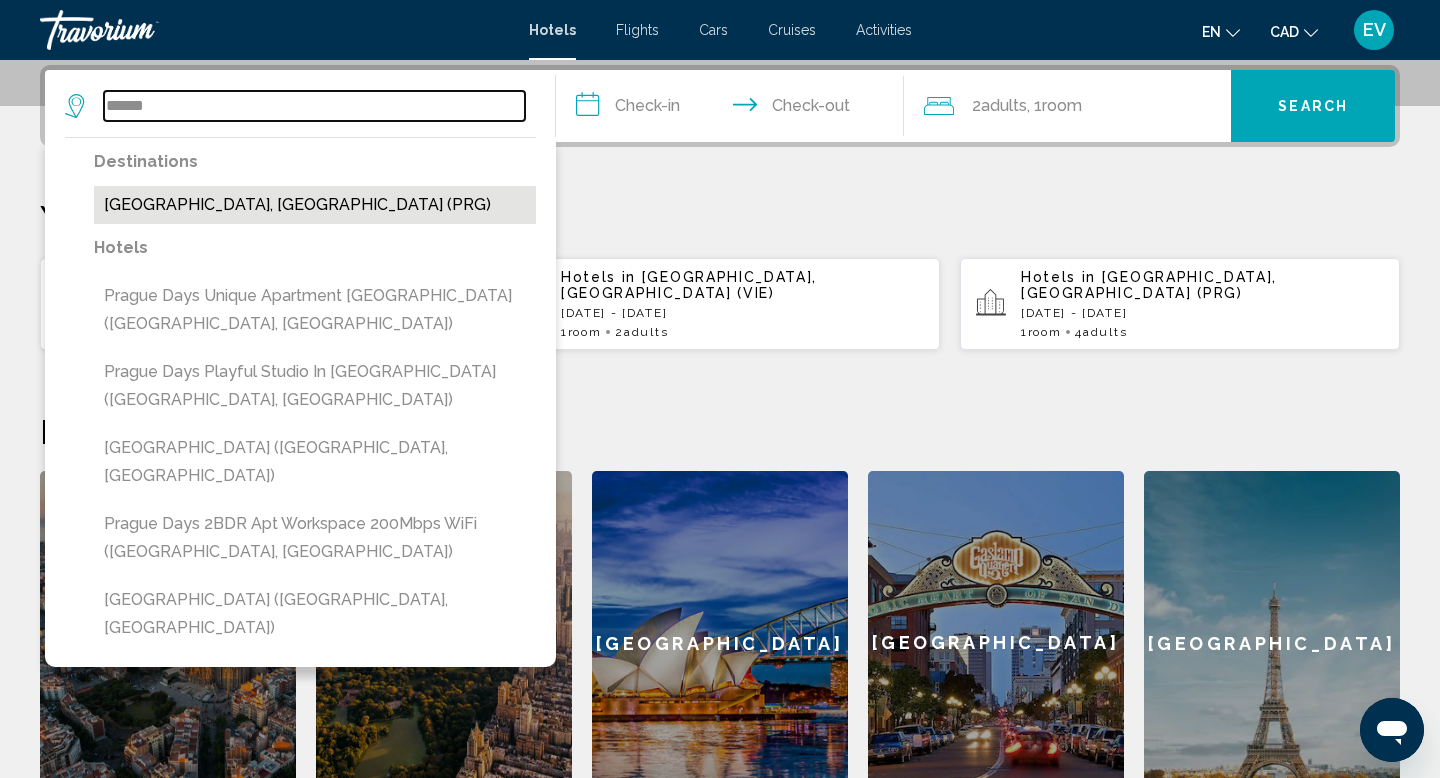 type on "**********" 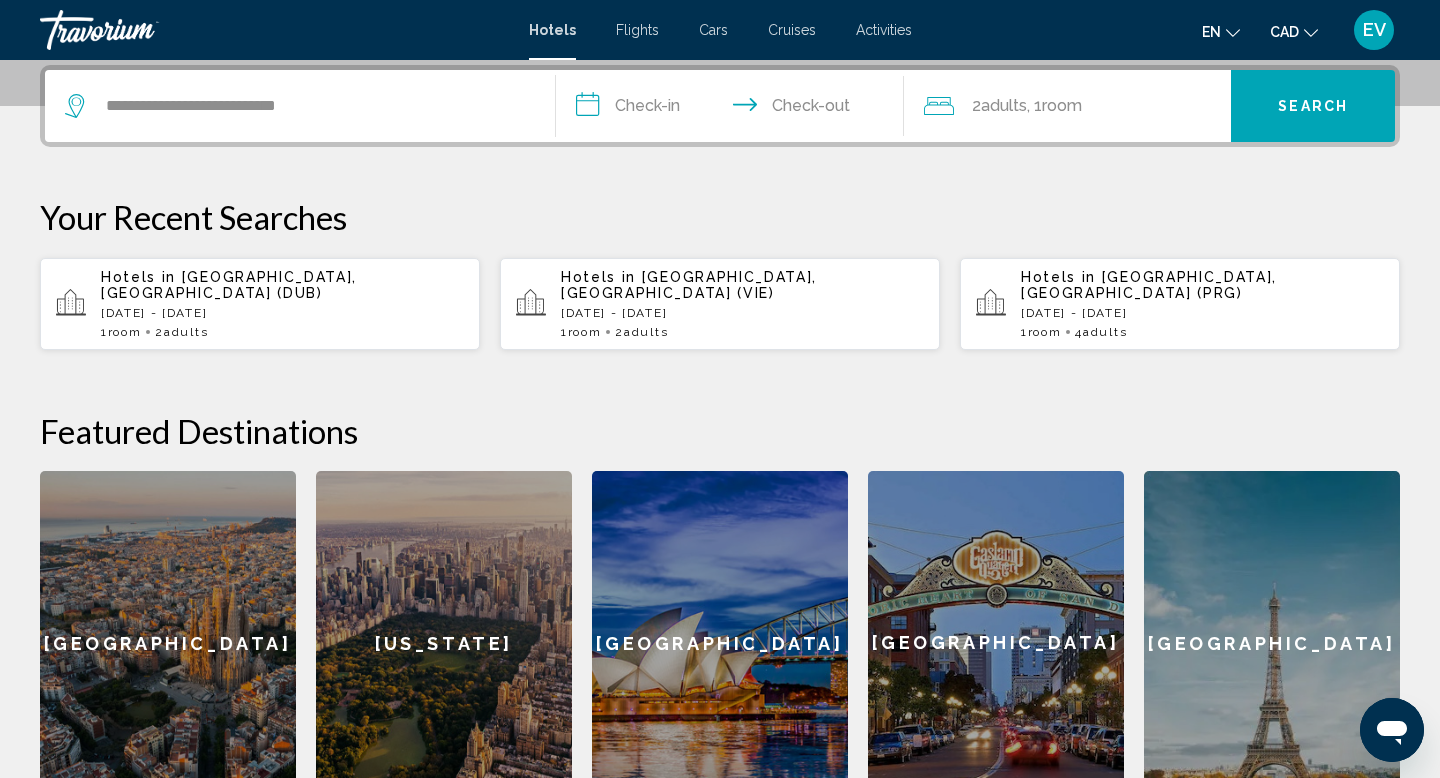 click on "**********" at bounding box center [734, 109] 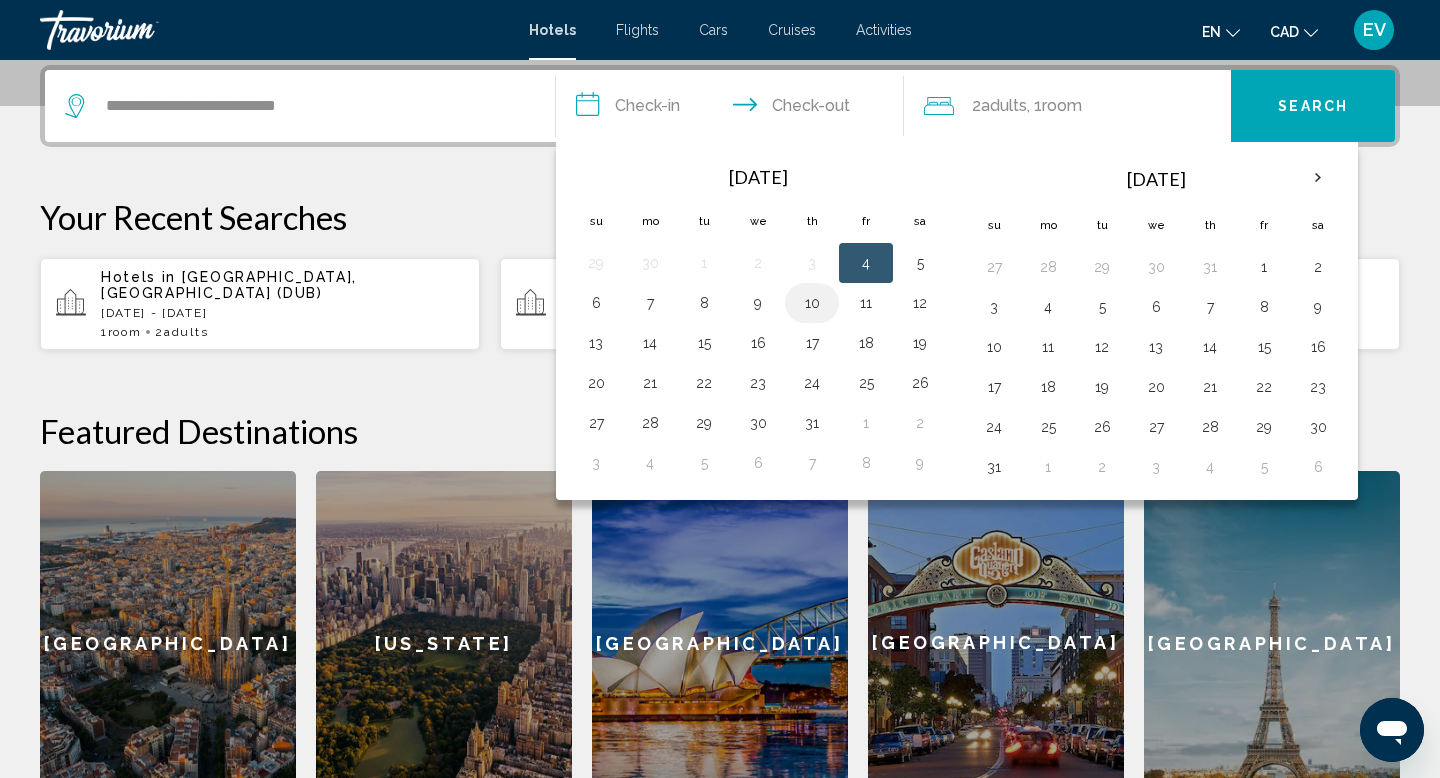 click on "10" at bounding box center [812, 303] 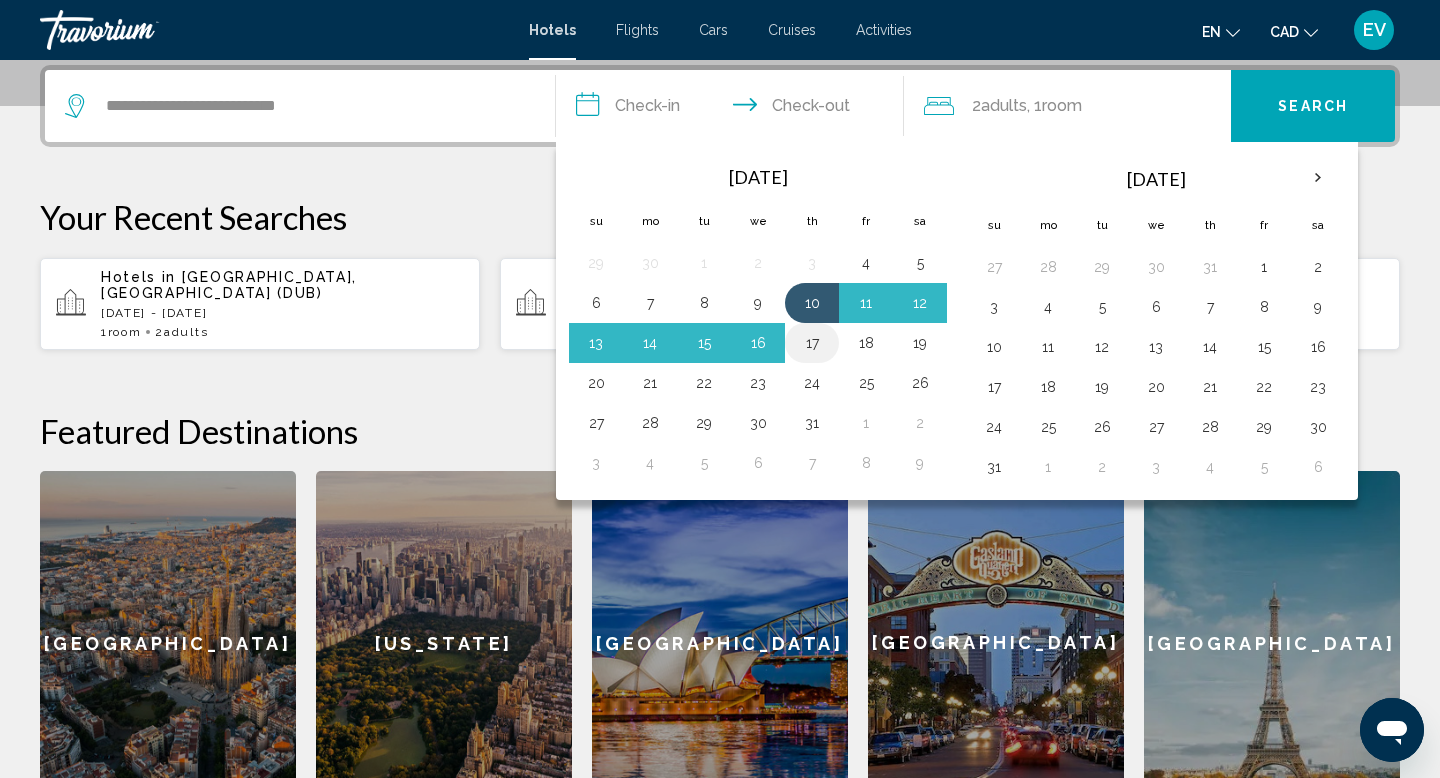 click on "17" at bounding box center [812, 343] 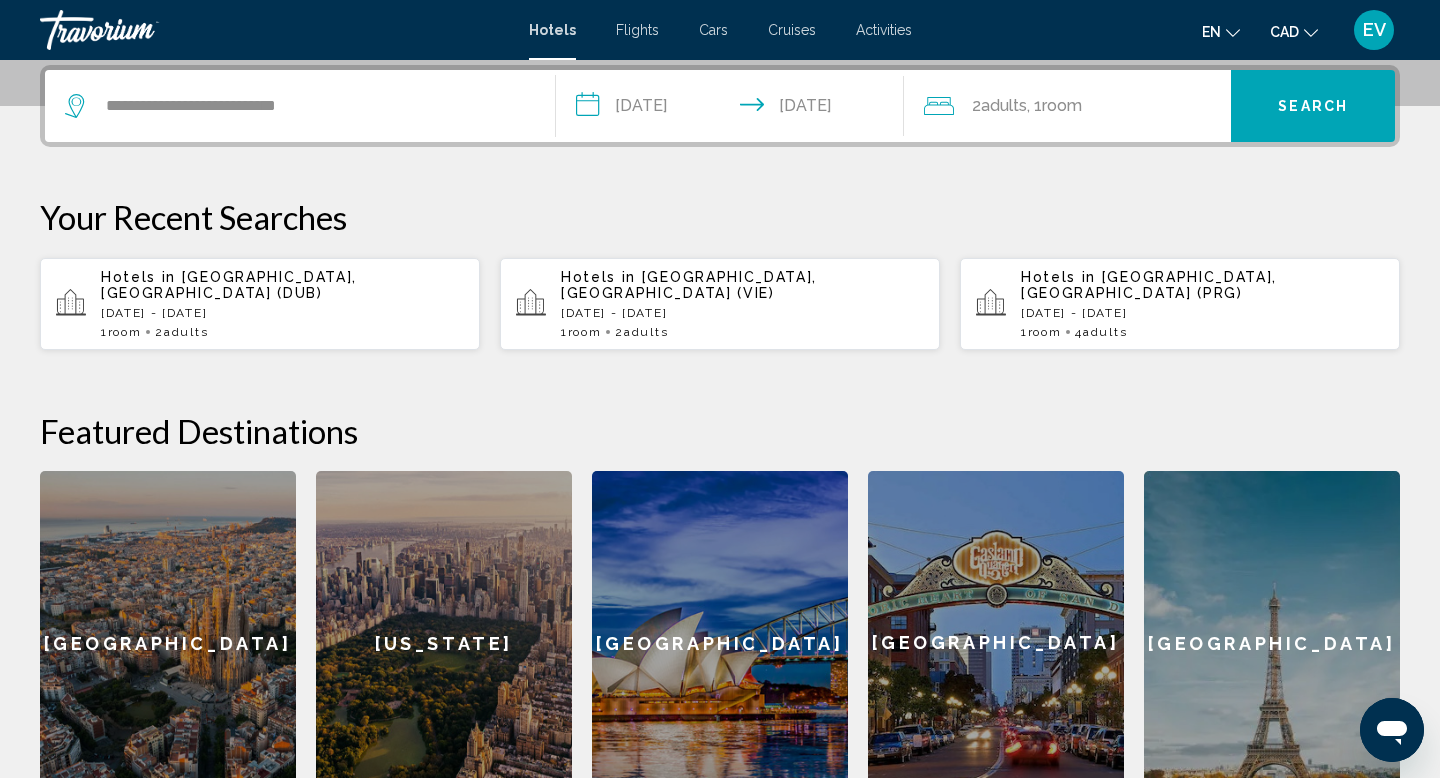 click on "Search" at bounding box center [1313, 106] 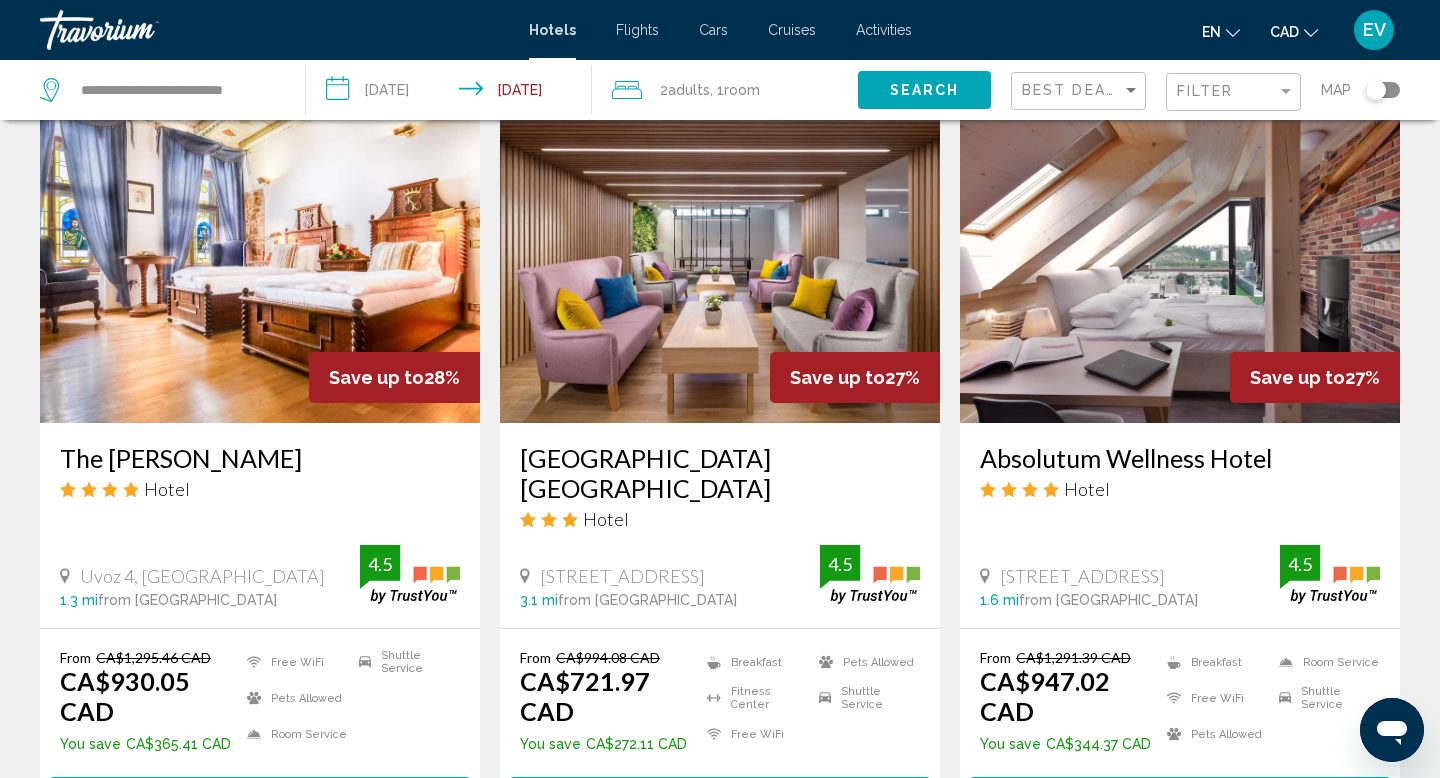 scroll, scrollTop: 2338, scrollLeft: 0, axis: vertical 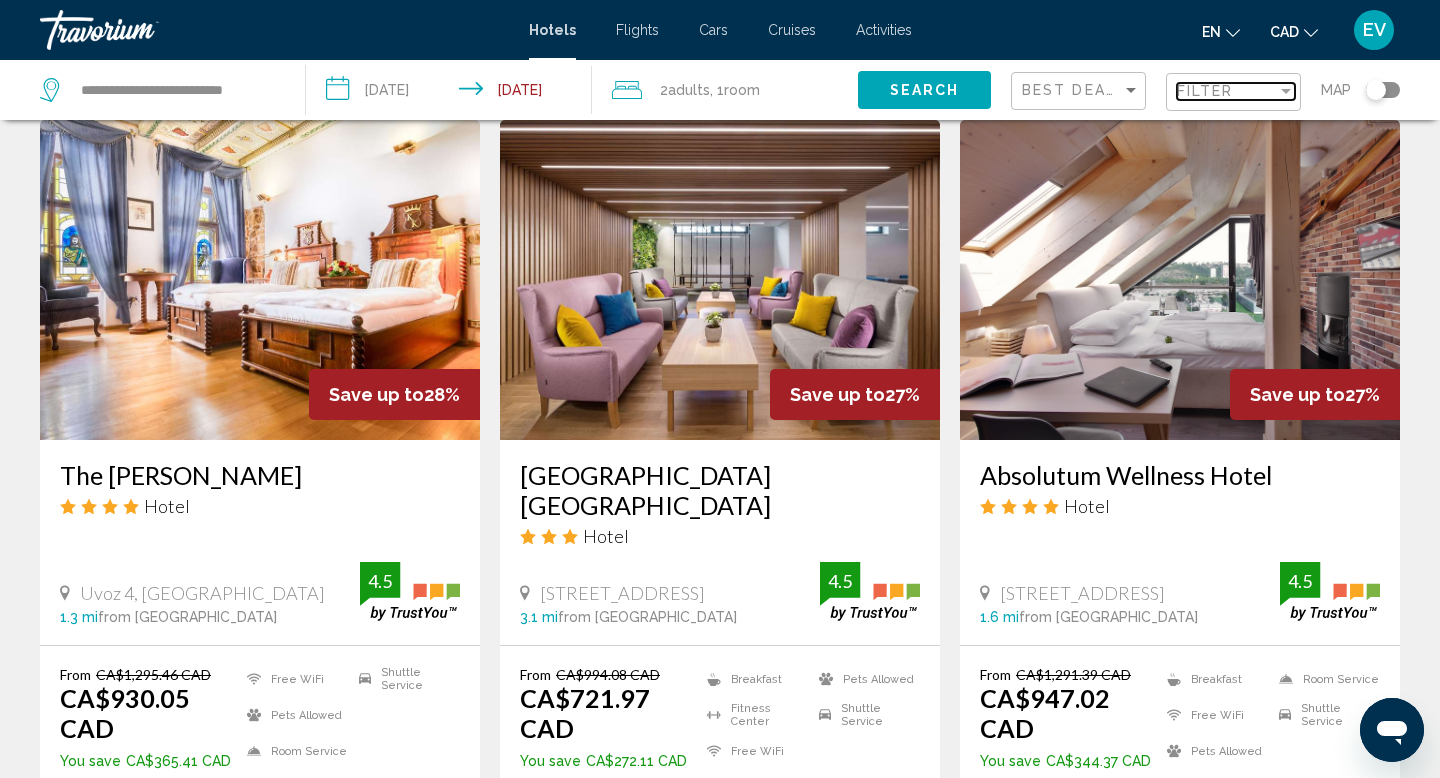 click on "Filter" at bounding box center (1205, 91) 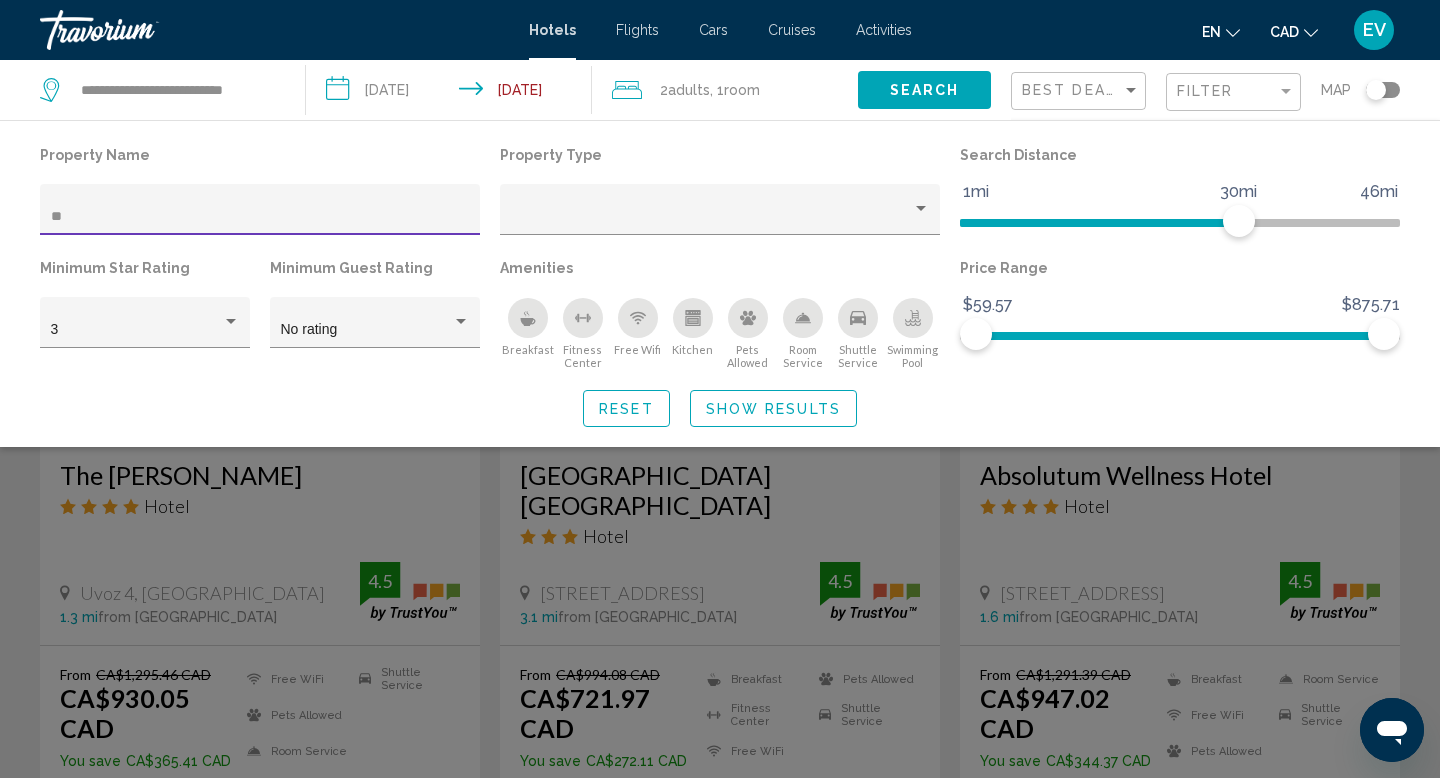type on "***" 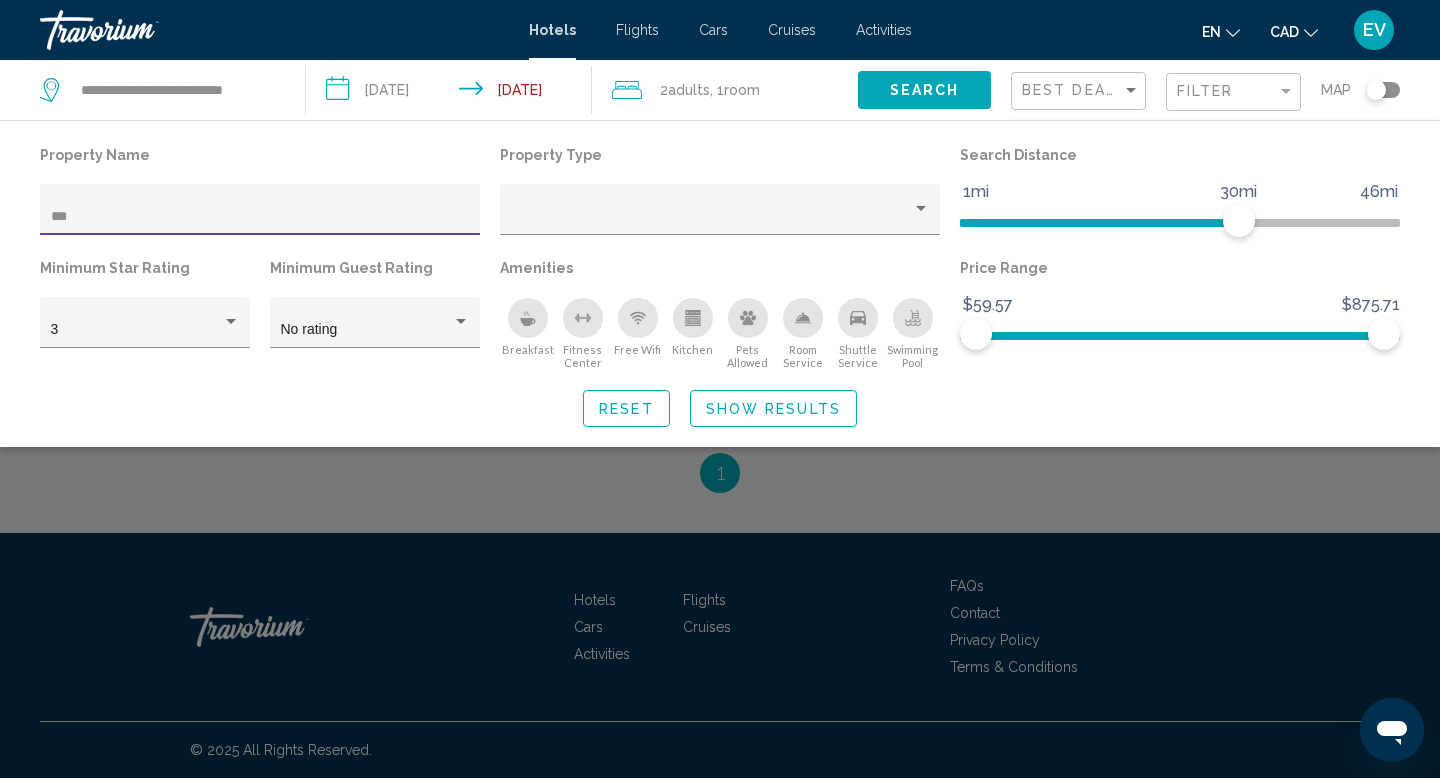 scroll, scrollTop: 478, scrollLeft: 0, axis: vertical 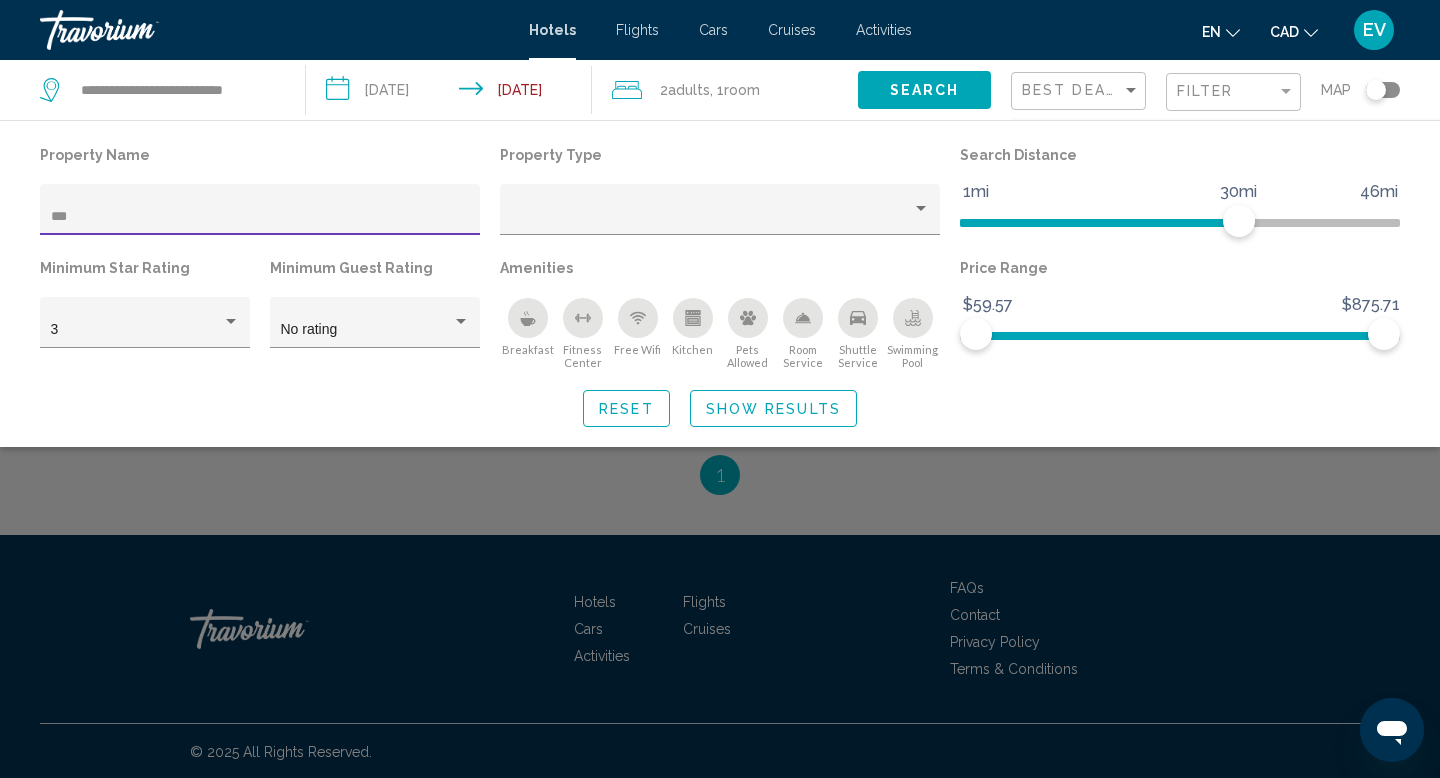 click on "Show Results" 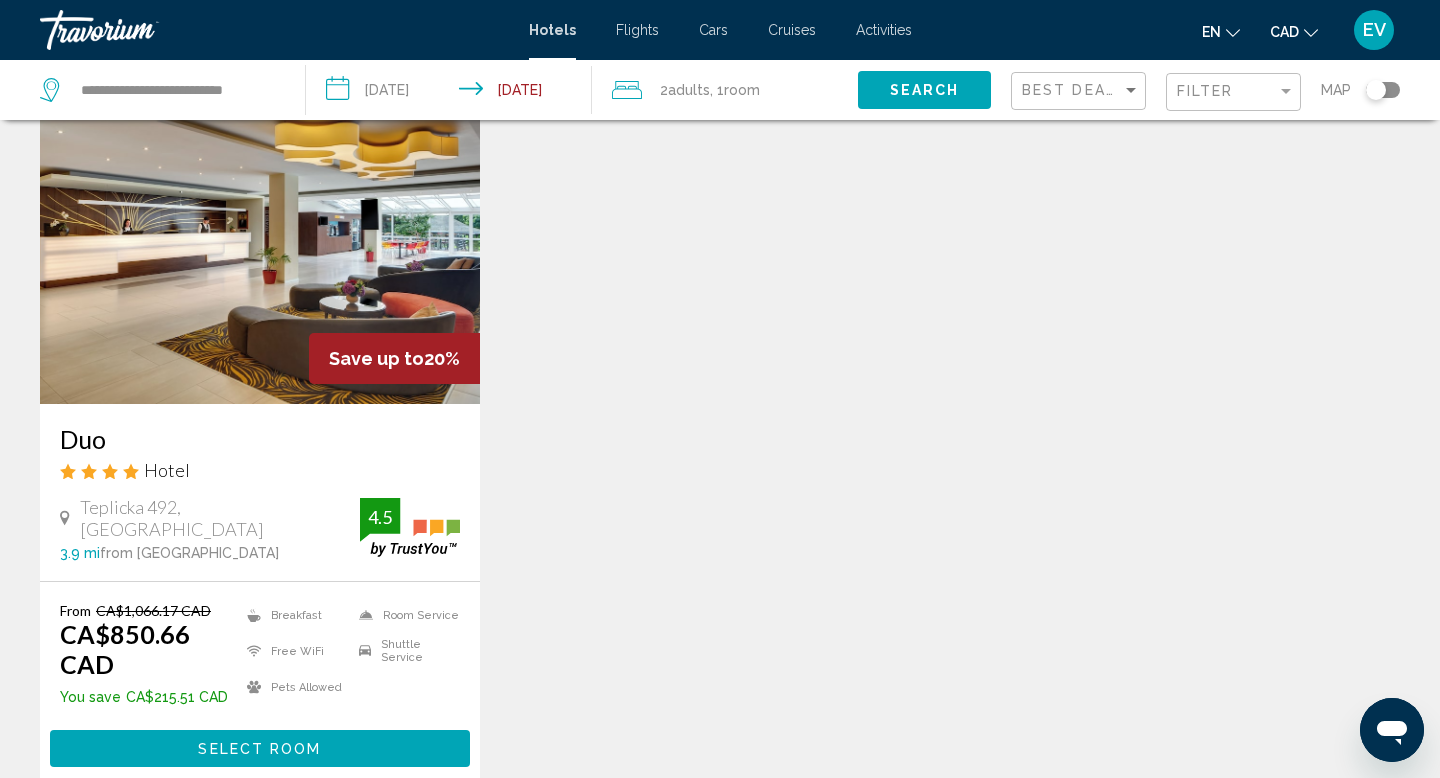 scroll, scrollTop: 92, scrollLeft: 0, axis: vertical 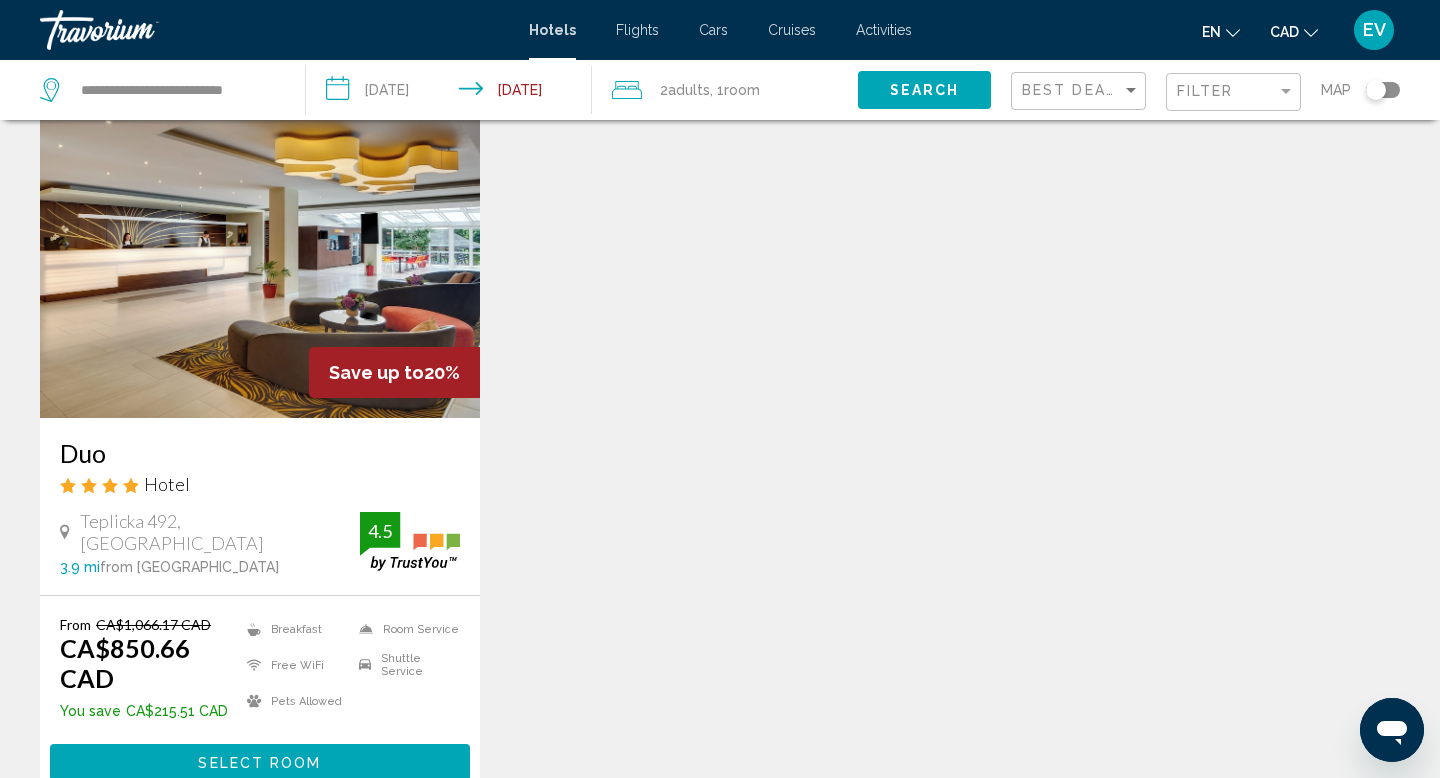 click on "Select Room" at bounding box center [260, 762] 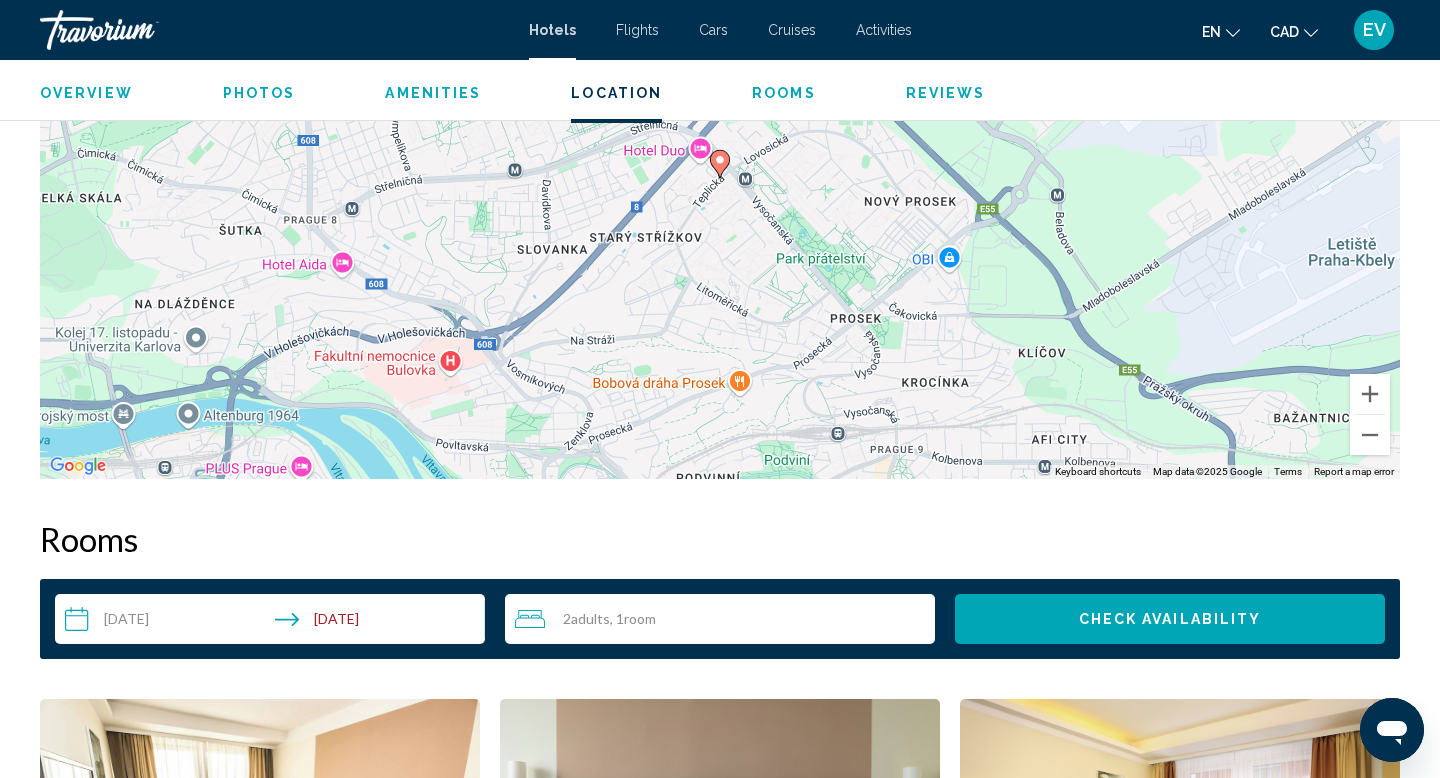 scroll, scrollTop: 1876, scrollLeft: 0, axis: vertical 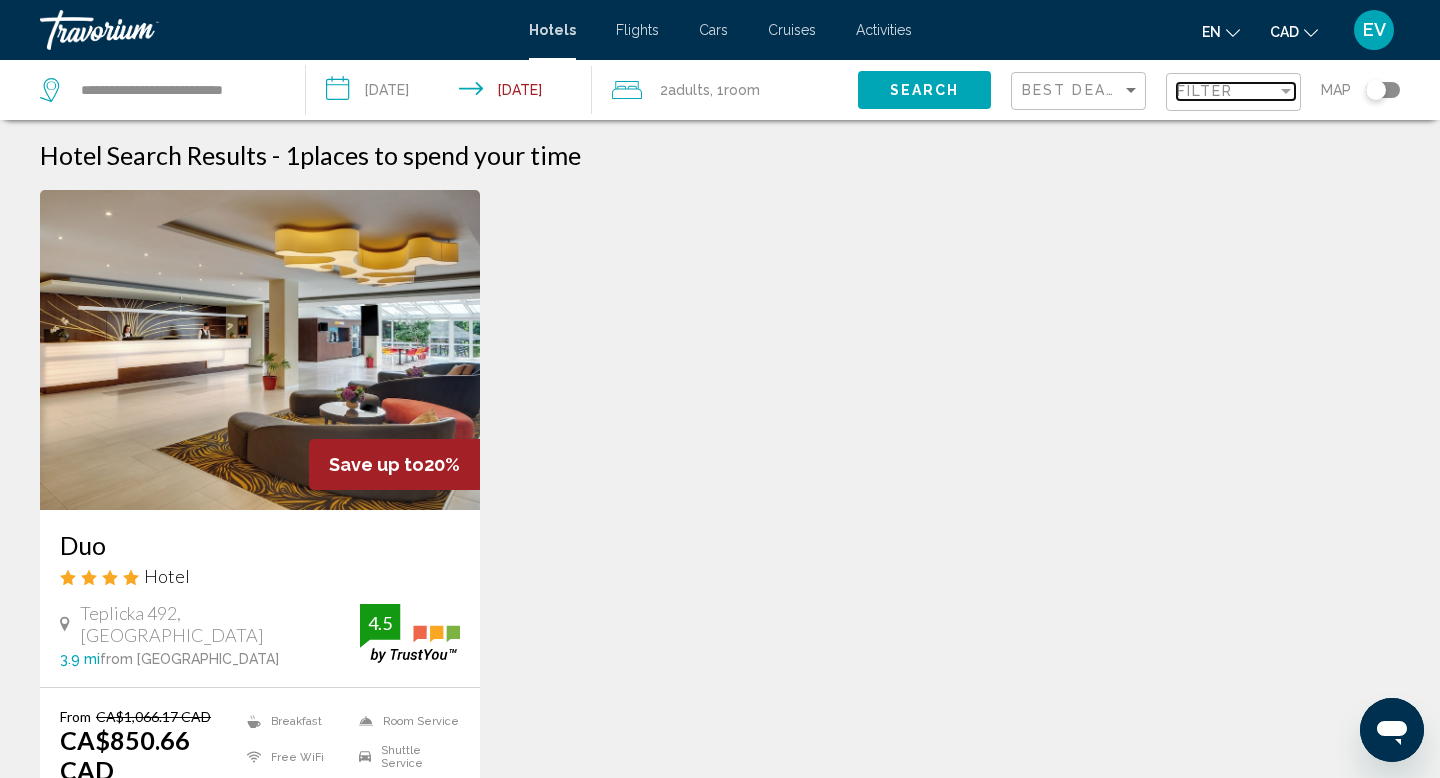 click on "Filter" at bounding box center [1205, 91] 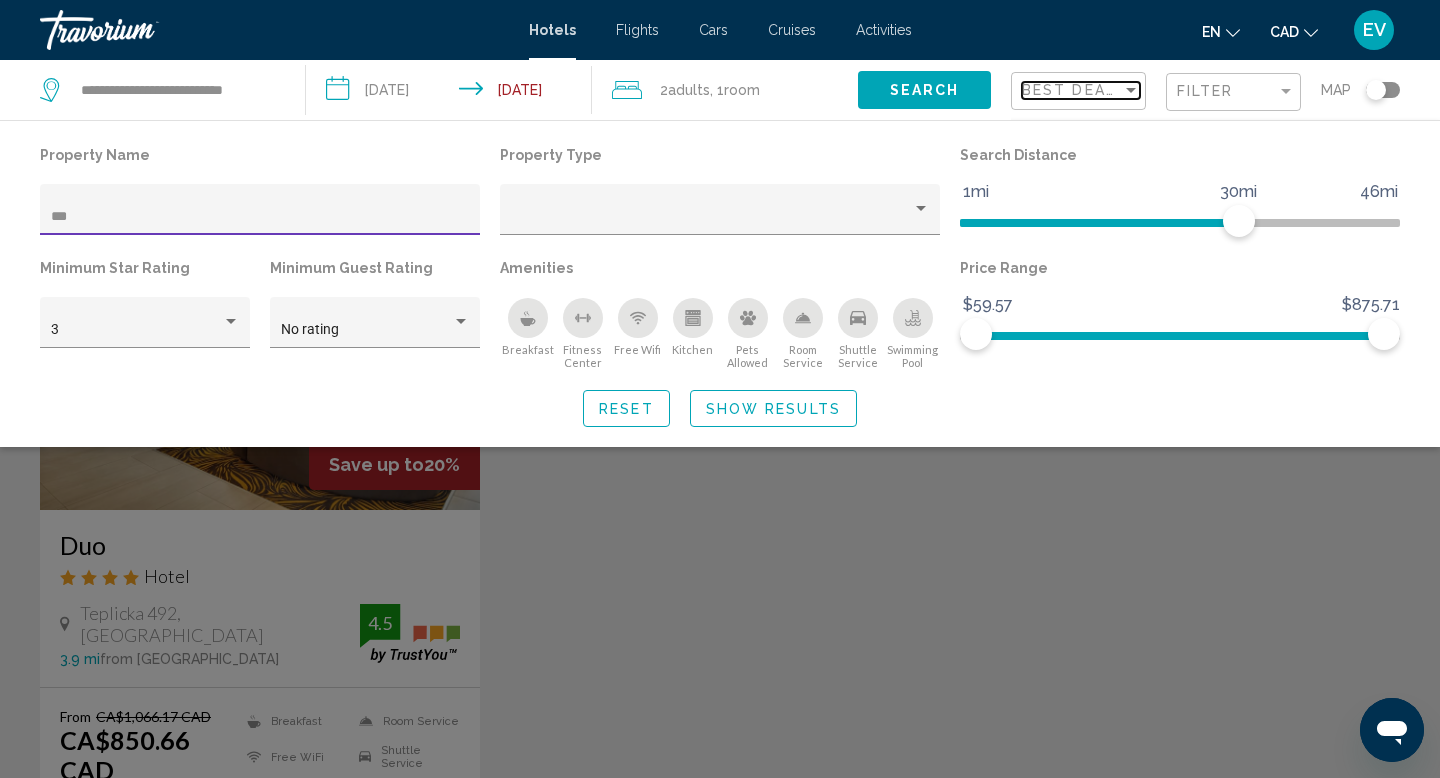 click on "Best Deals" at bounding box center [1074, 90] 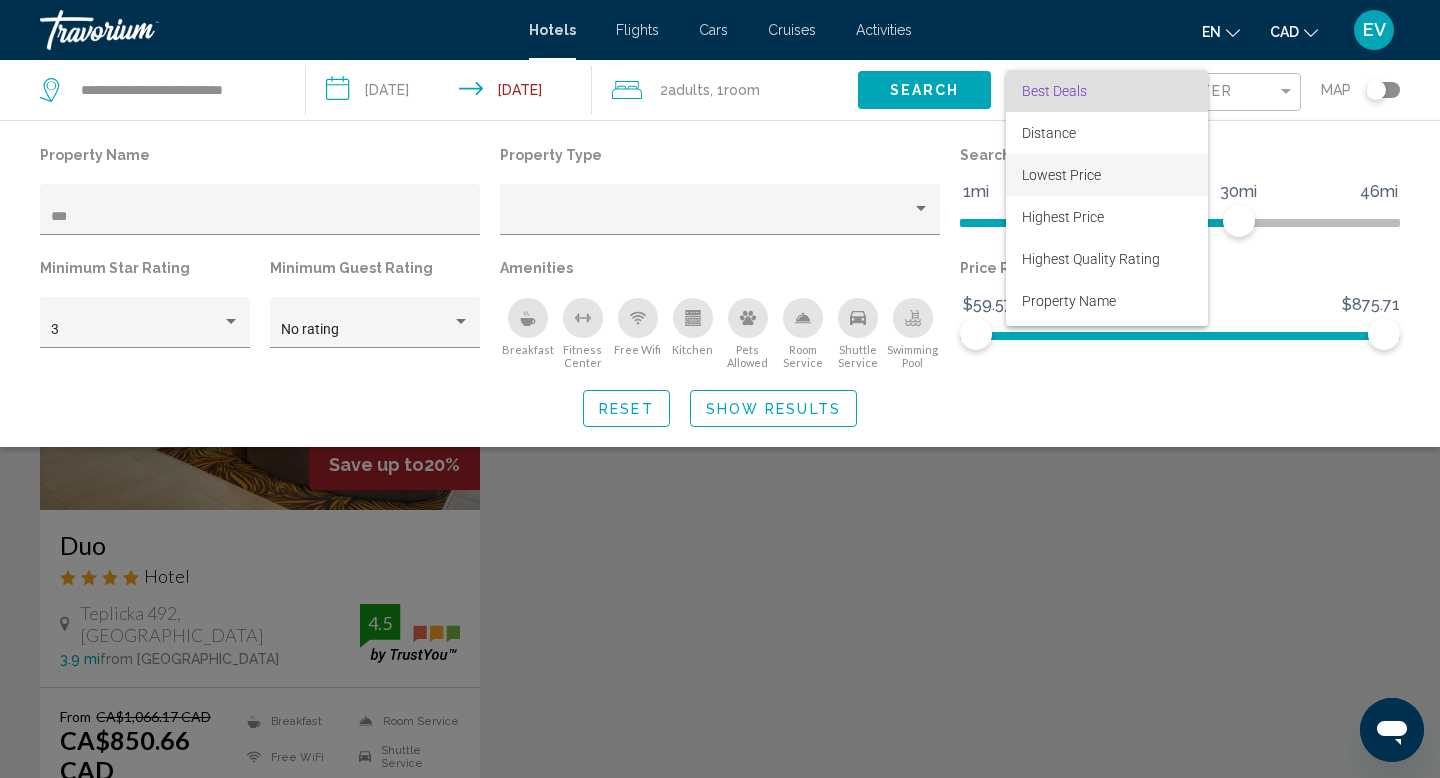 click on "Lowest Price" at bounding box center (1061, 175) 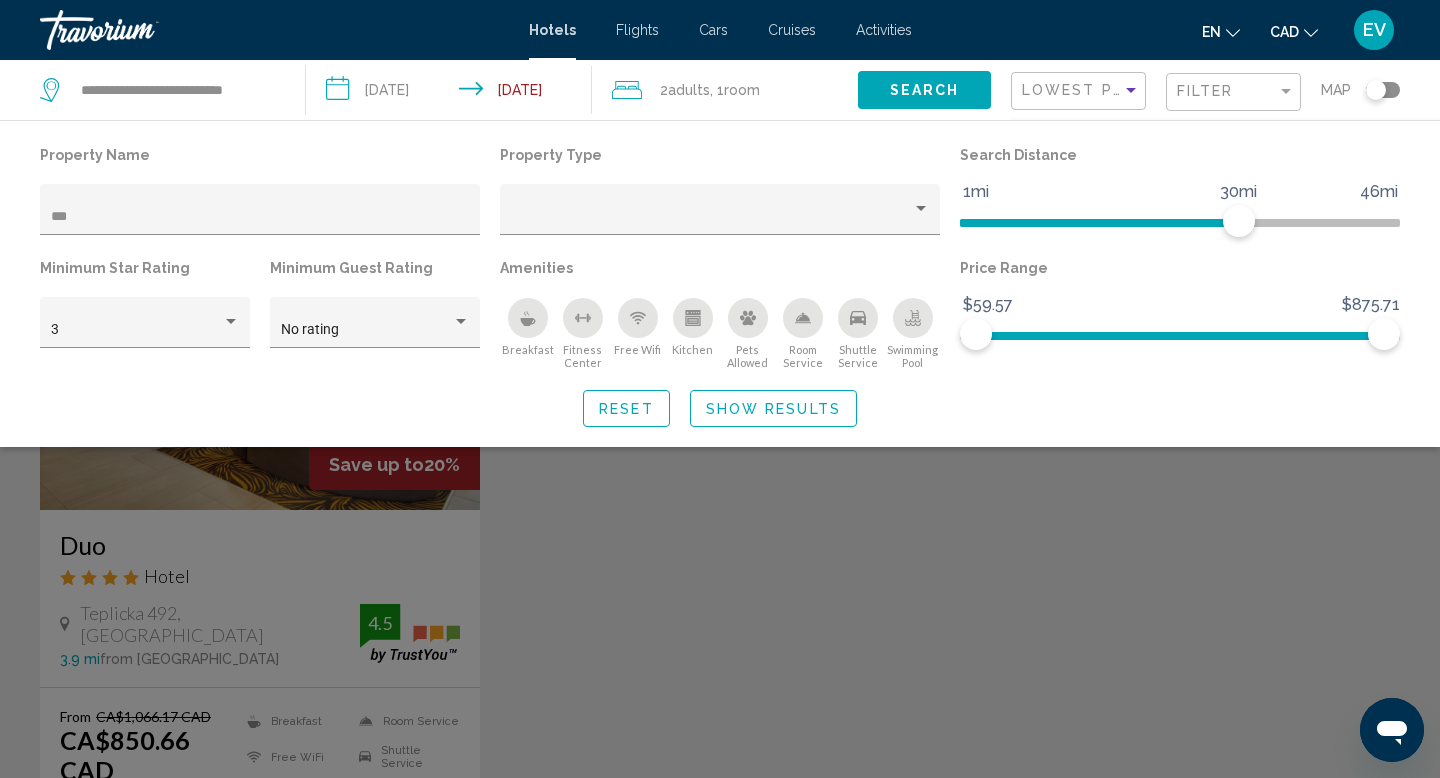 click on "Show Results" 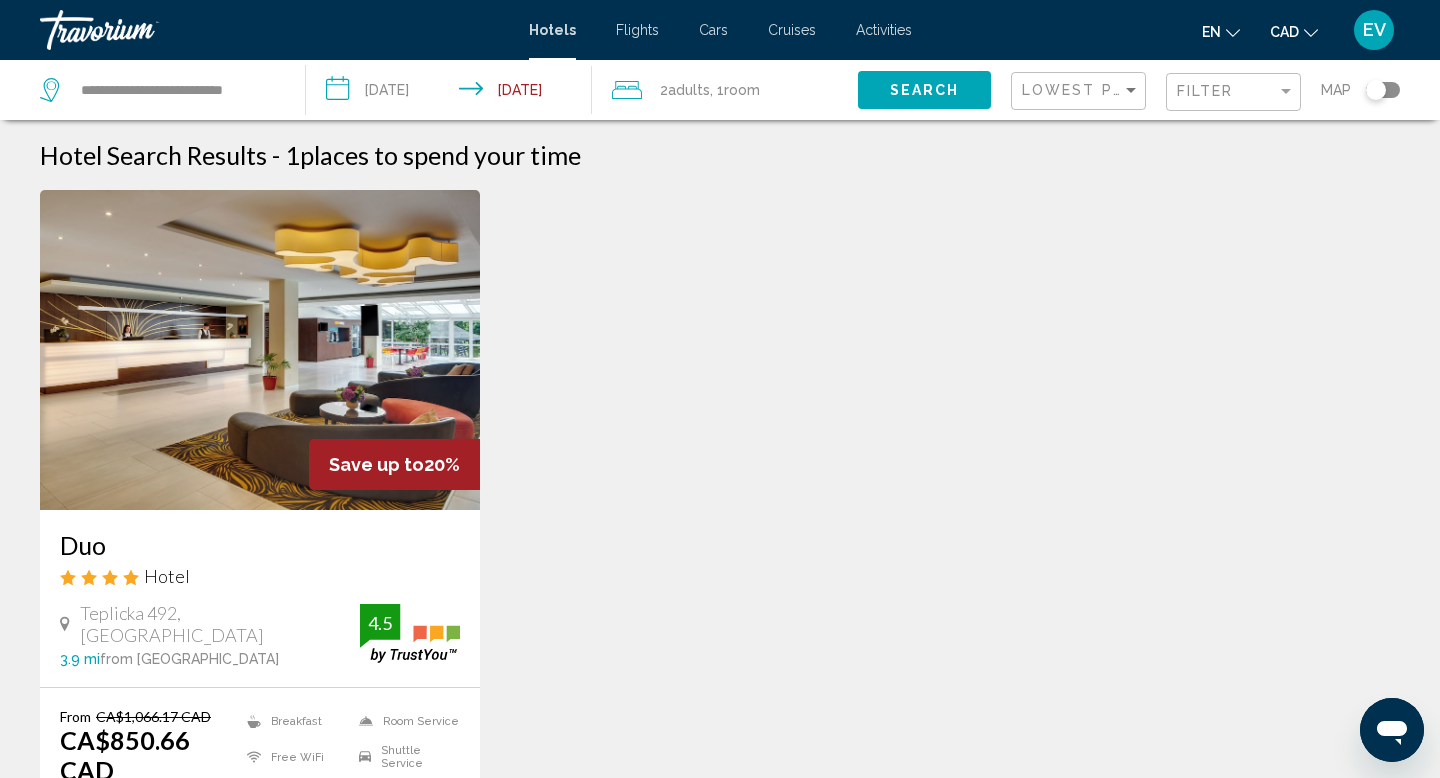 click on "Filter" 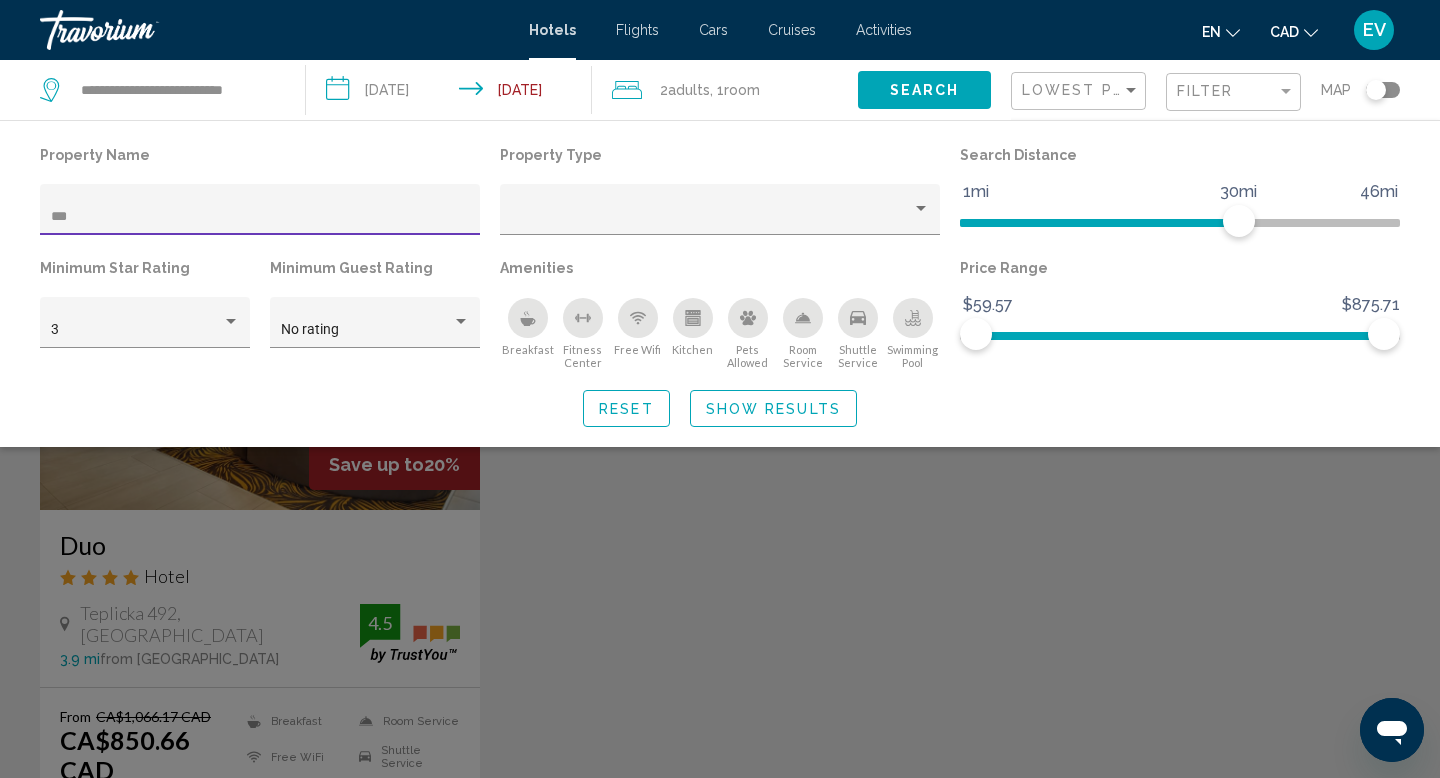 click on "***" at bounding box center (260, 217) 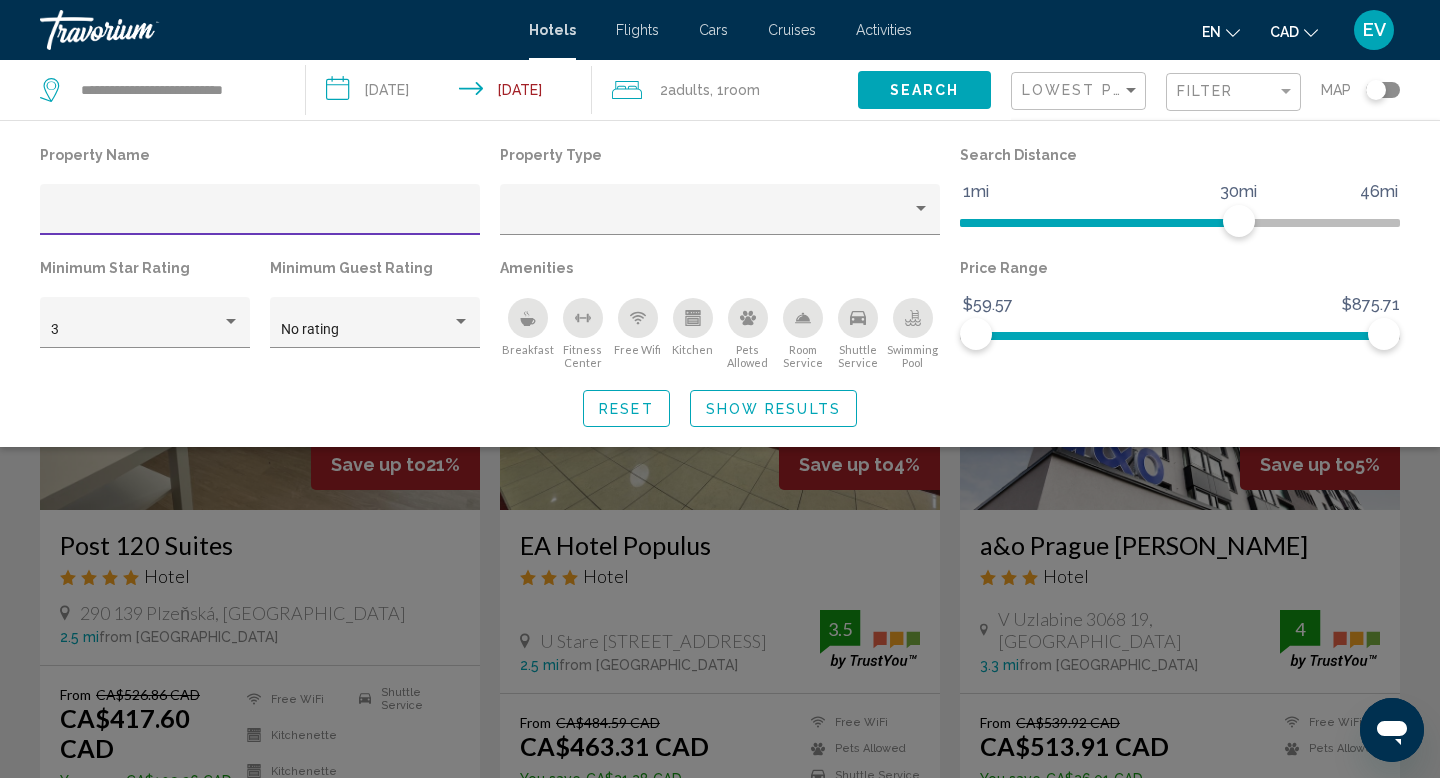 click on "Show Results" 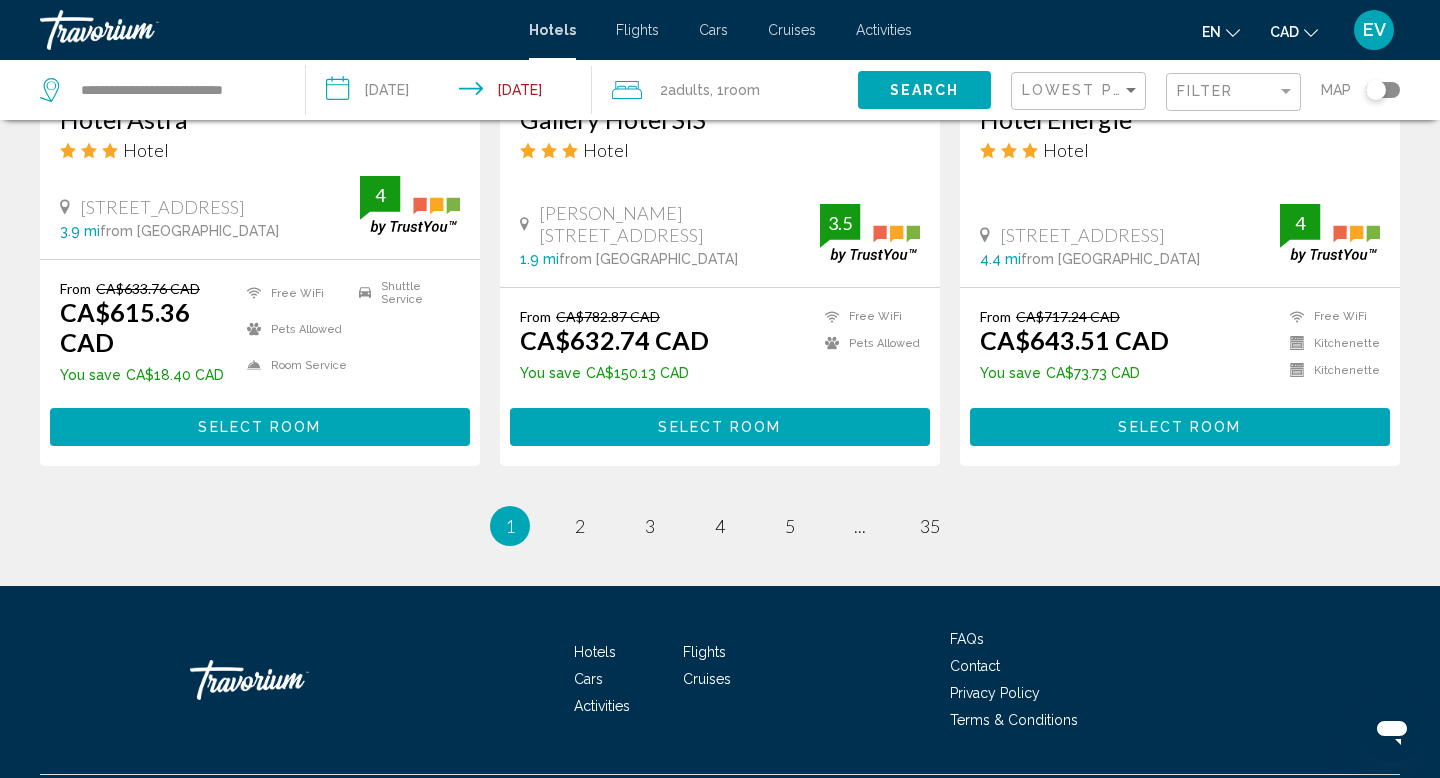 scroll, scrollTop: 2633, scrollLeft: 0, axis: vertical 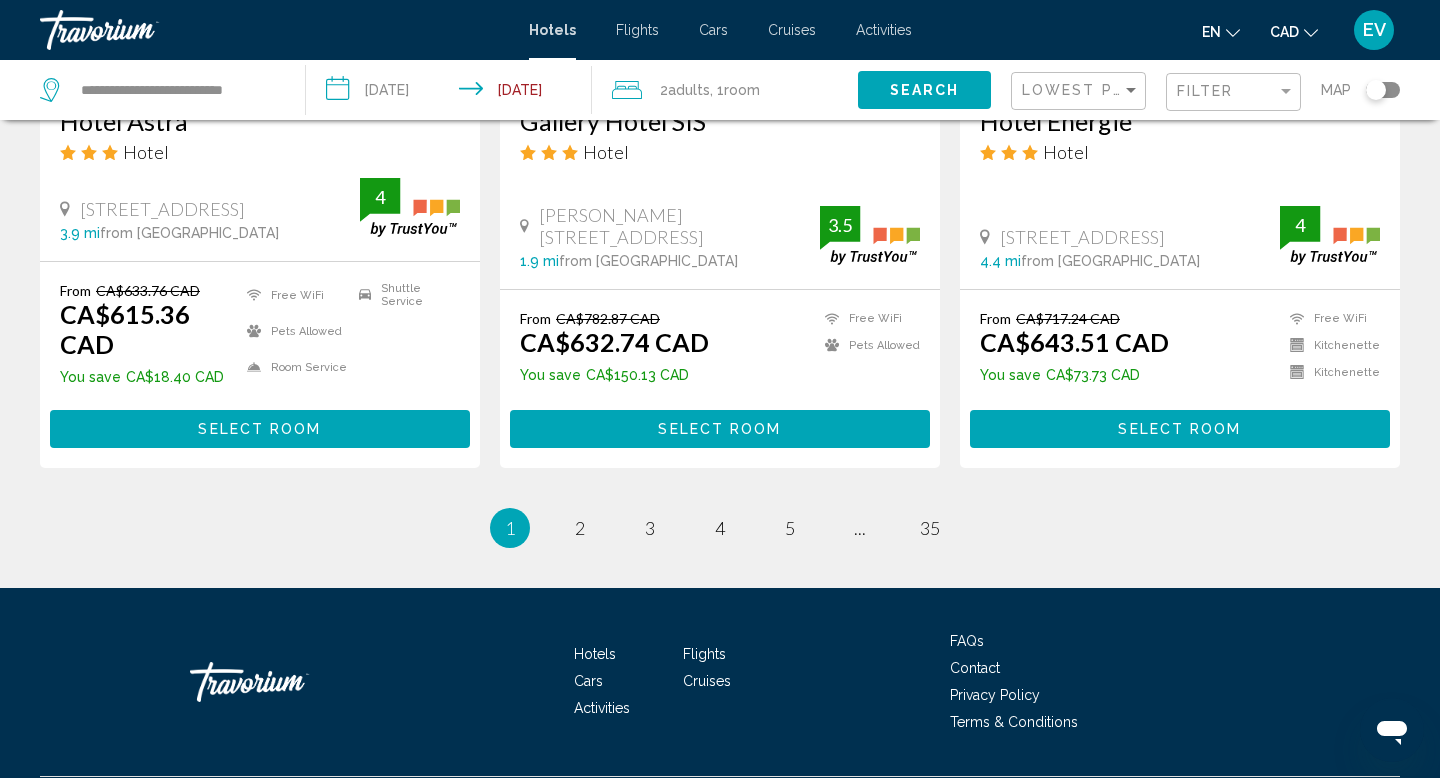 click on "Select Room" at bounding box center [719, 430] 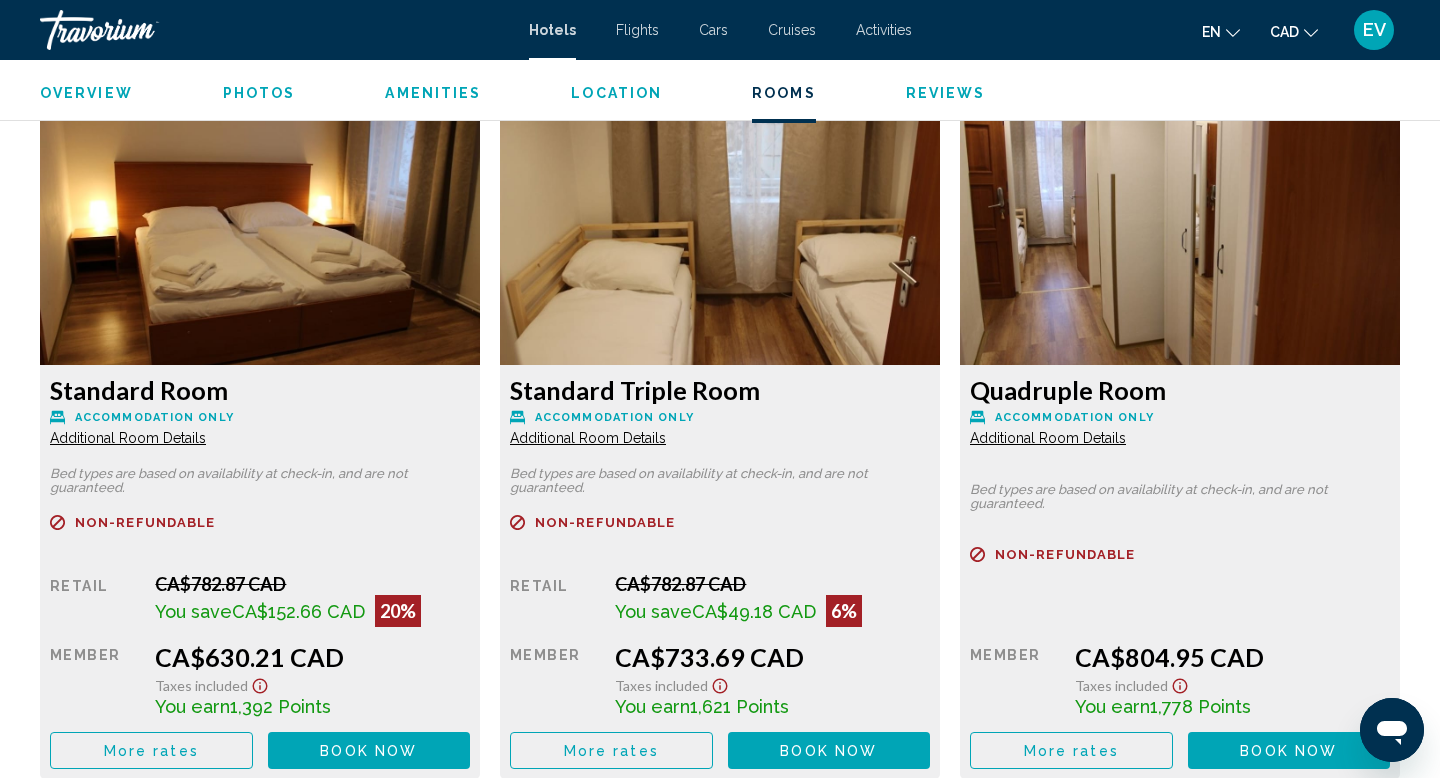 scroll, scrollTop: 2730, scrollLeft: 0, axis: vertical 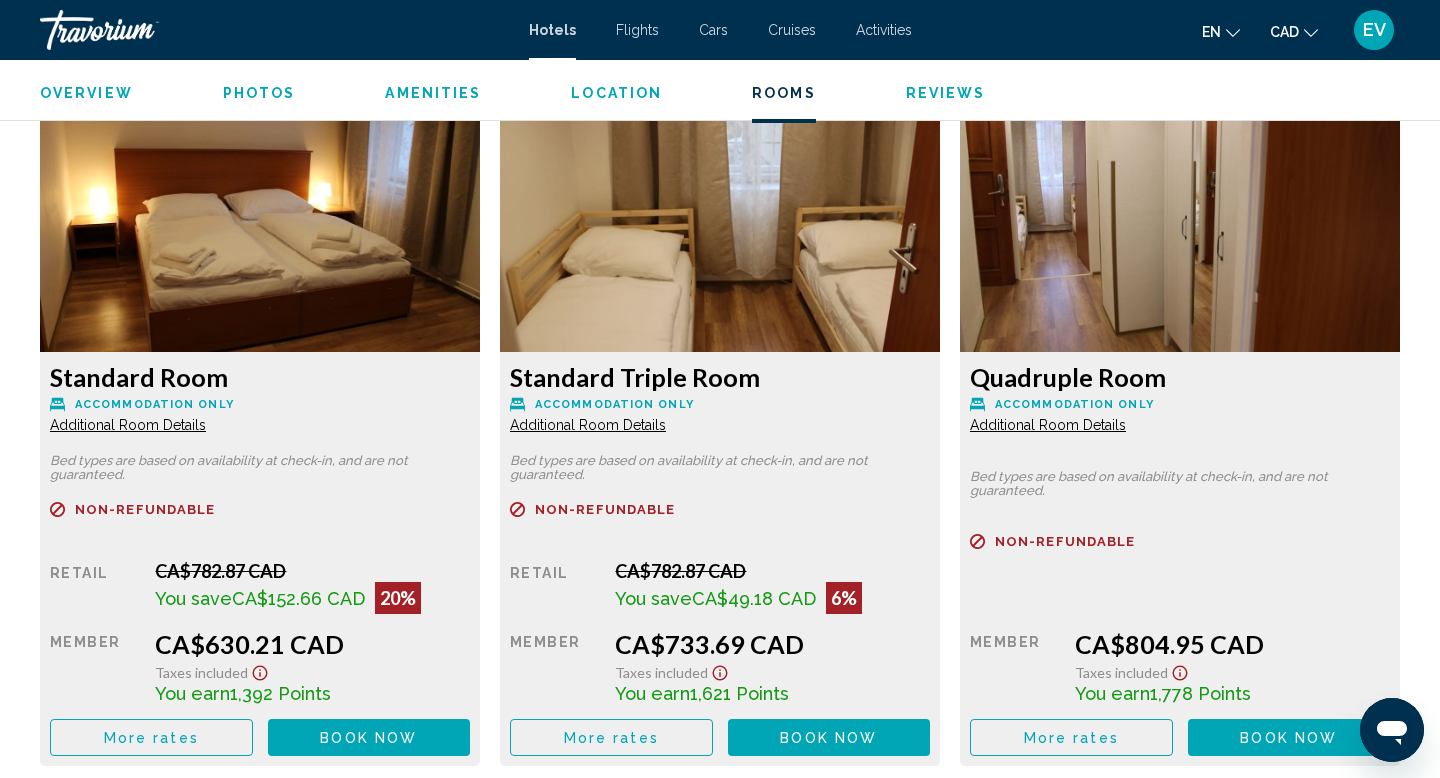click on "Additional Room Details" at bounding box center (128, 425) 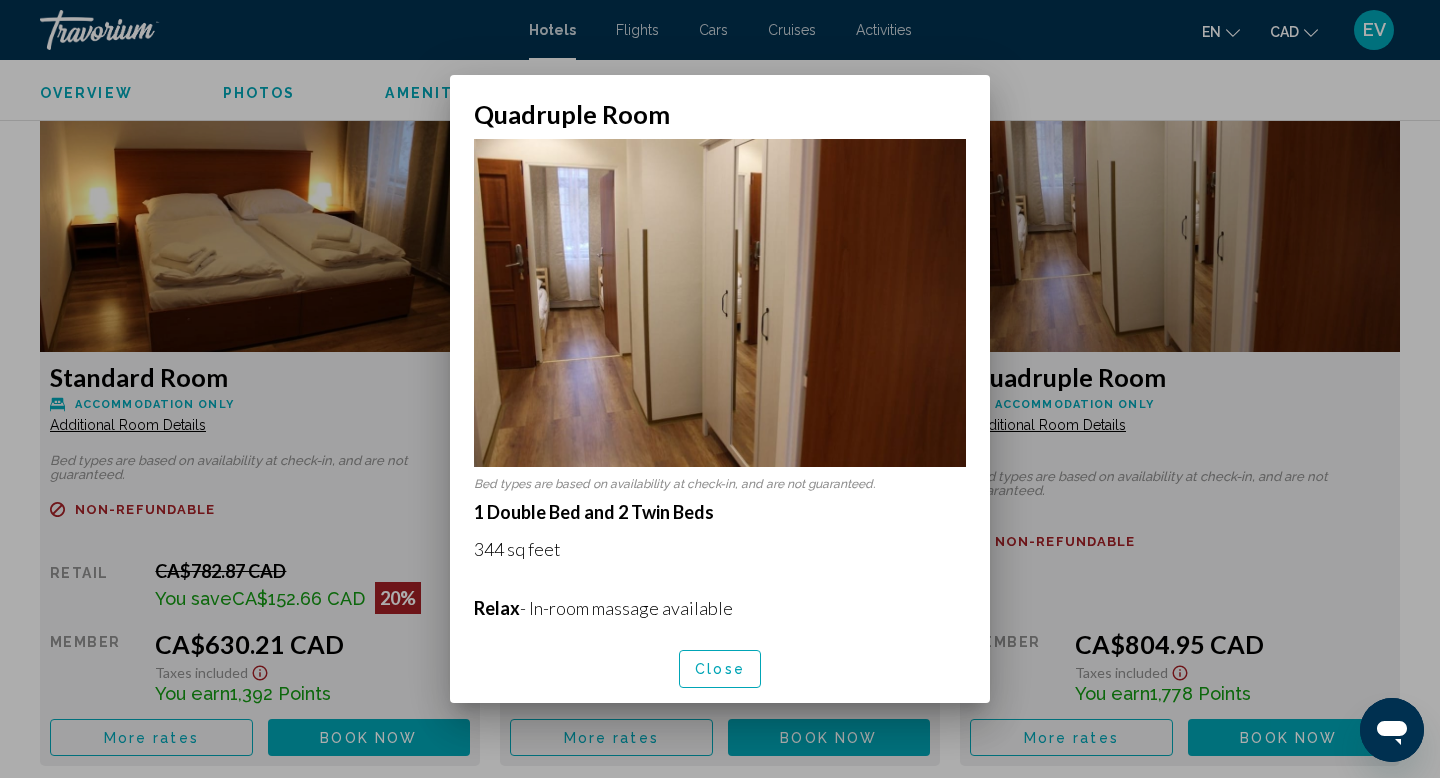 click on "Close" at bounding box center [720, 668] 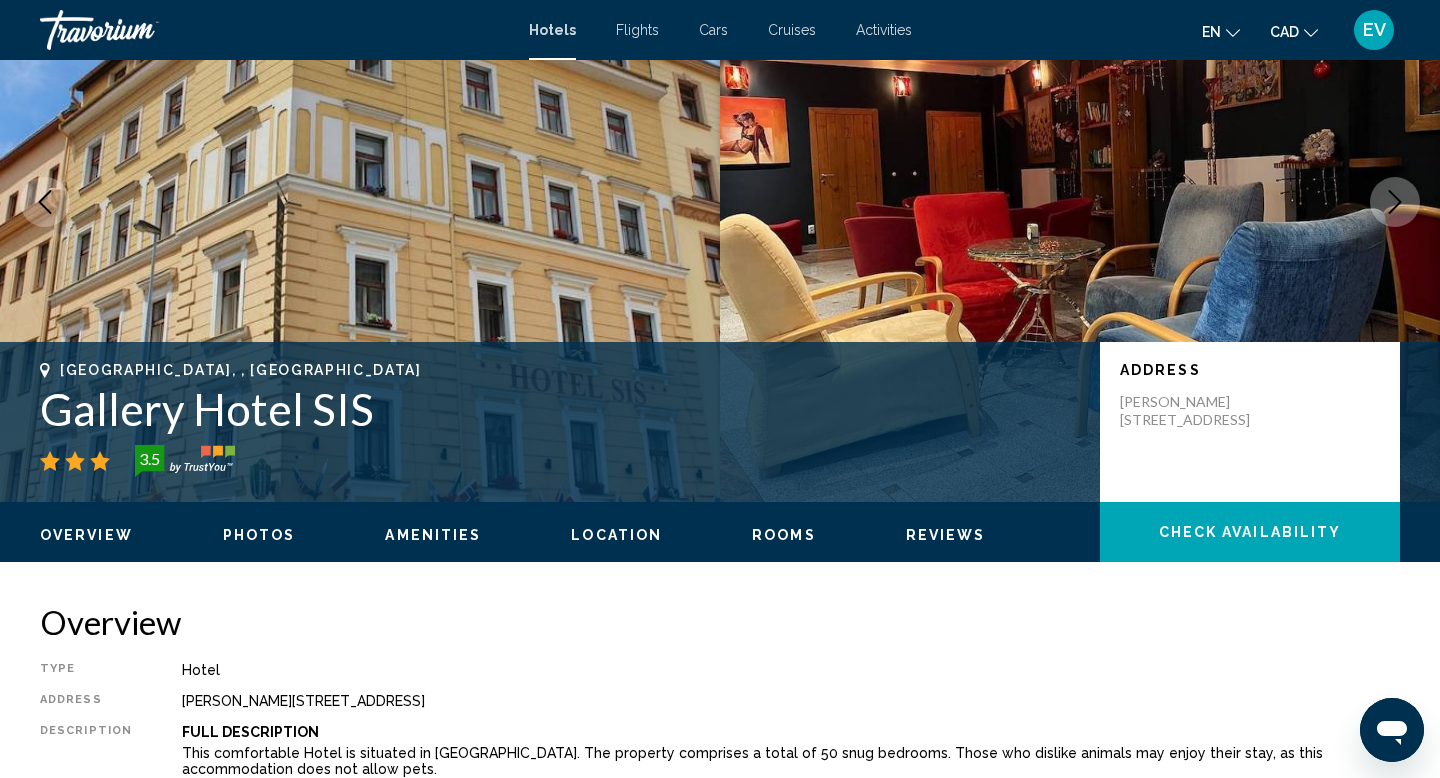 scroll, scrollTop: 0, scrollLeft: 0, axis: both 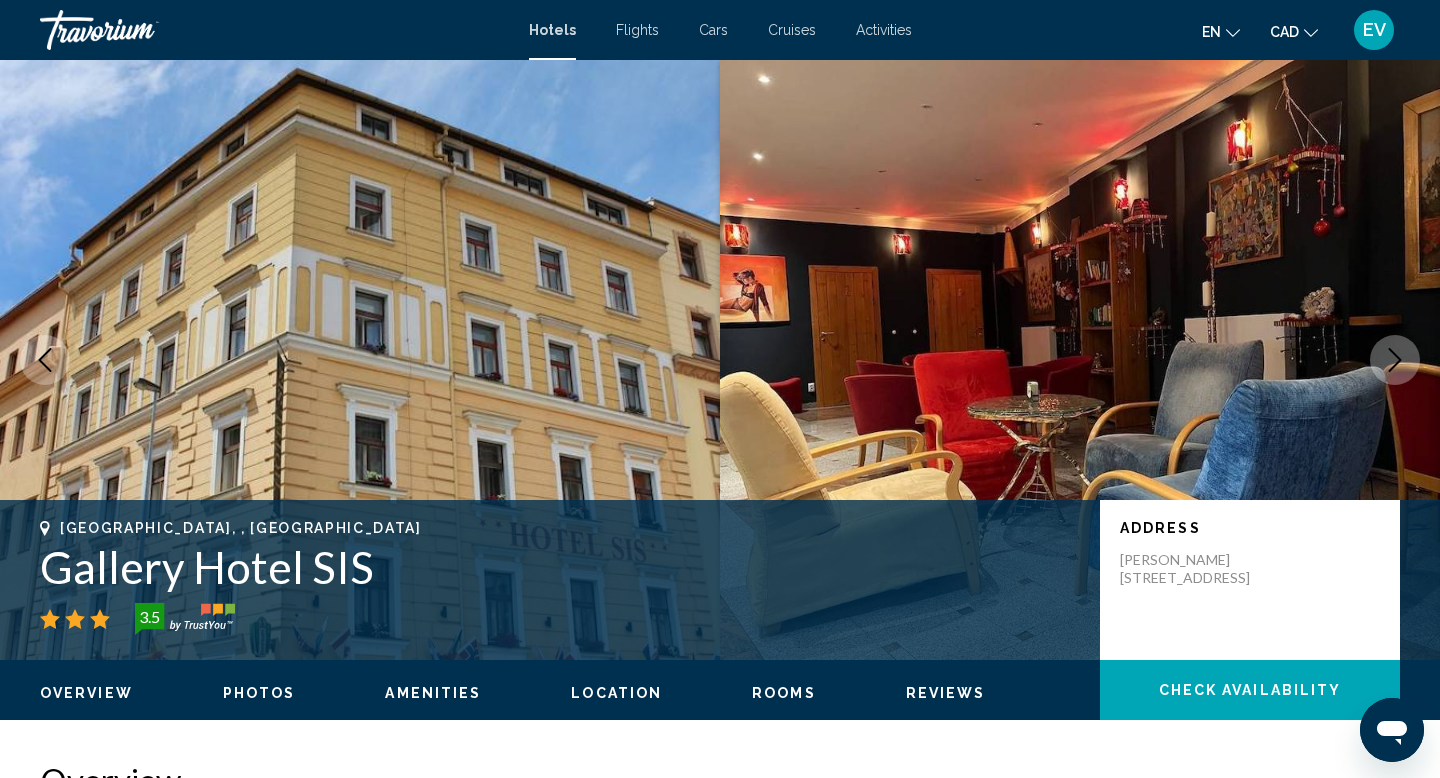 click on "Gallery Hotel SIS" at bounding box center (560, 567) 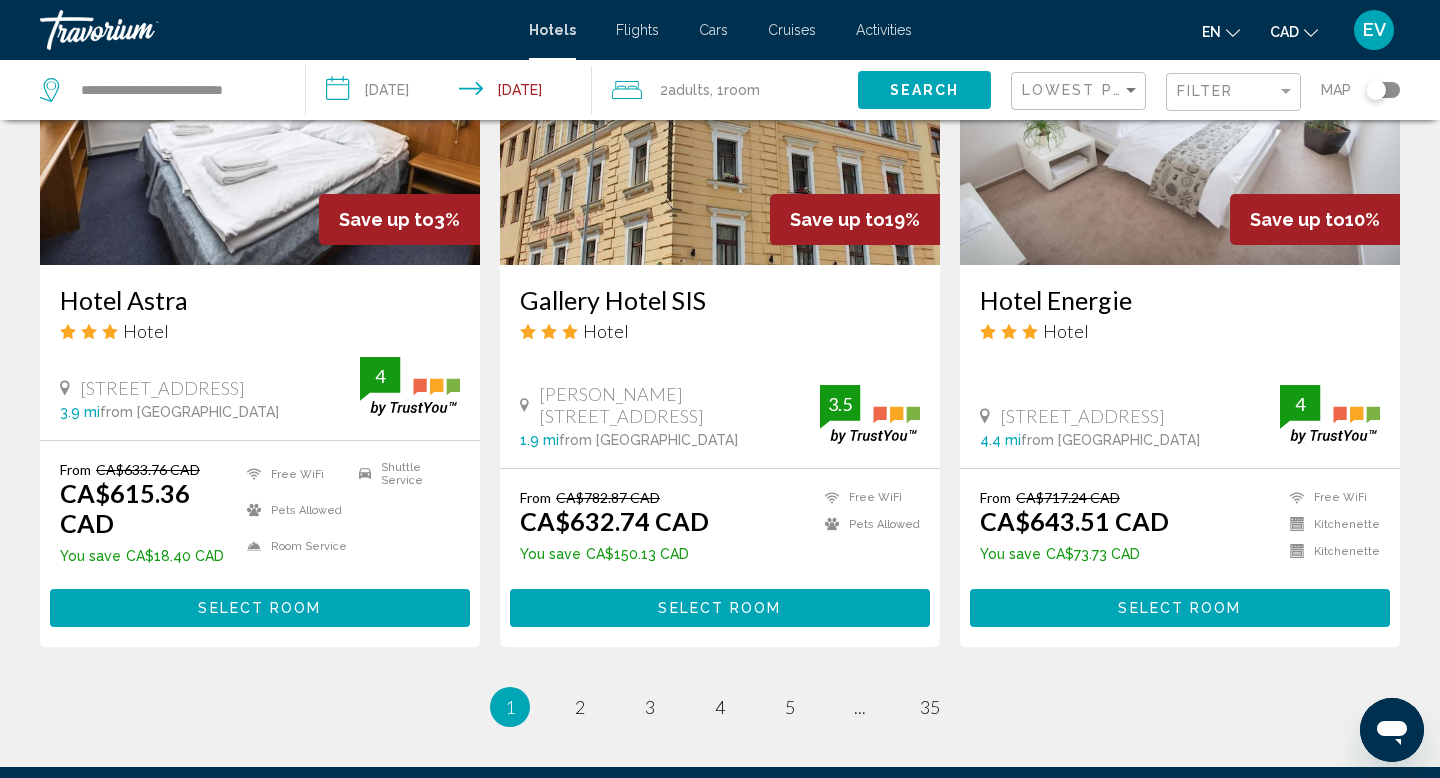scroll, scrollTop: 2456, scrollLeft: 0, axis: vertical 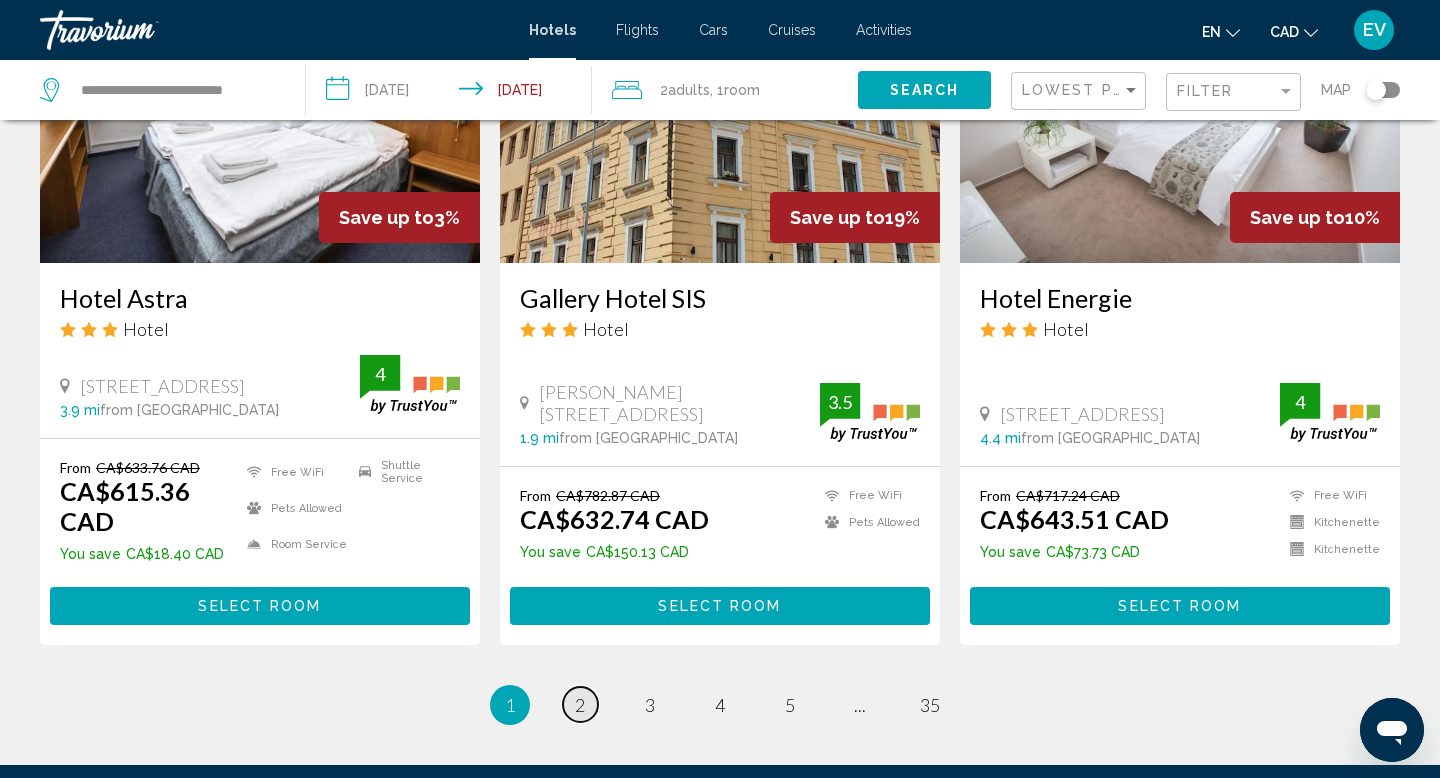 click on "2" at bounding box center [580, 705] 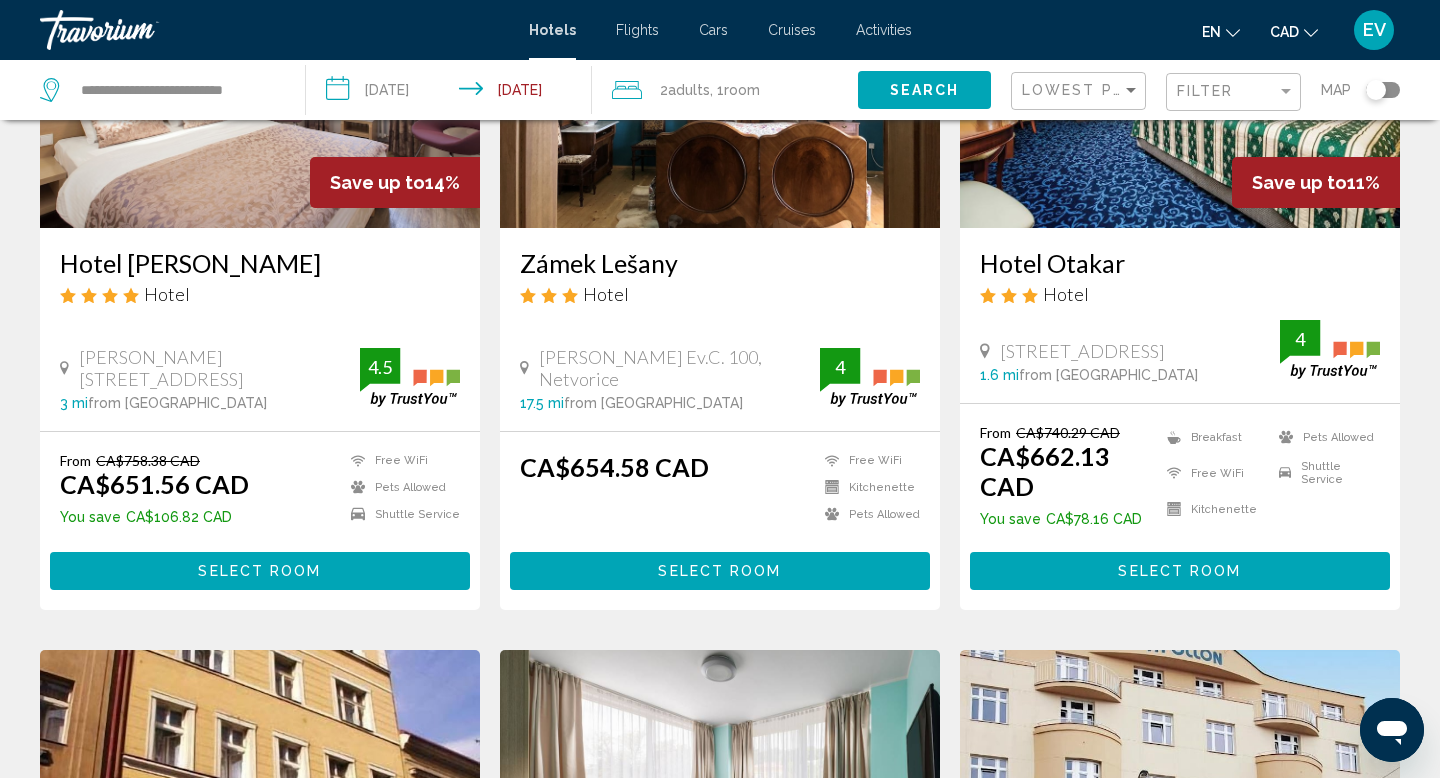 scroll, scrollTop: 280, scrollLeft: 0, axis: vertical 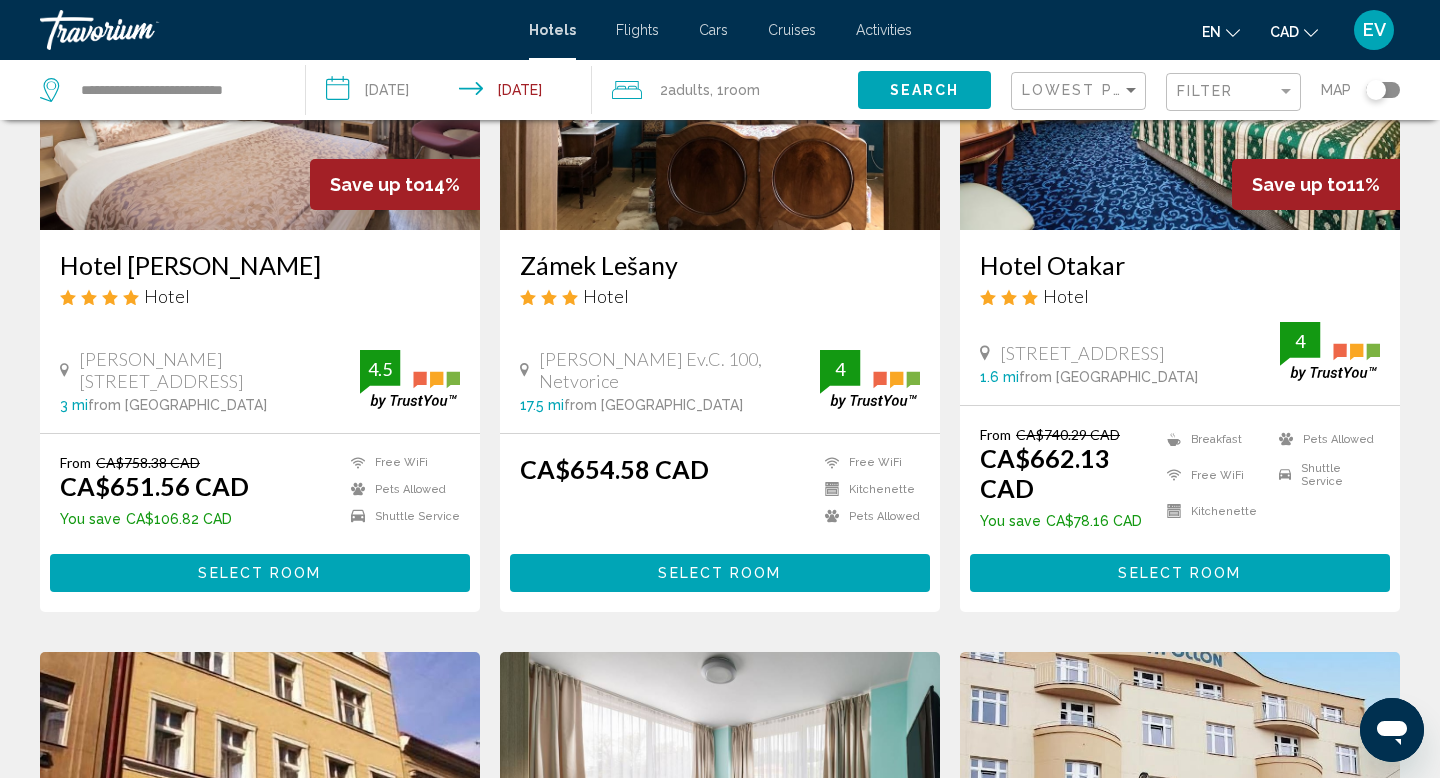 click on "Select Room" at bounding box center (260, 572) 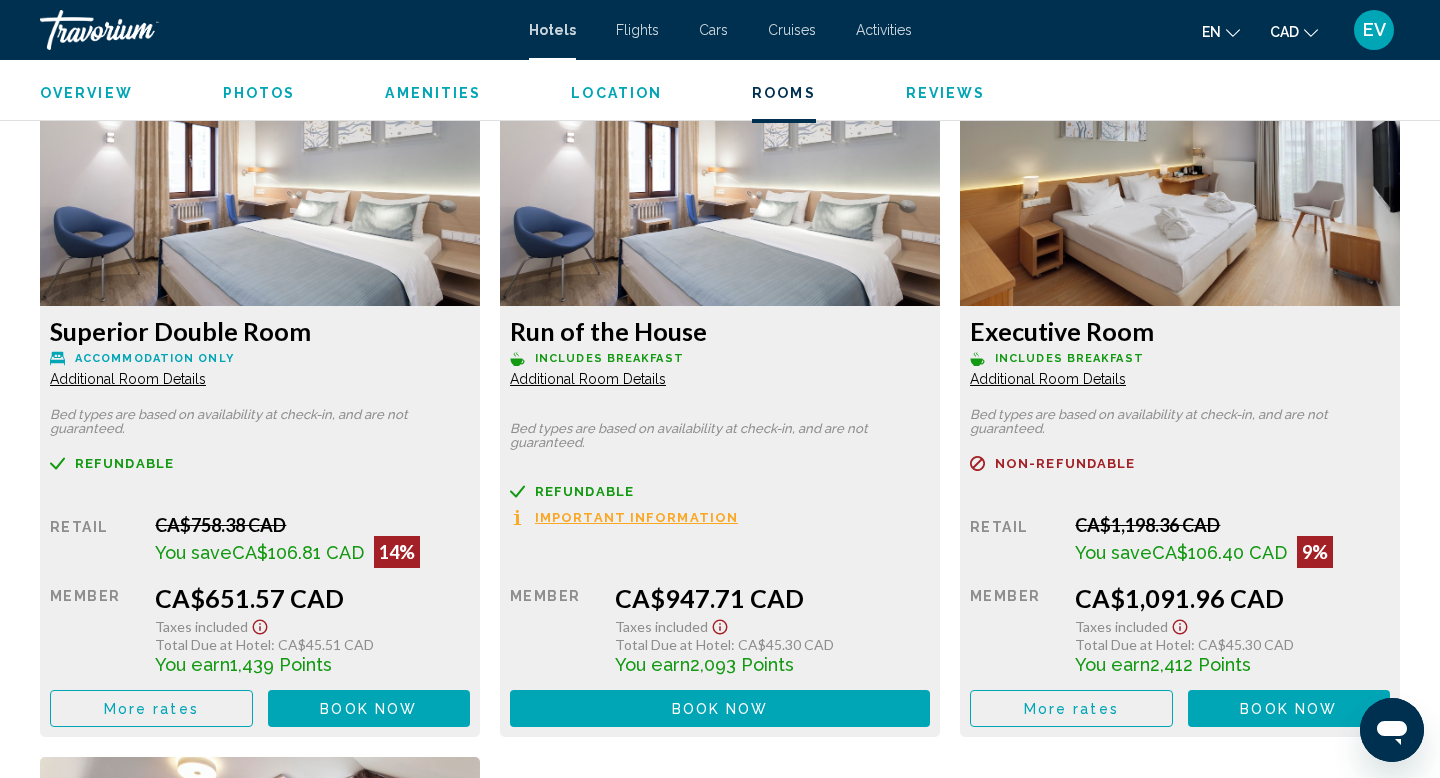 scroll, scrollTop: 2777, scrollLeft: 0, axis: vertical 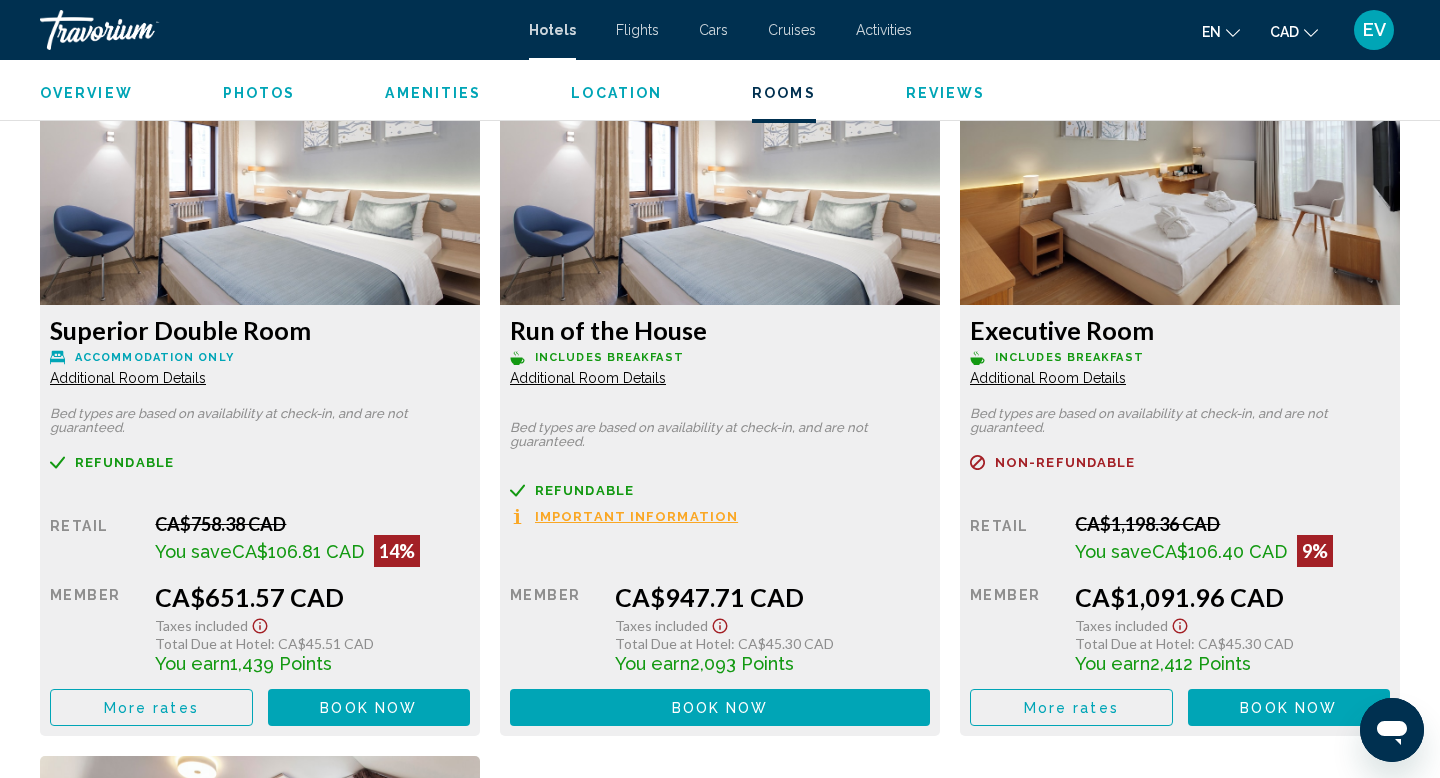 click 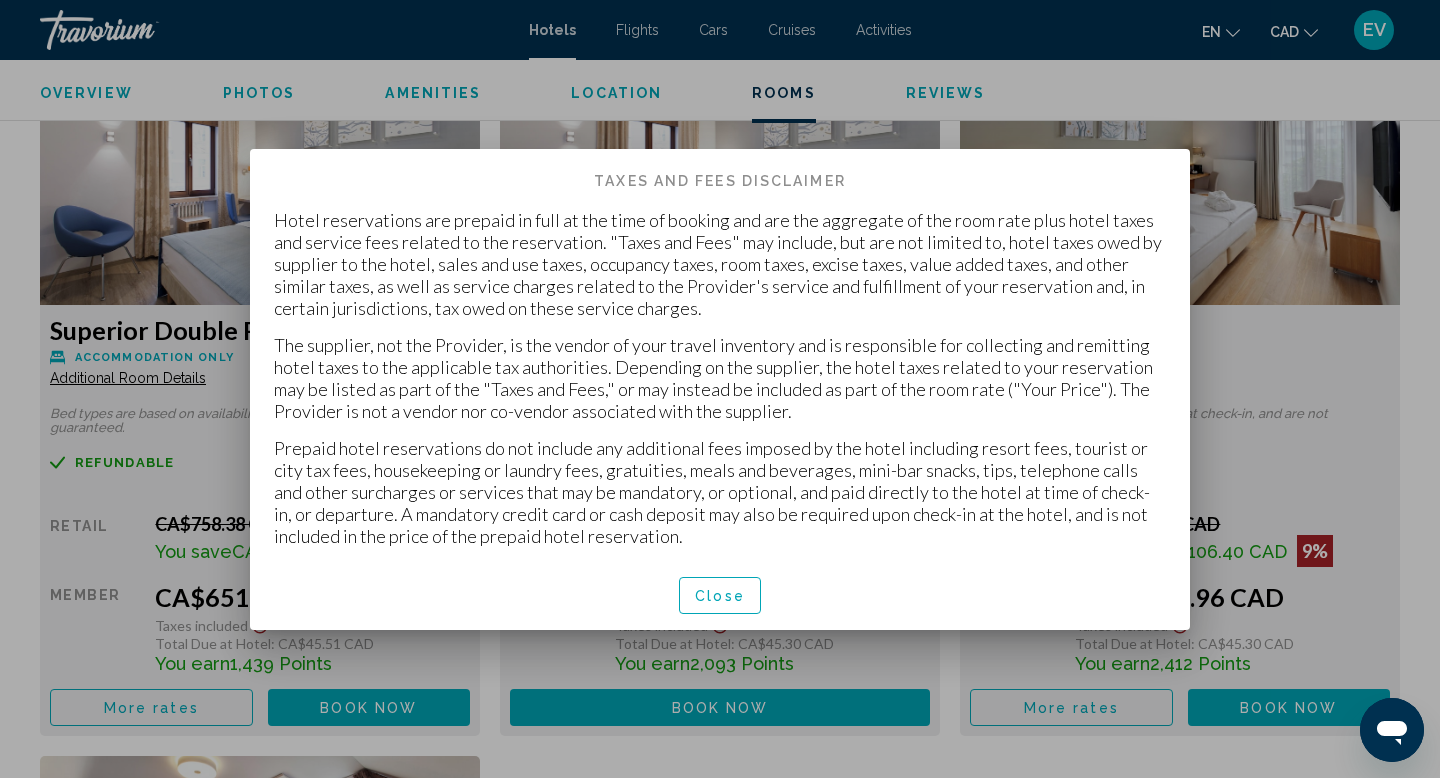 click on "Close" at bounding box center (720, 595) 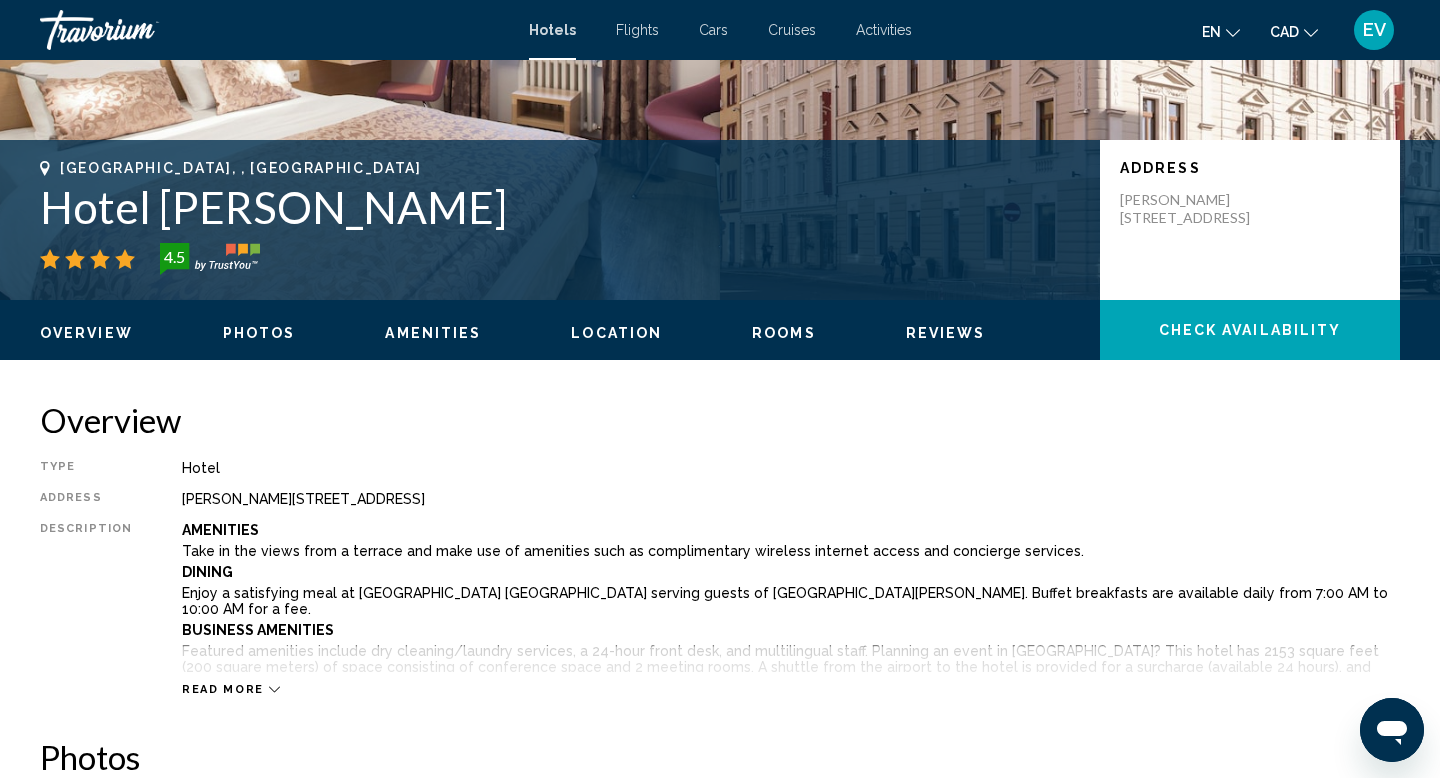 scroll, scrollTop: 0, scrollLeft: 0, axis: both 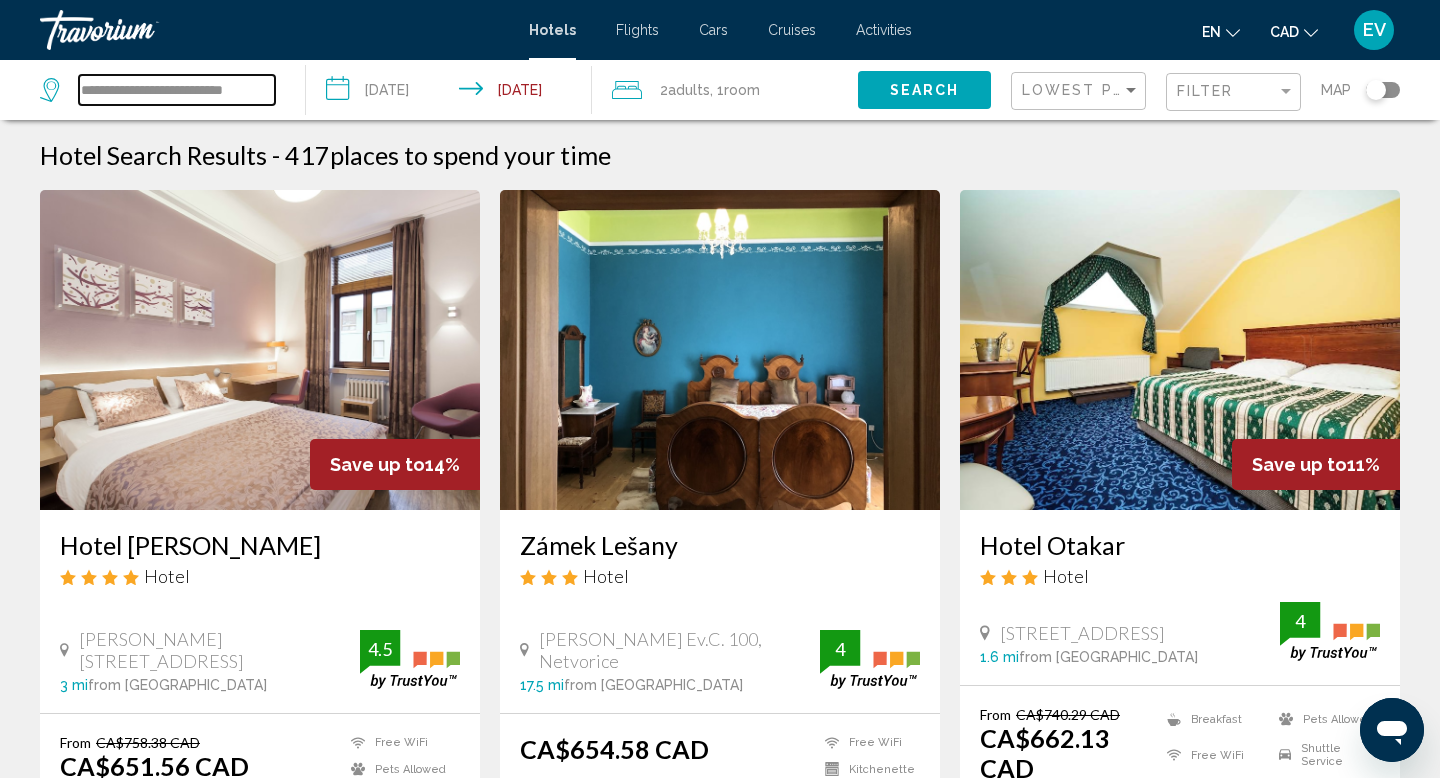 click on "**********" at bounding box center [177, 90] 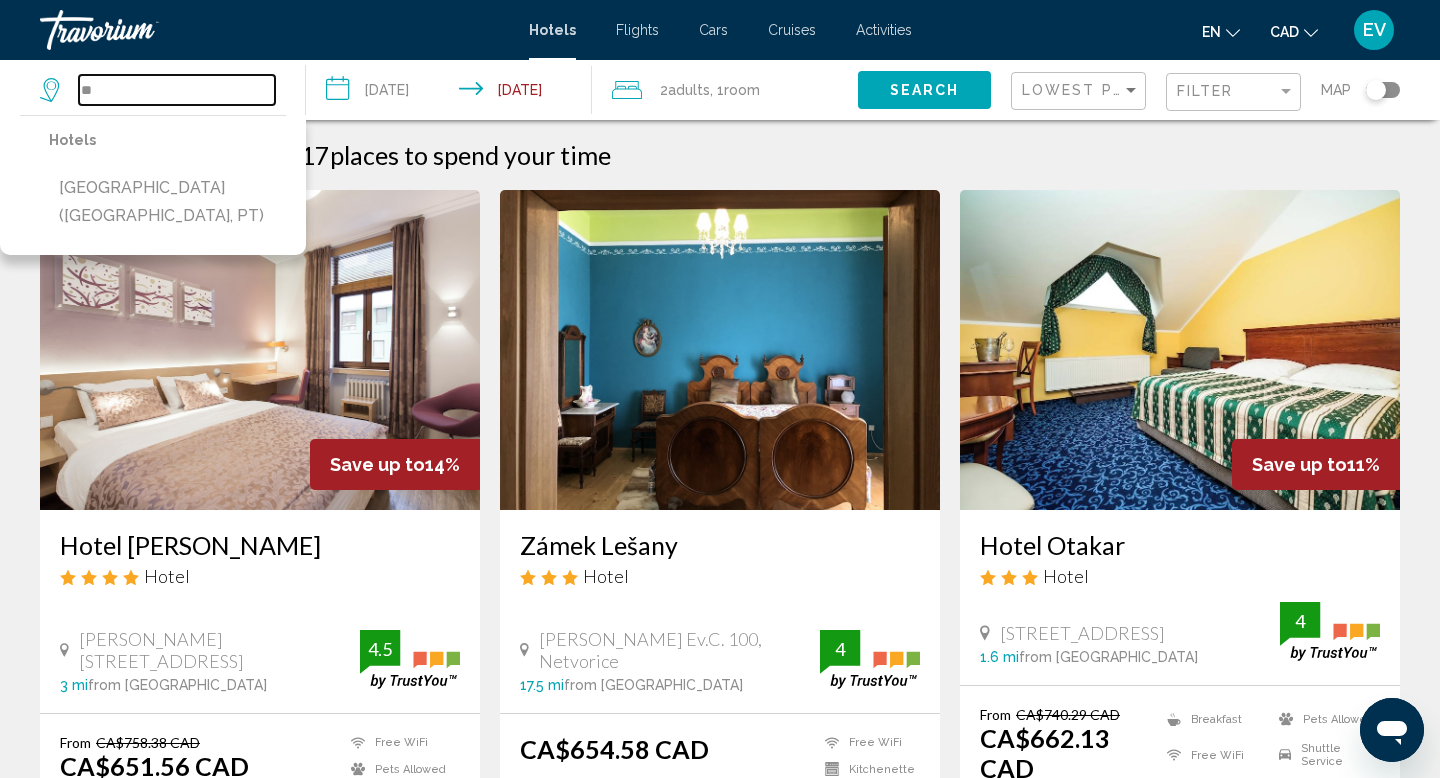type on "*" 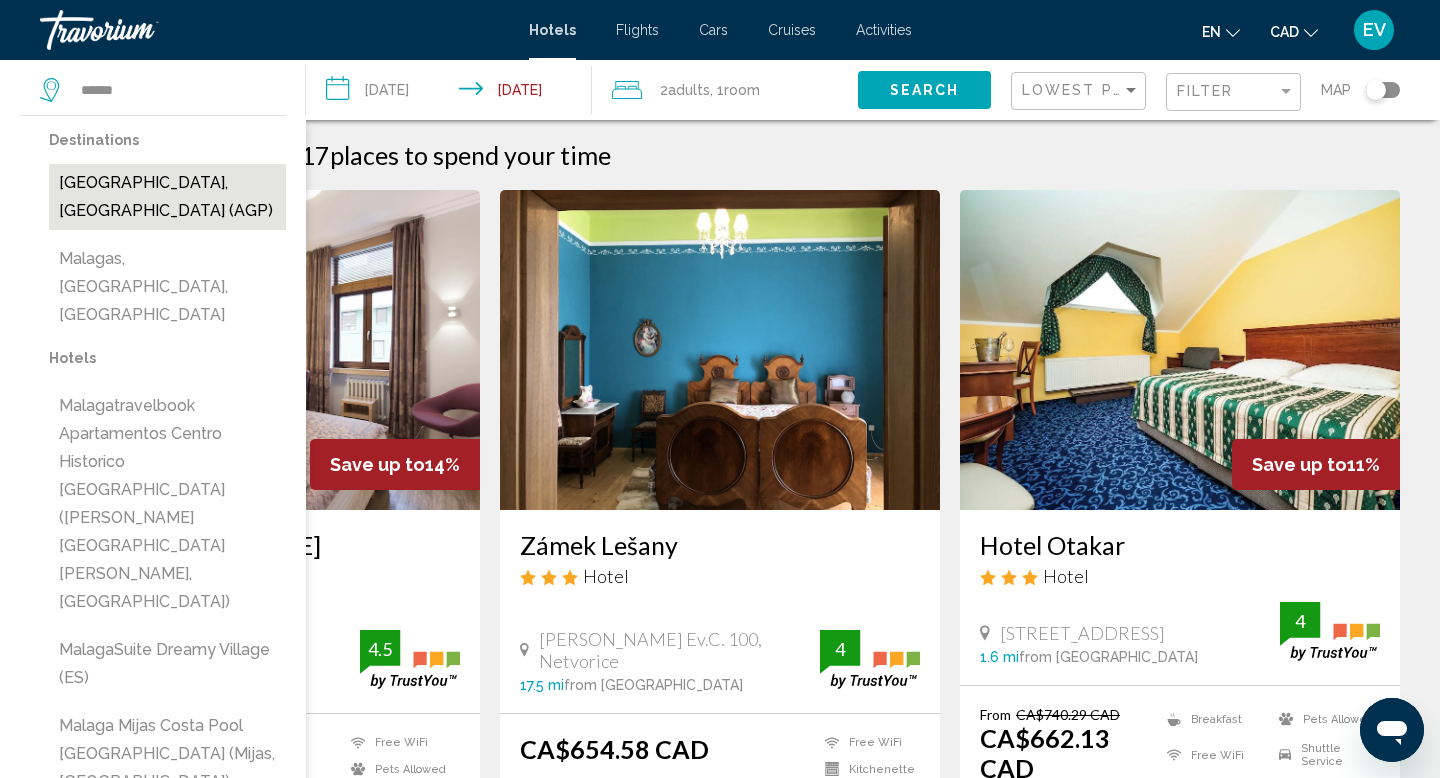click on "Malaga, Spain (AGP)" at bounding box center [167, 197] 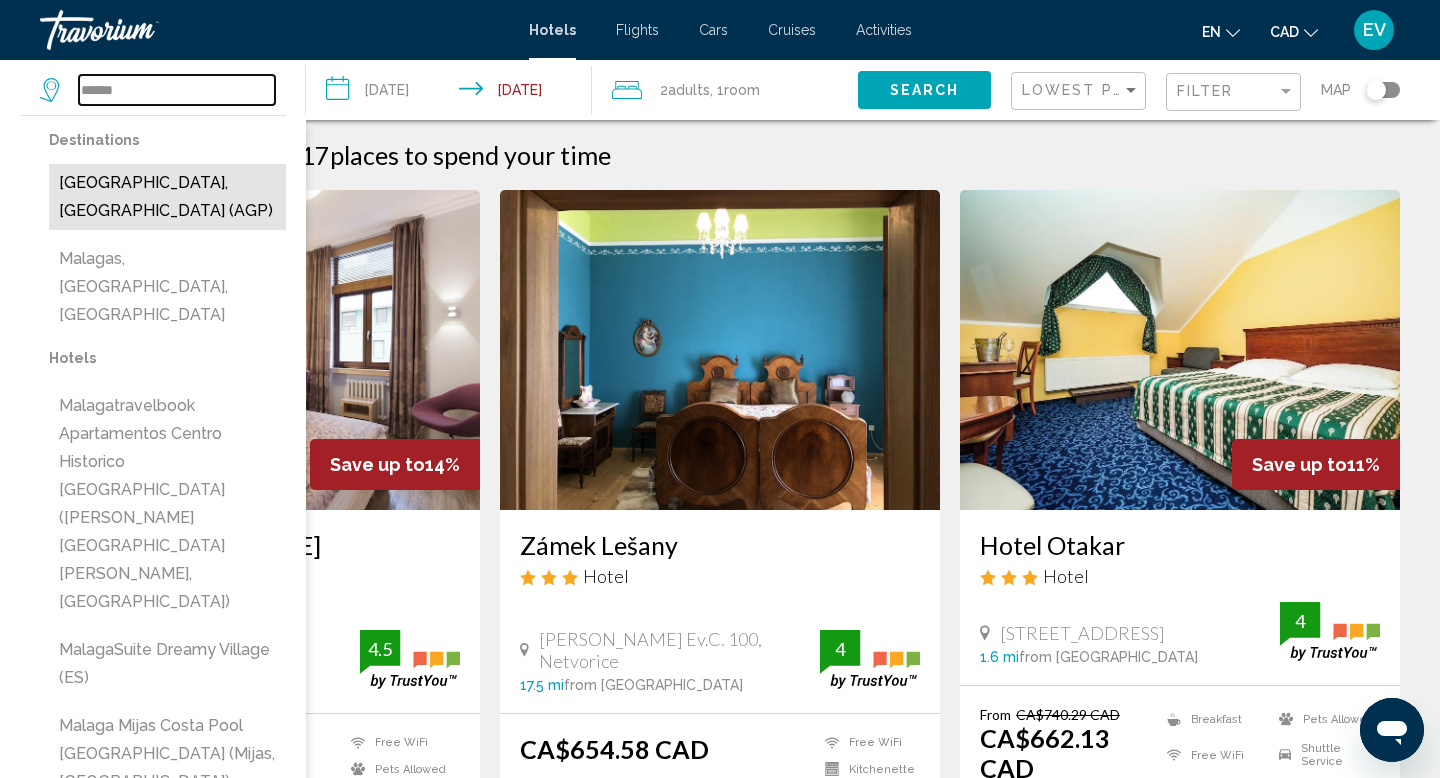 type on "**********" 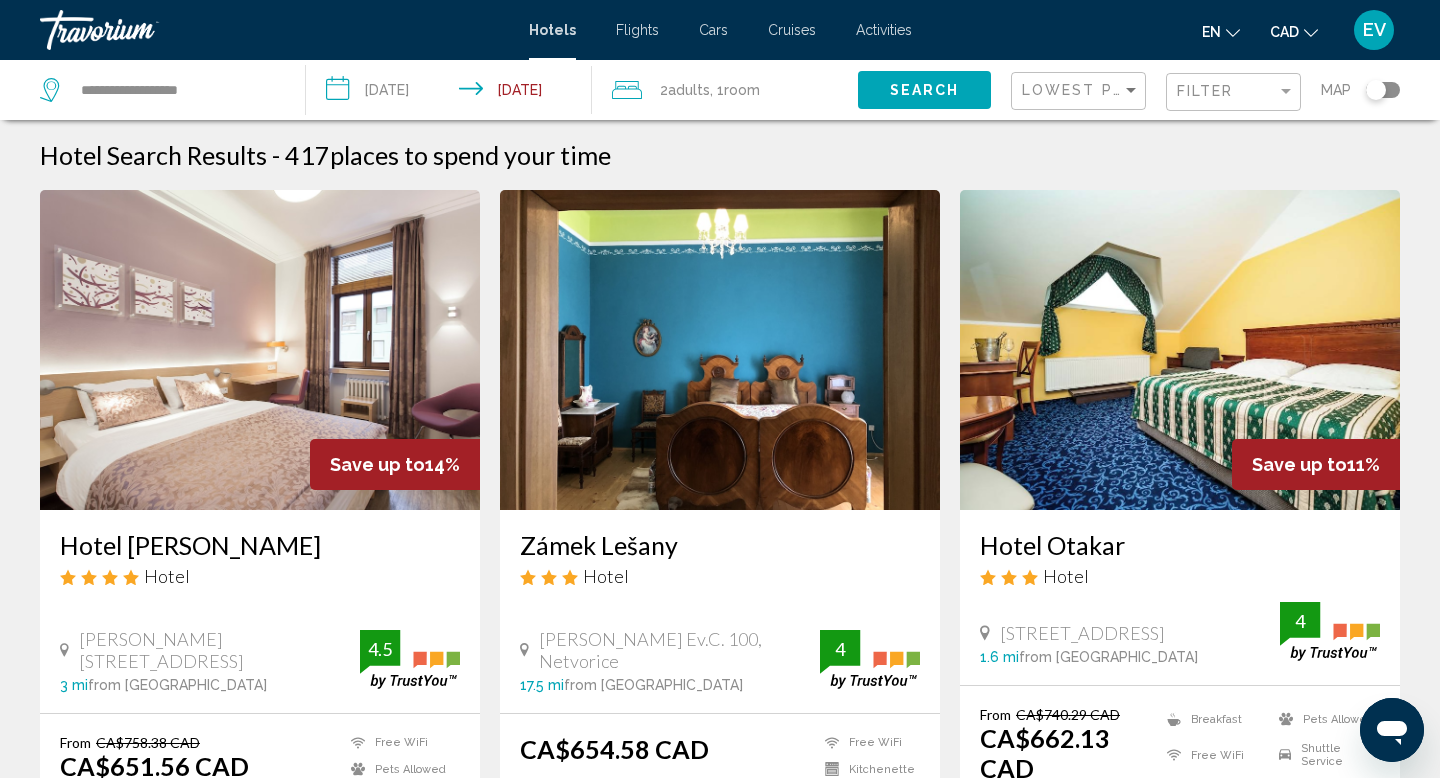 click on "Search" 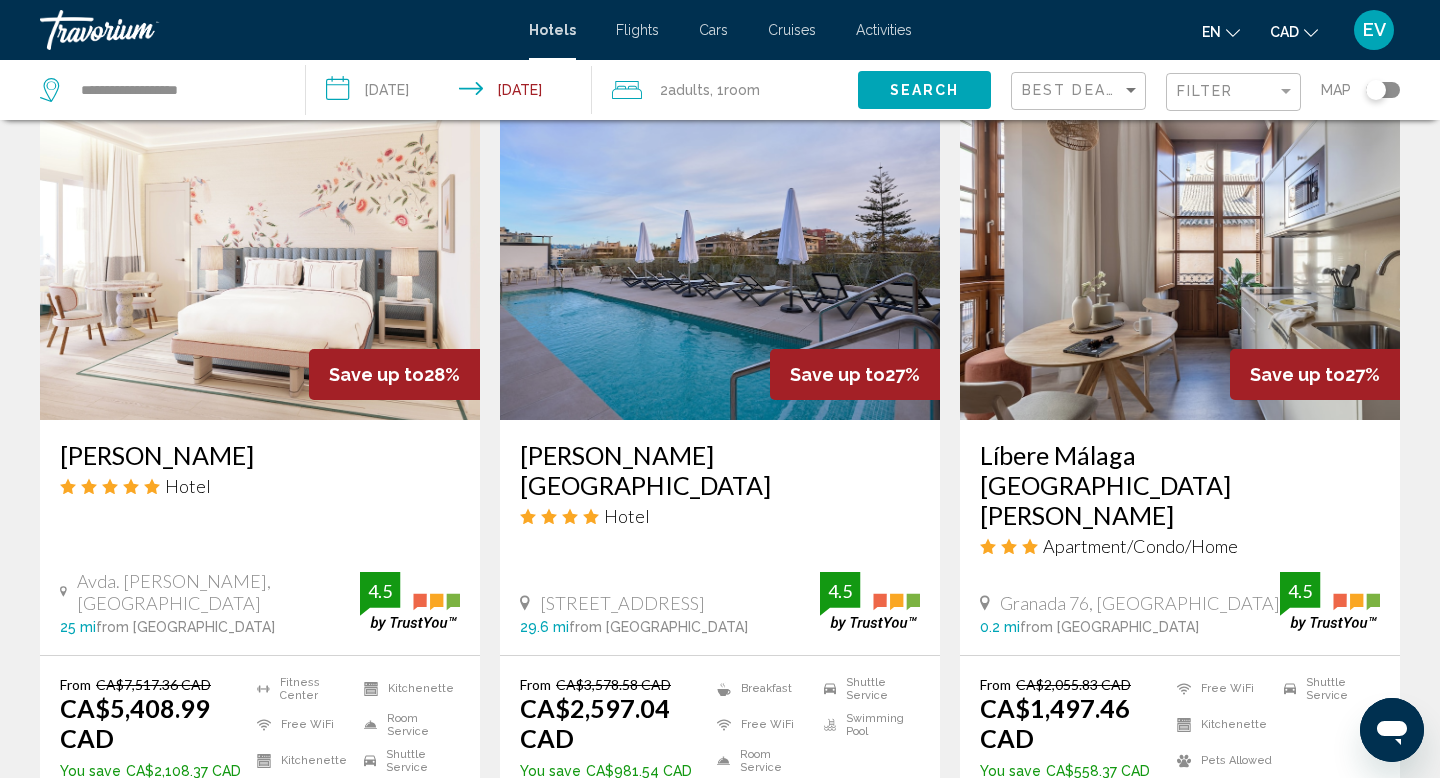 scroll, scrollTop: 1693, scrollLeft: 0, axis: vertical 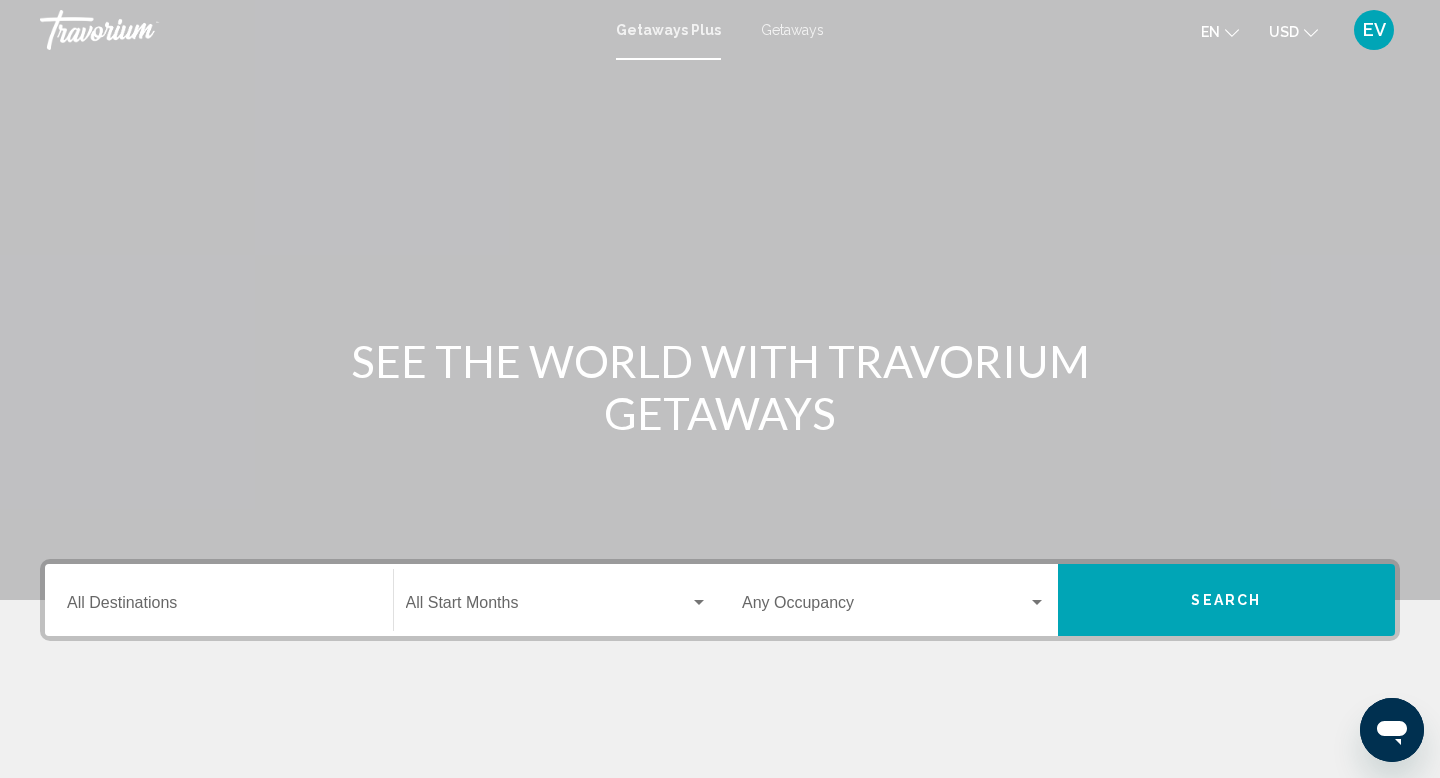 click on "Getaways" at bounding box center [792, 30] 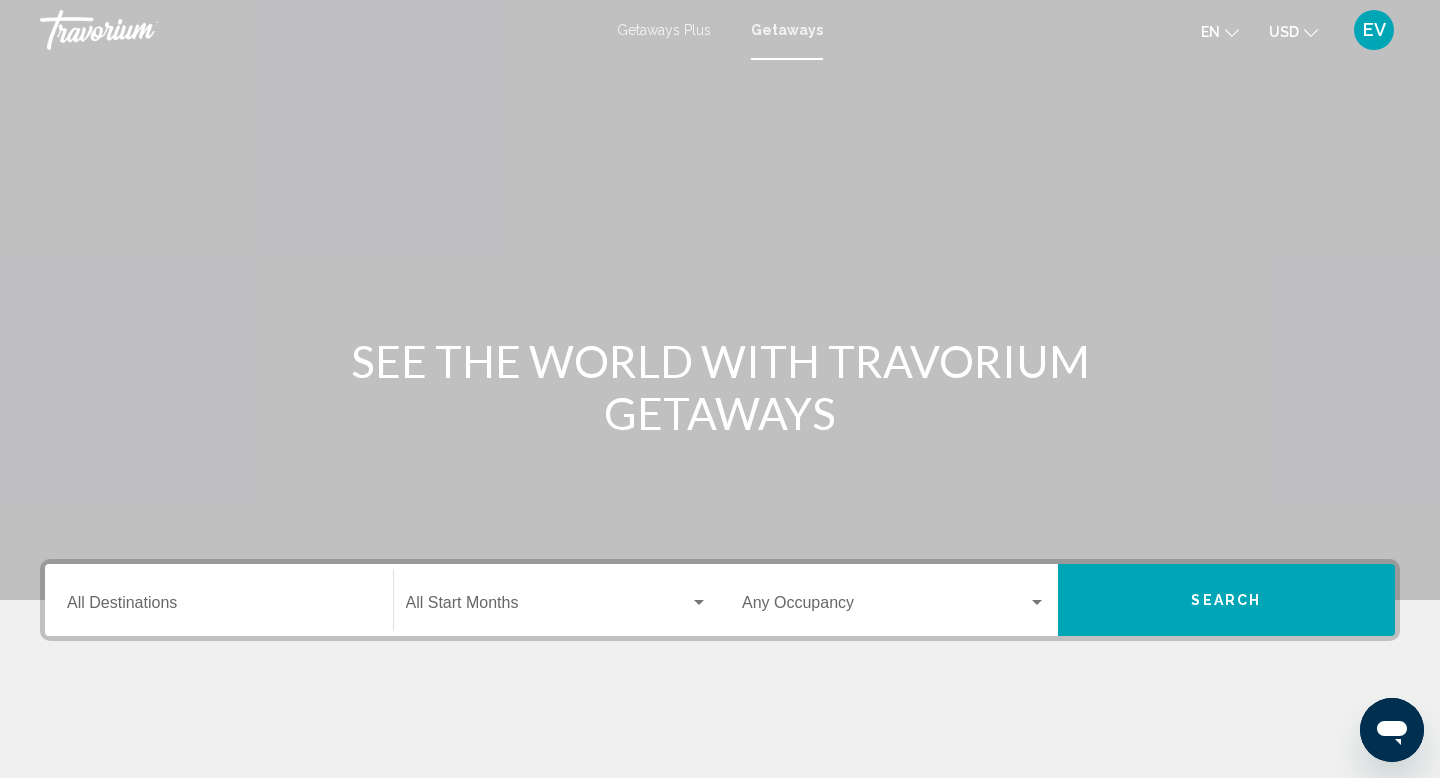 click on "Destination All Destinations" at bounding box center [219, 607] 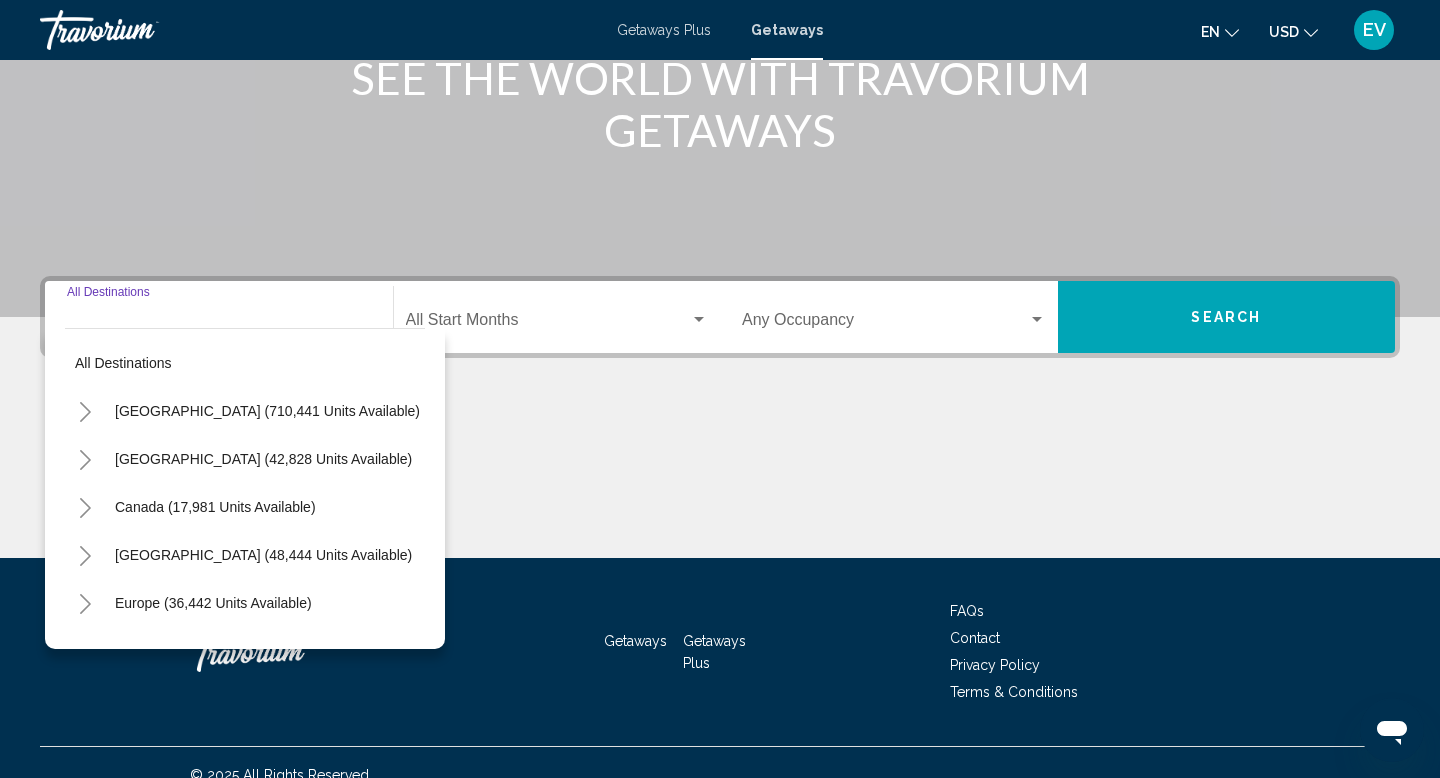 scroll, scrollTop: 308, scrollLeft: 0, axis: vertical 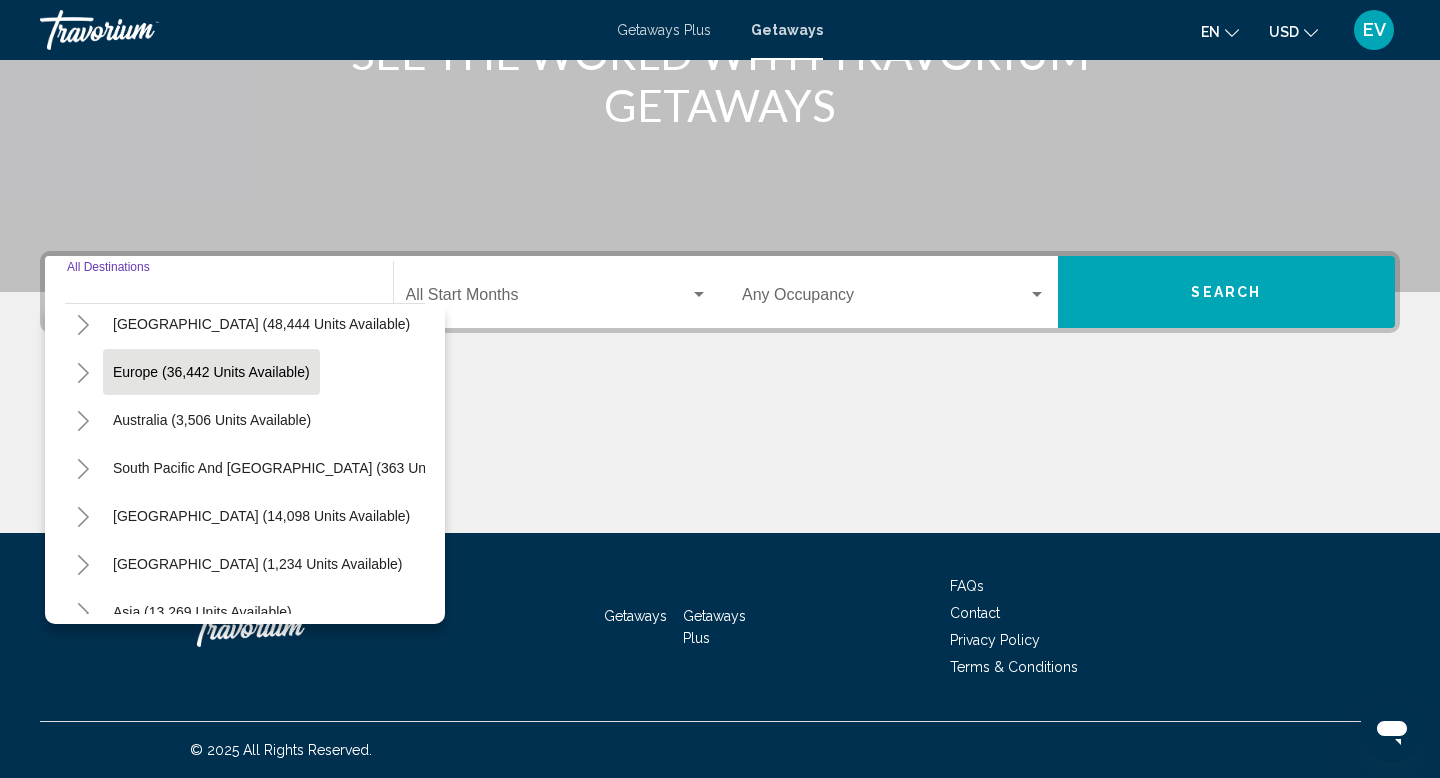 click on "Europe (36,442 units available)" at bounding box center (212, 420) 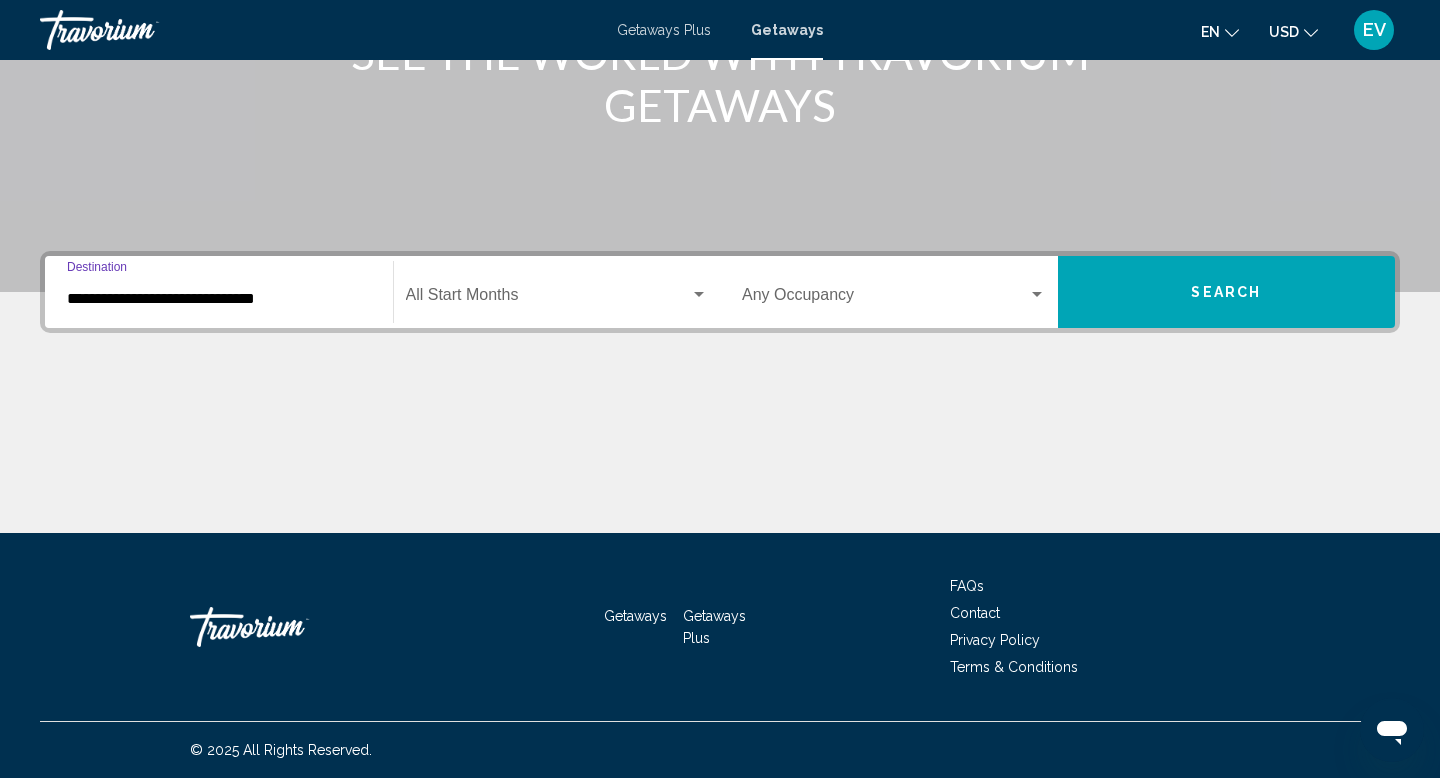click on "Start Month All Start Months" 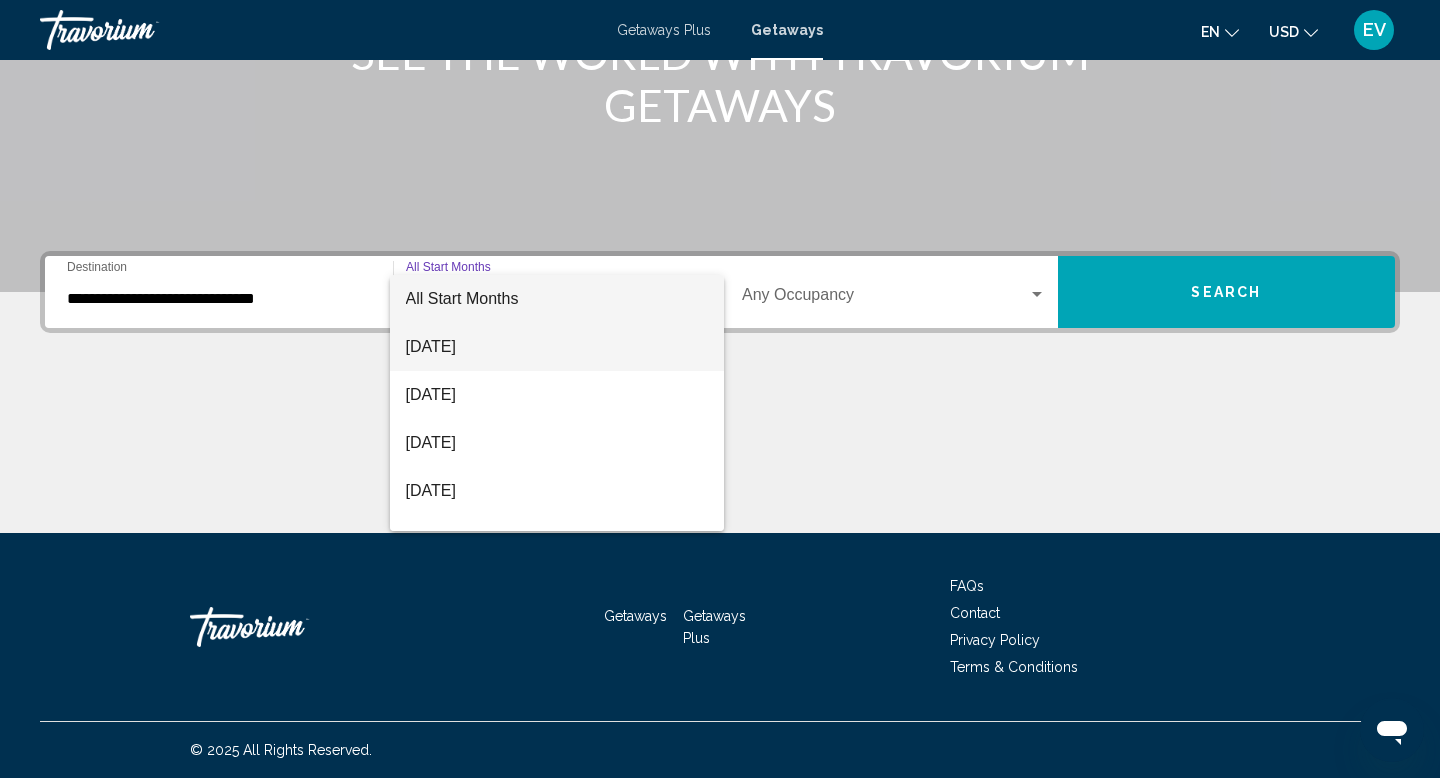 click on "[DATE]" at bounding box center [557, 347] 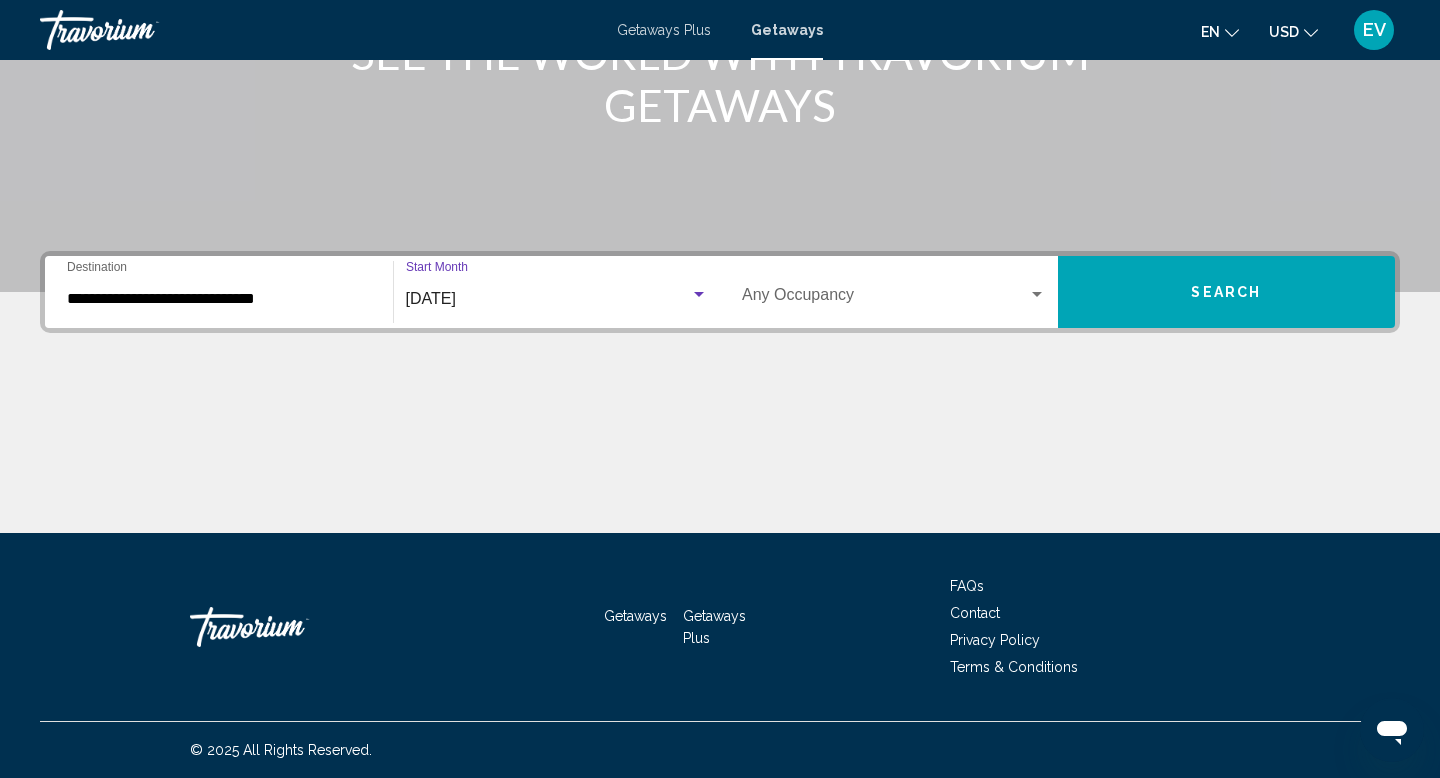 click on "Search" at bounding box center (1227, 292) 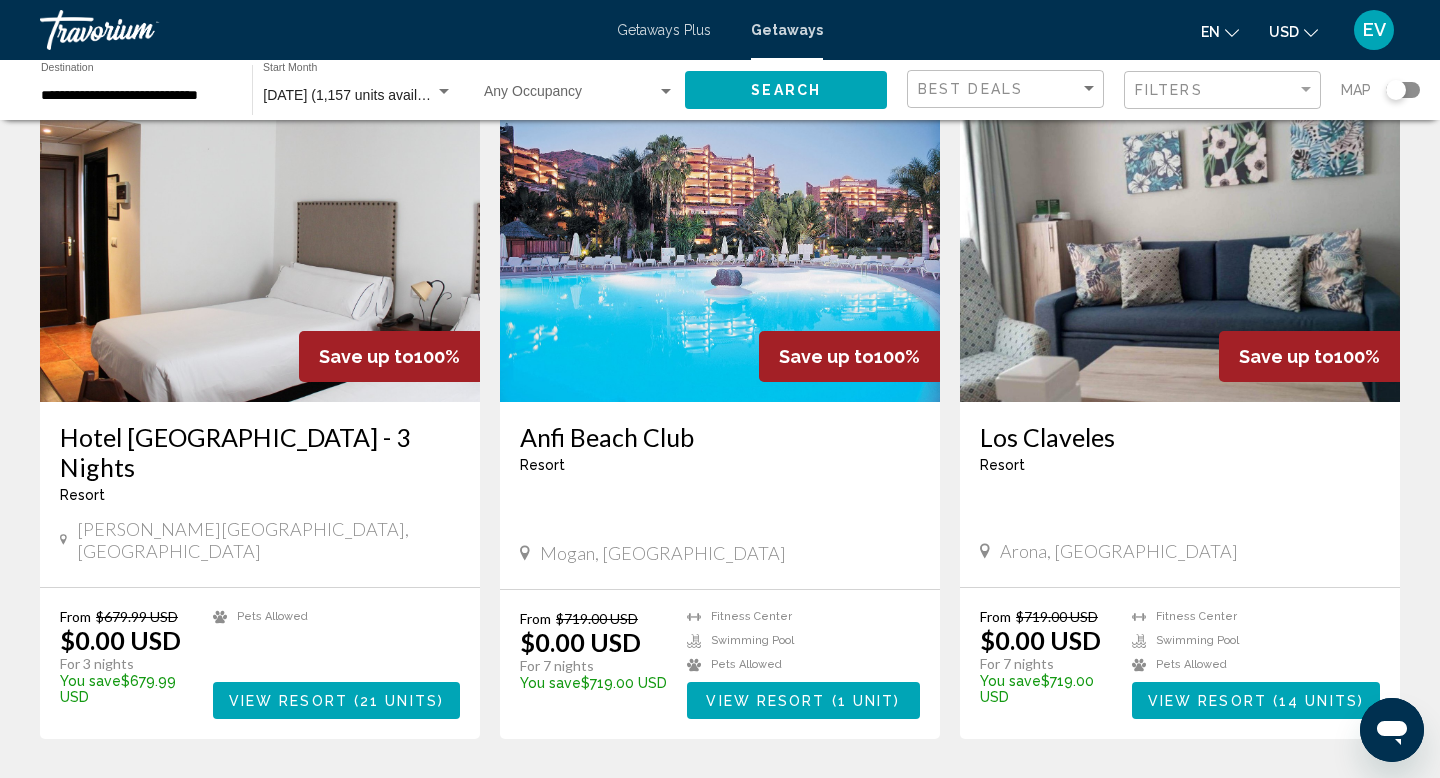 scroll, scrollTop: 139, scrollLeft: 0, axis: vertical 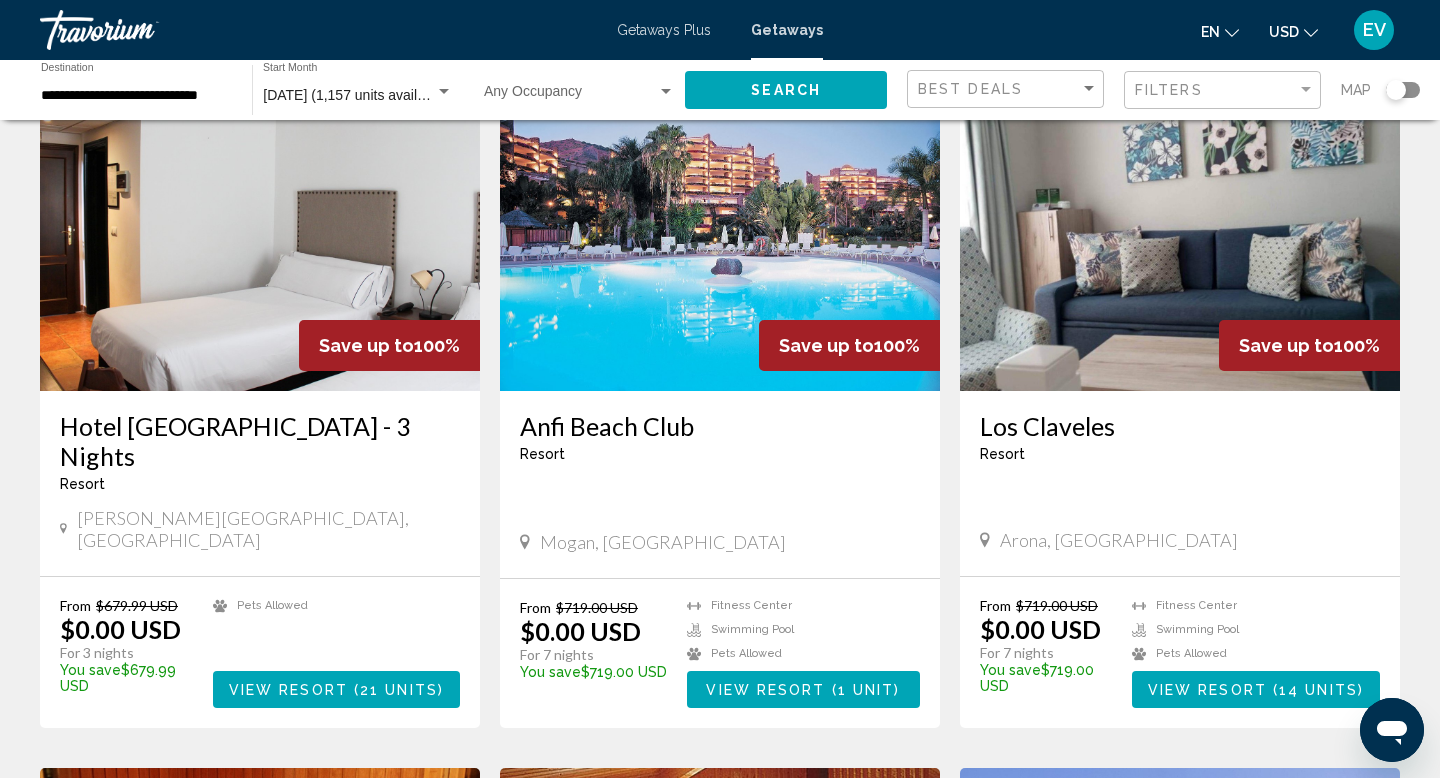 click on "View Resort" at bounding box center [1207, 690] 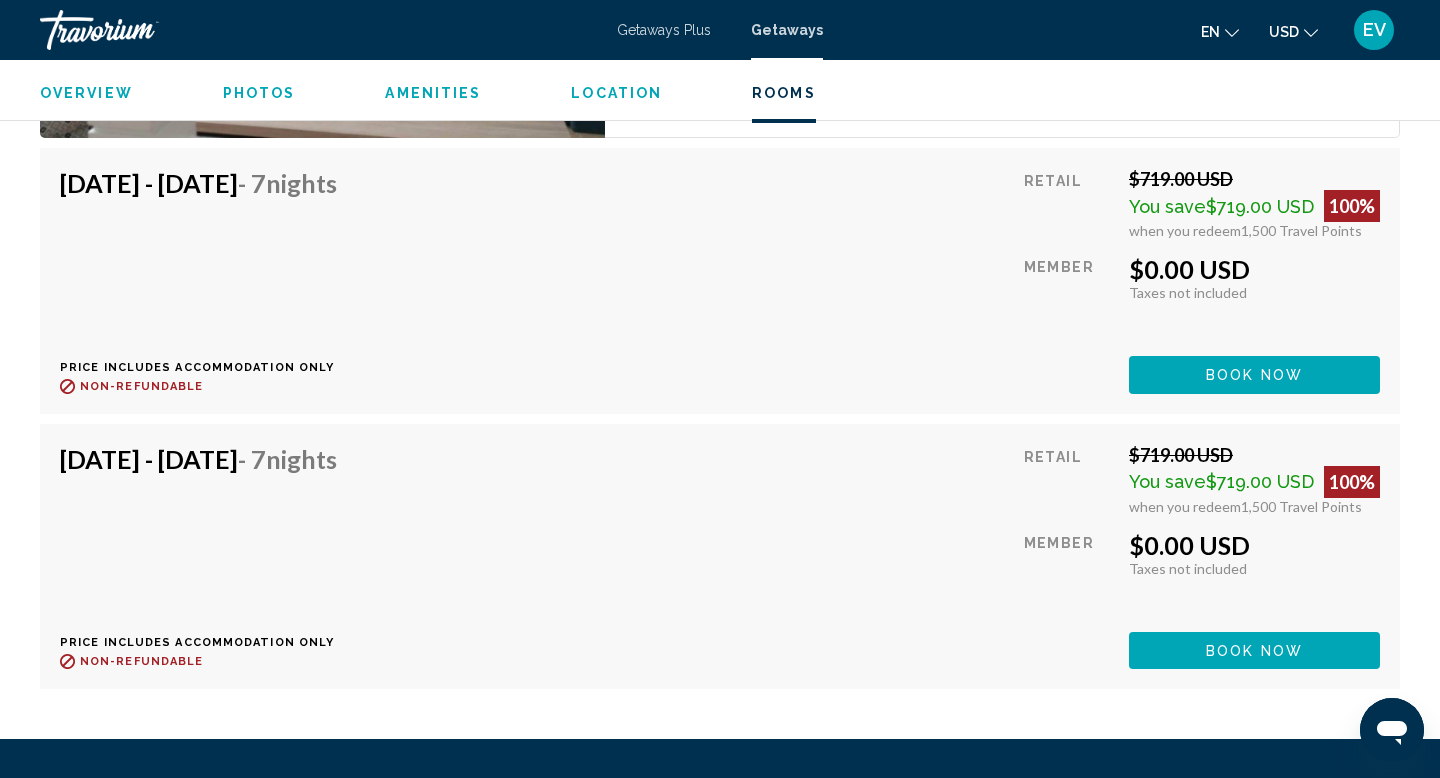 scroll, scrollTop: 5728, scrollLeft: 0, axis: vertical 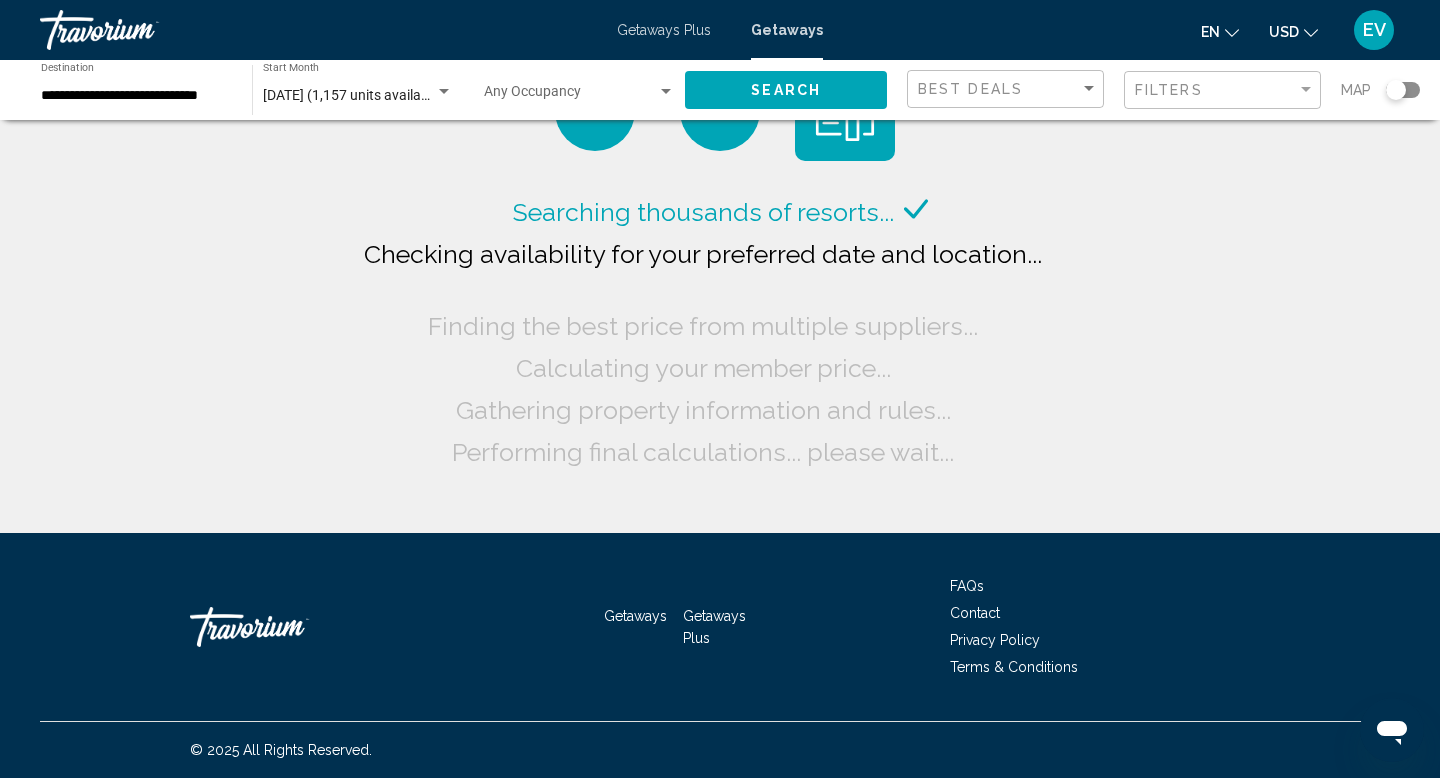click on "Occupancy Any Occupancy" 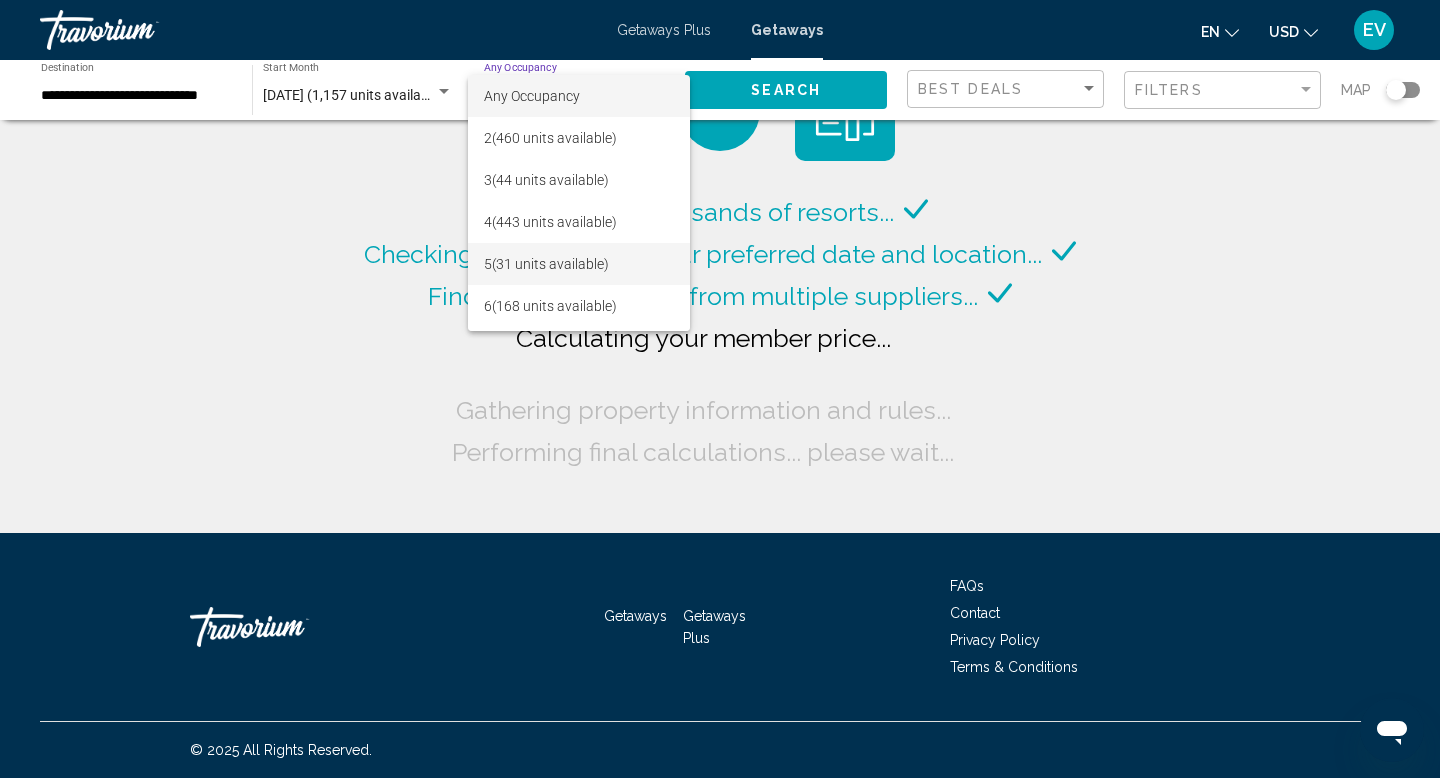click on "5  (31 units available)" at bounding box center (579, 264) 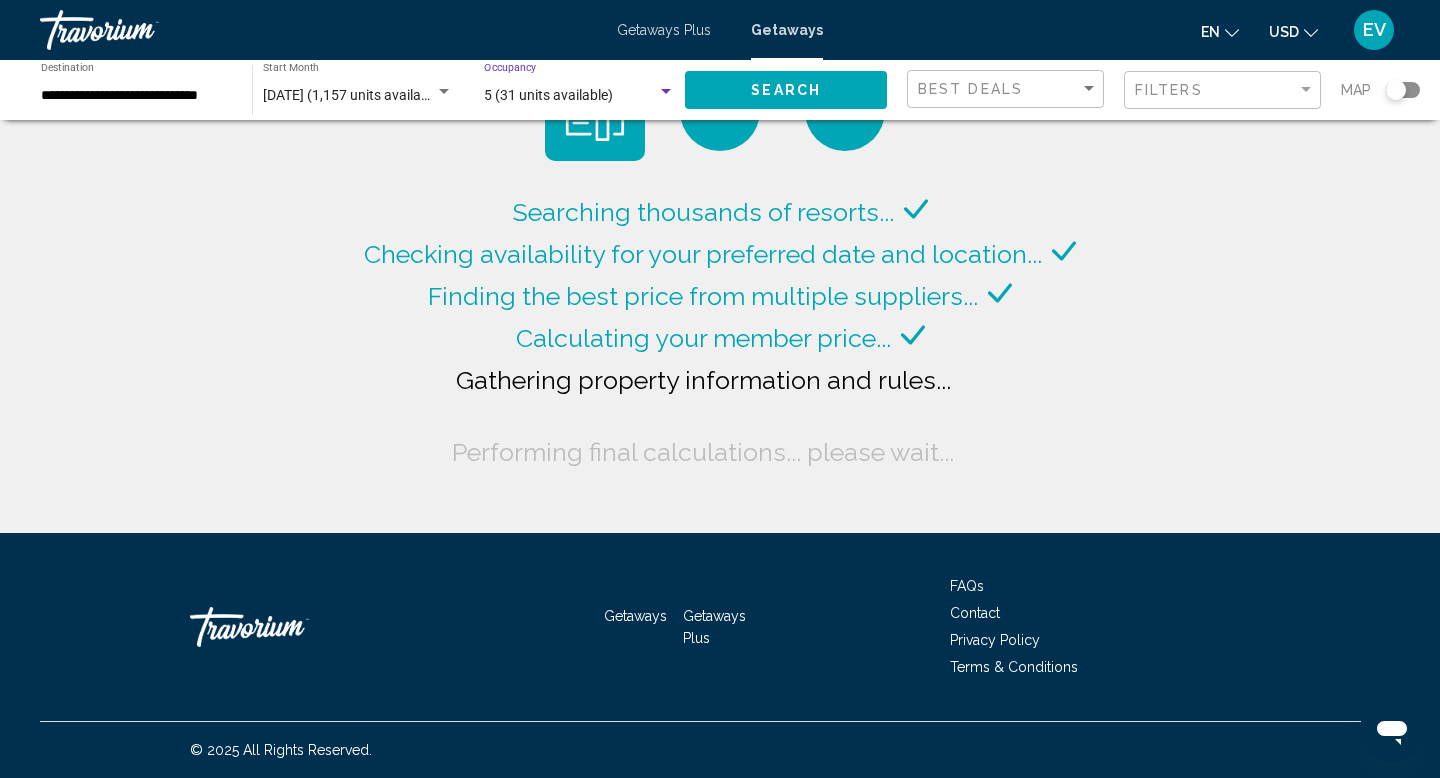 click on "Search" 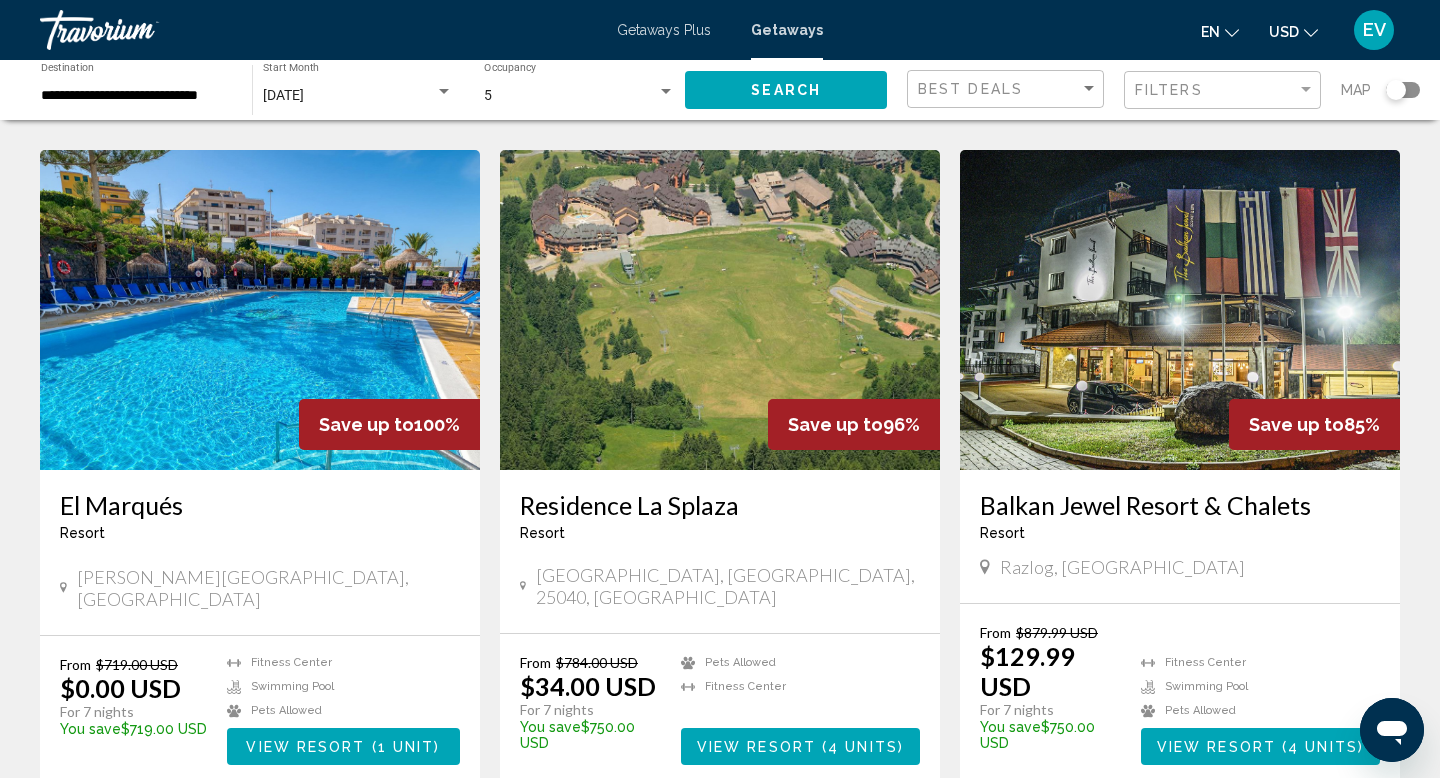 scroll, scrollTop: 2001, scrollLeft: 0, axis: vertical 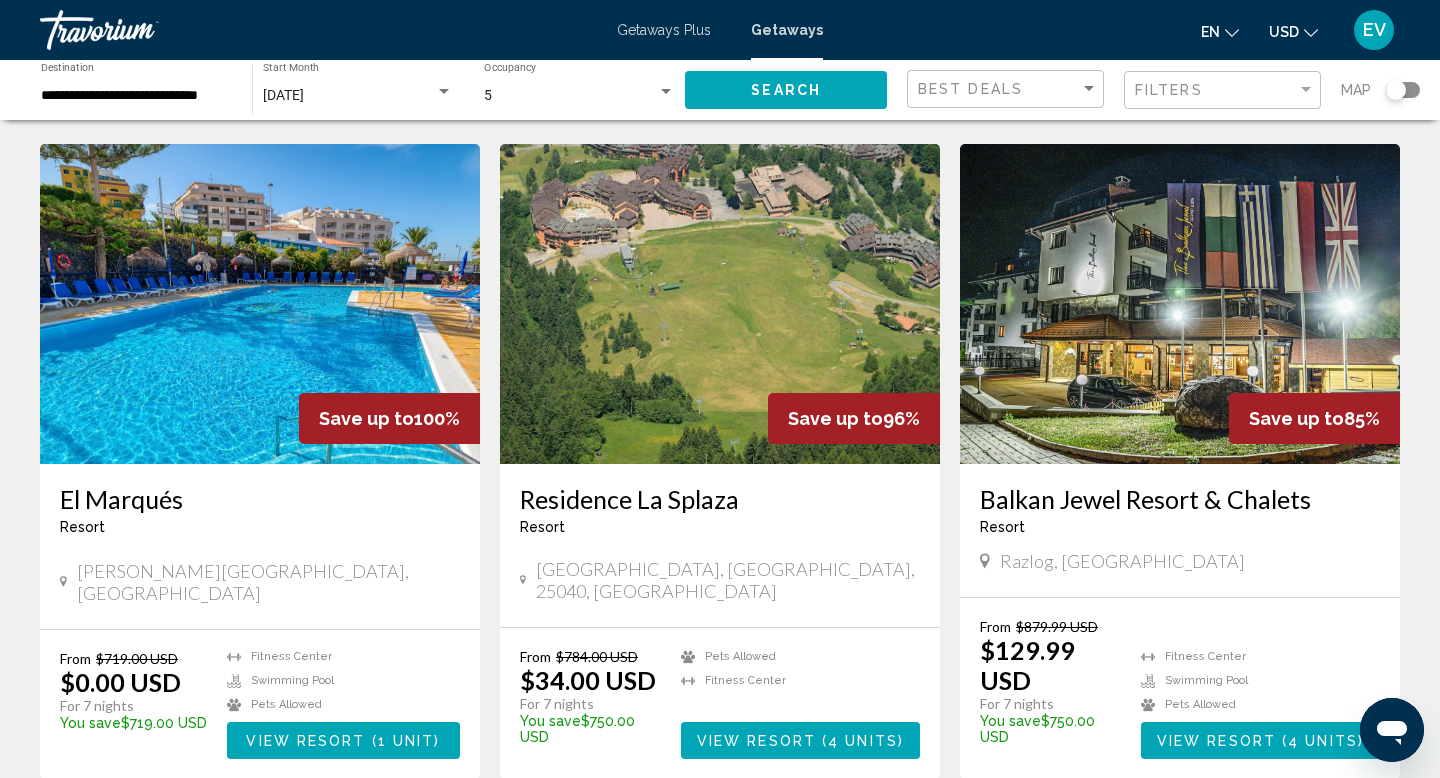 click on "View Resort    ( 4 units )" at bounding box center (800, 740) 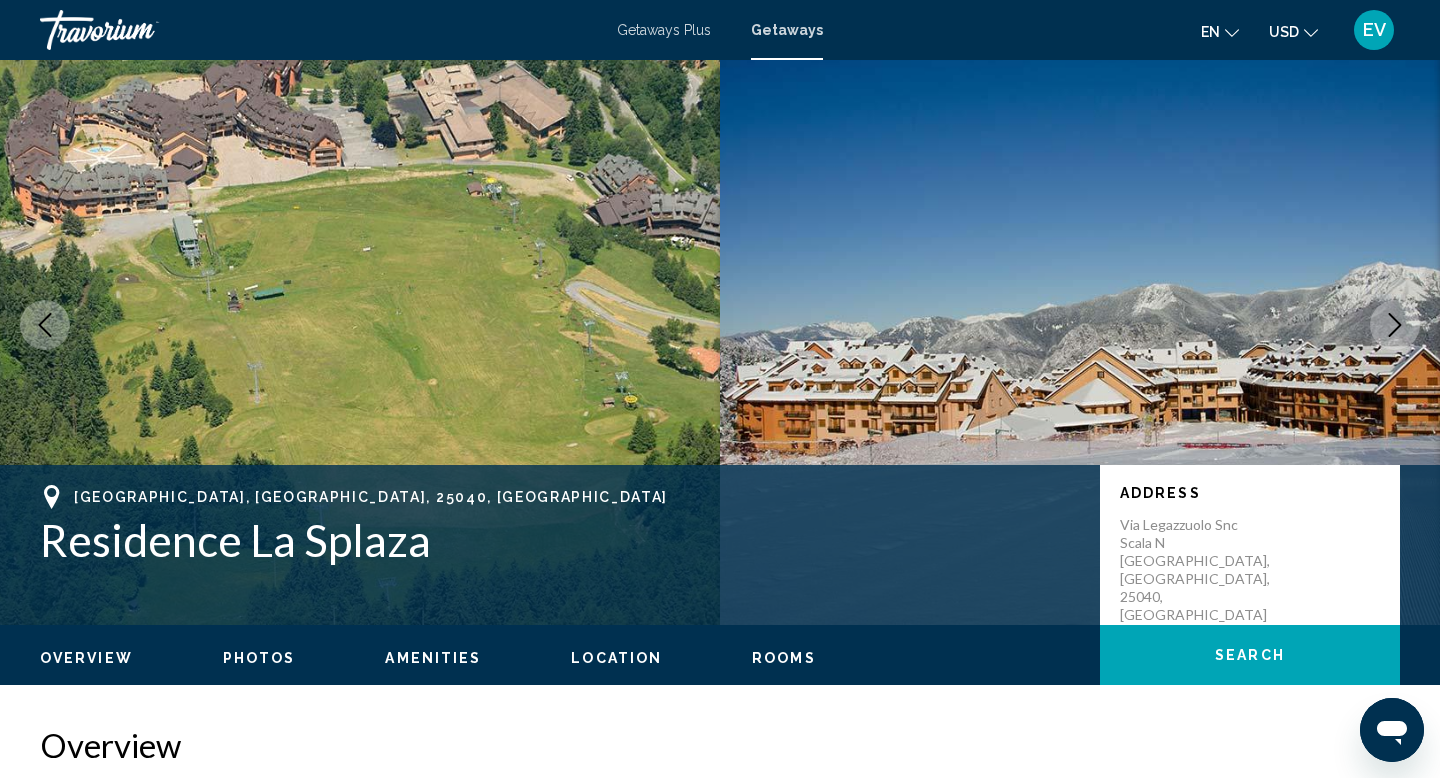 scroll, scrollTop: 0, scrollLeft: 0, axis: both 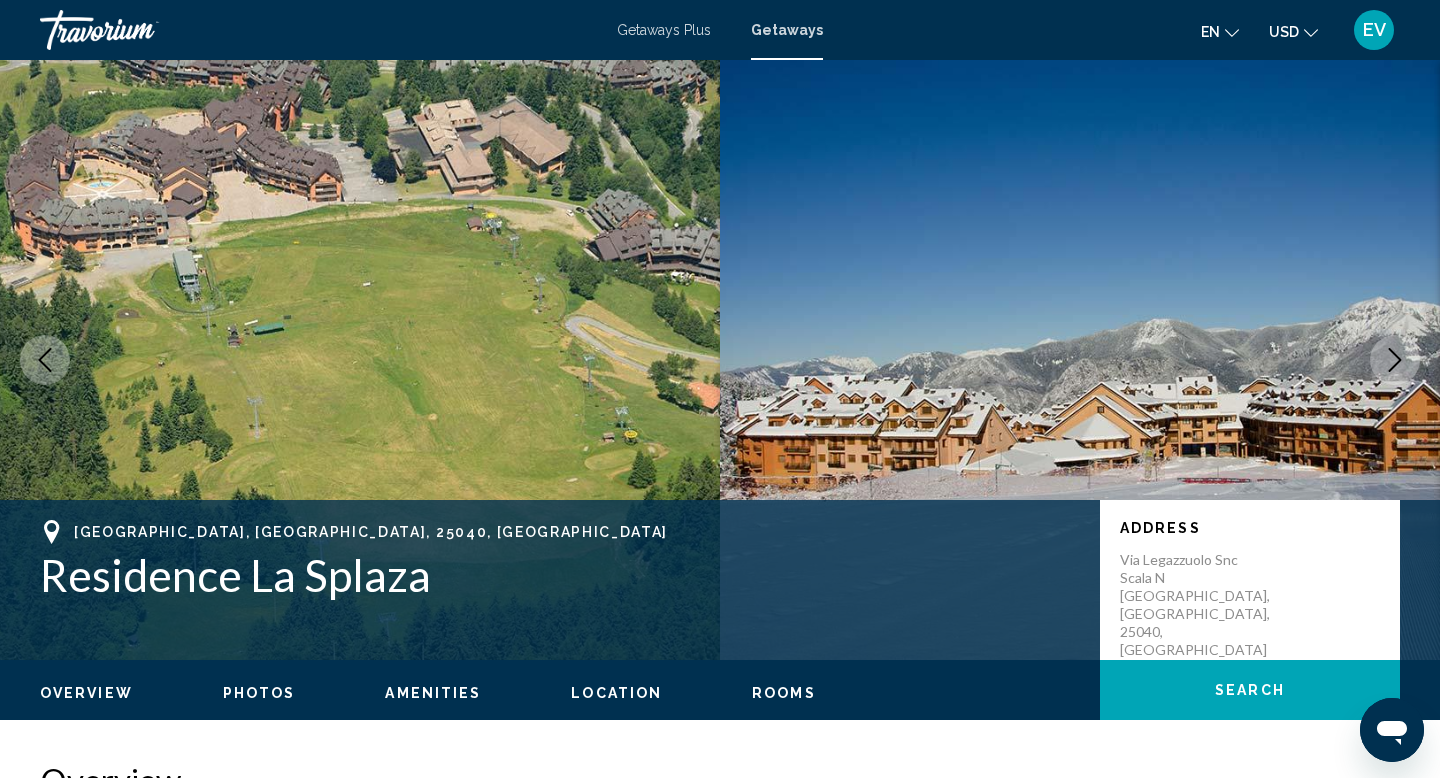click on "Residence La Splaza" at bounding box center [560, 575] 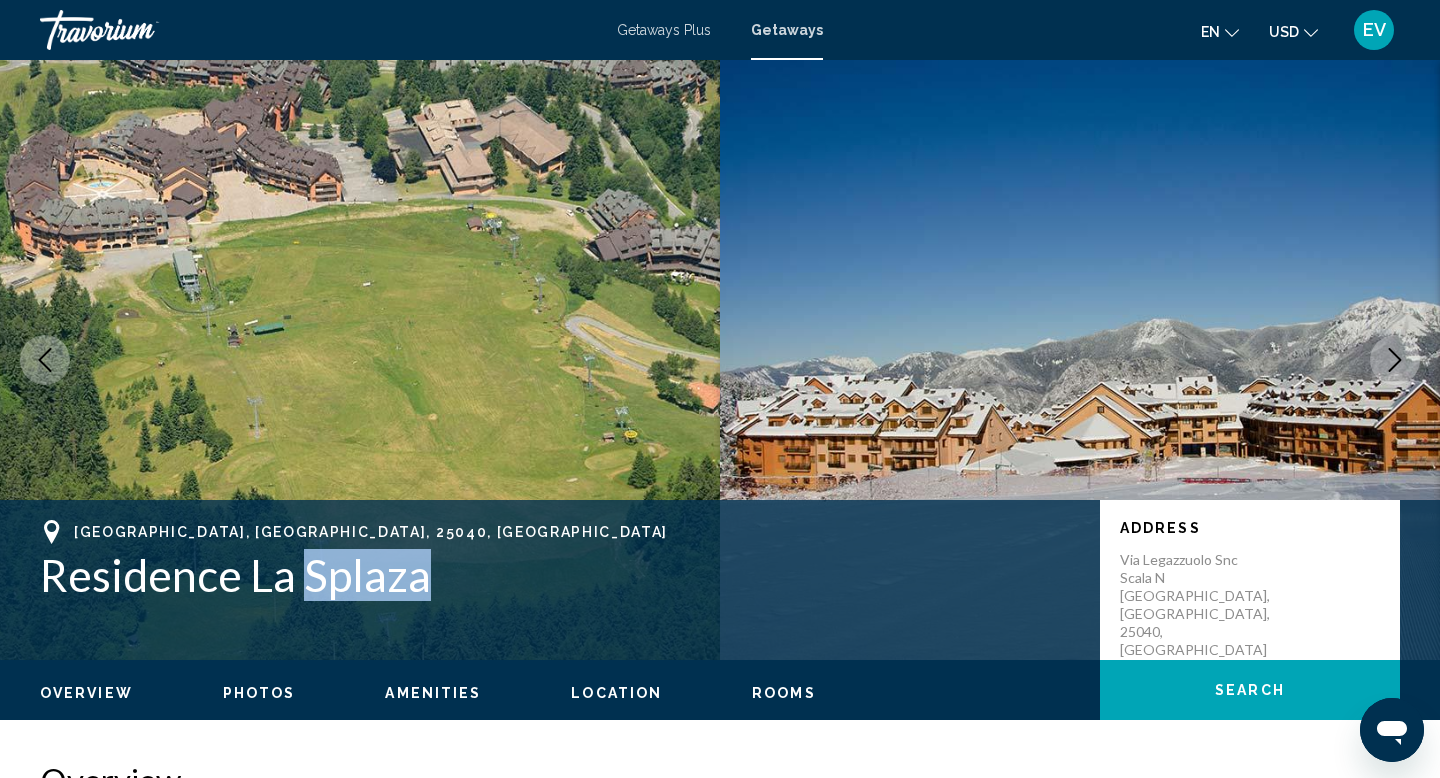click on "Residence La Splaza" at bounding box center [560, 575] 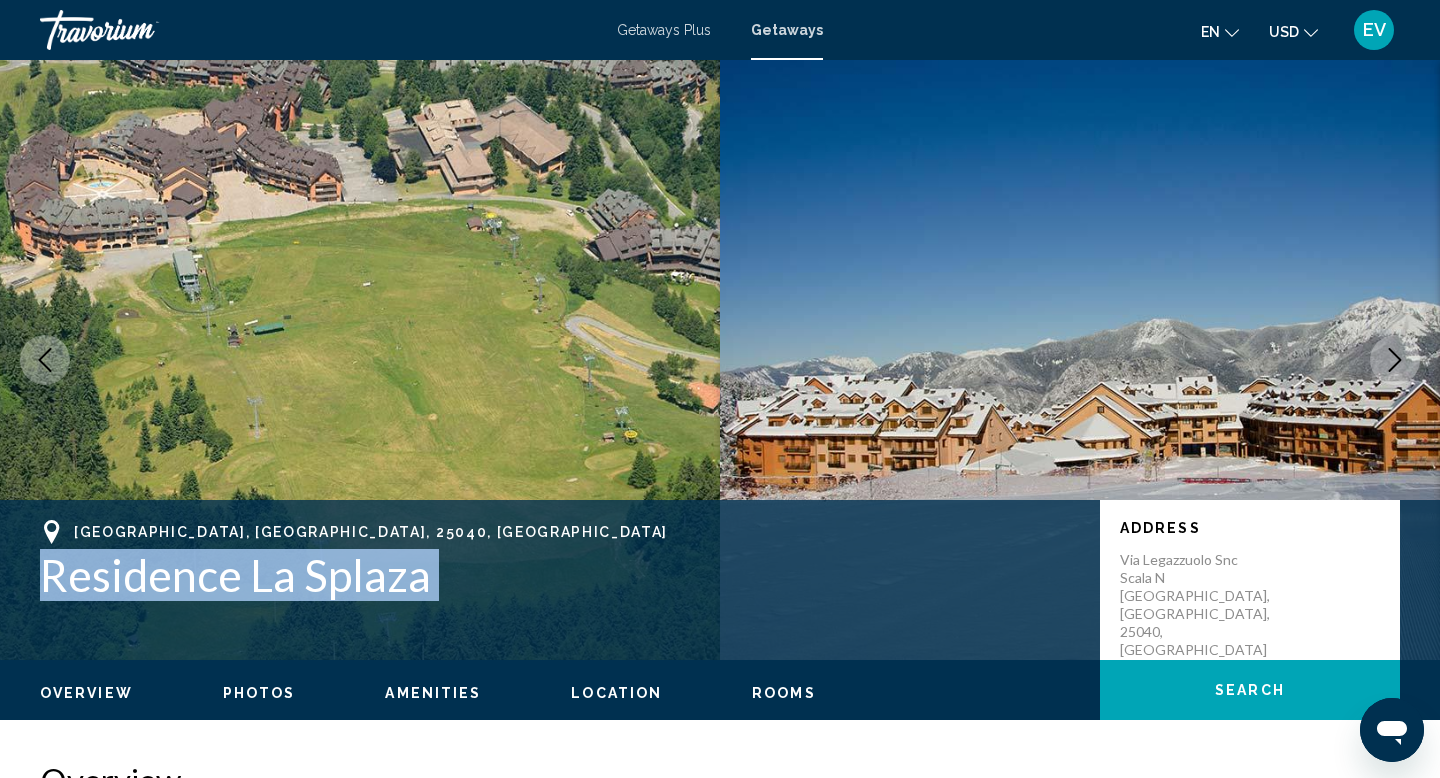 copy on "Residence La Splaza" 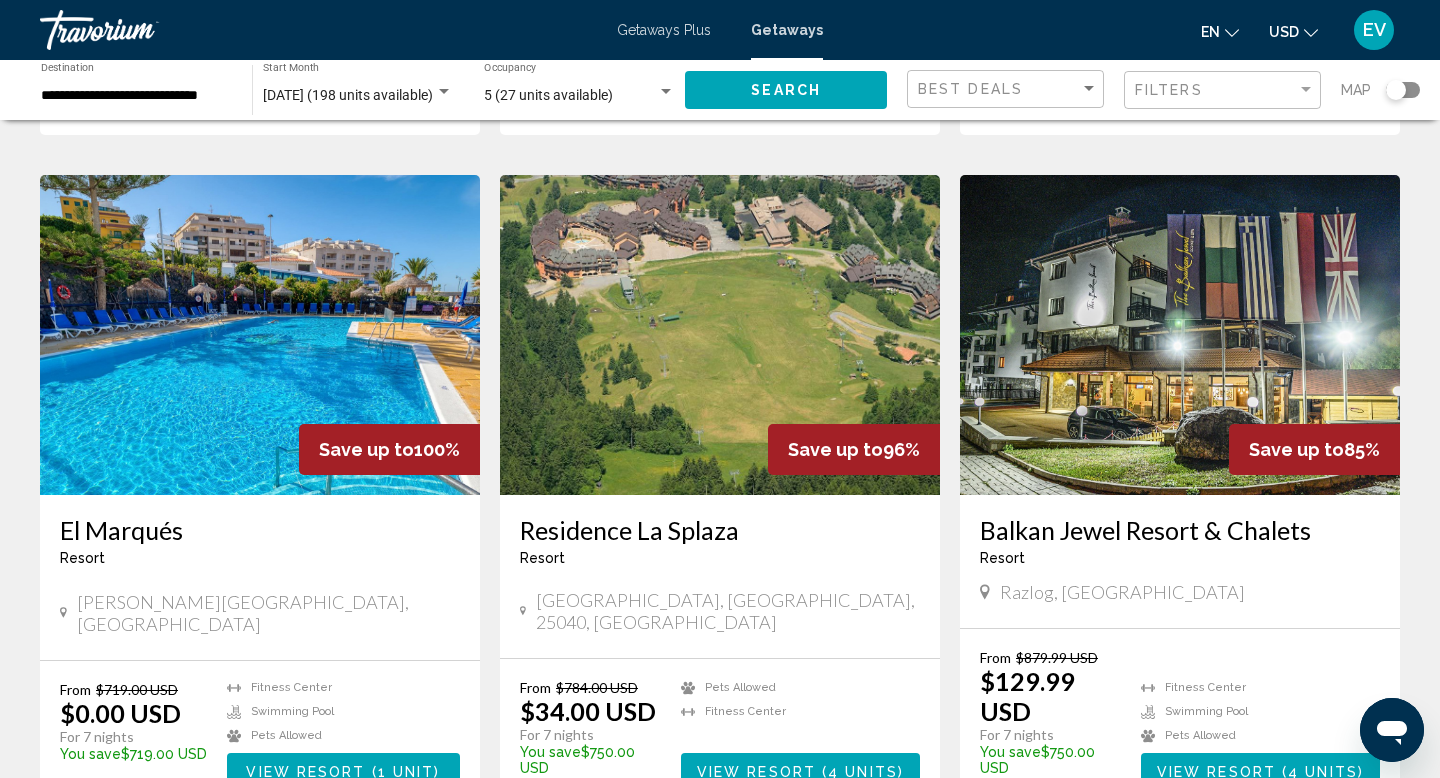 scroll, scrollTop: 1968, scrollLeft: 0, axis: vertical 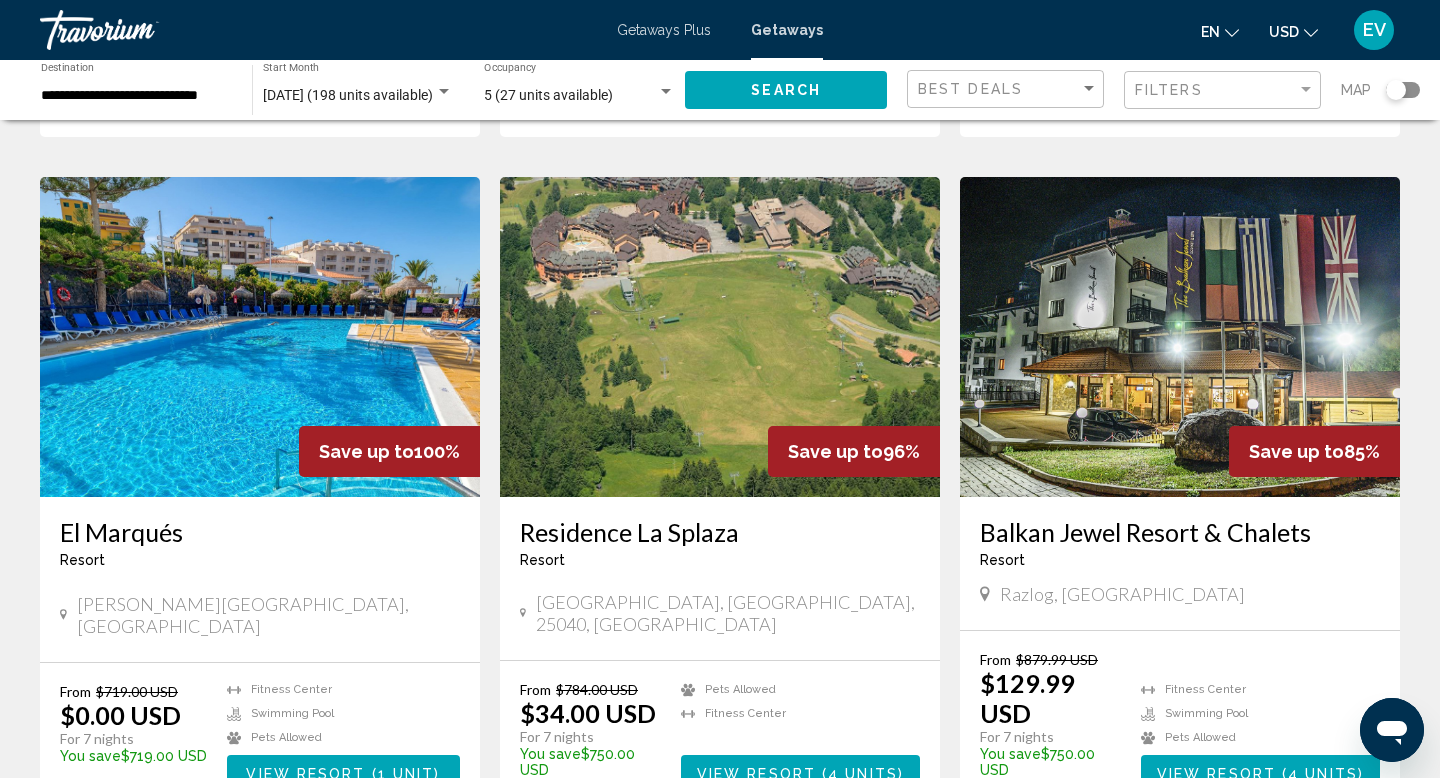 click on "View Resort    ( 1 unit )" at bounding box center (343, 773) 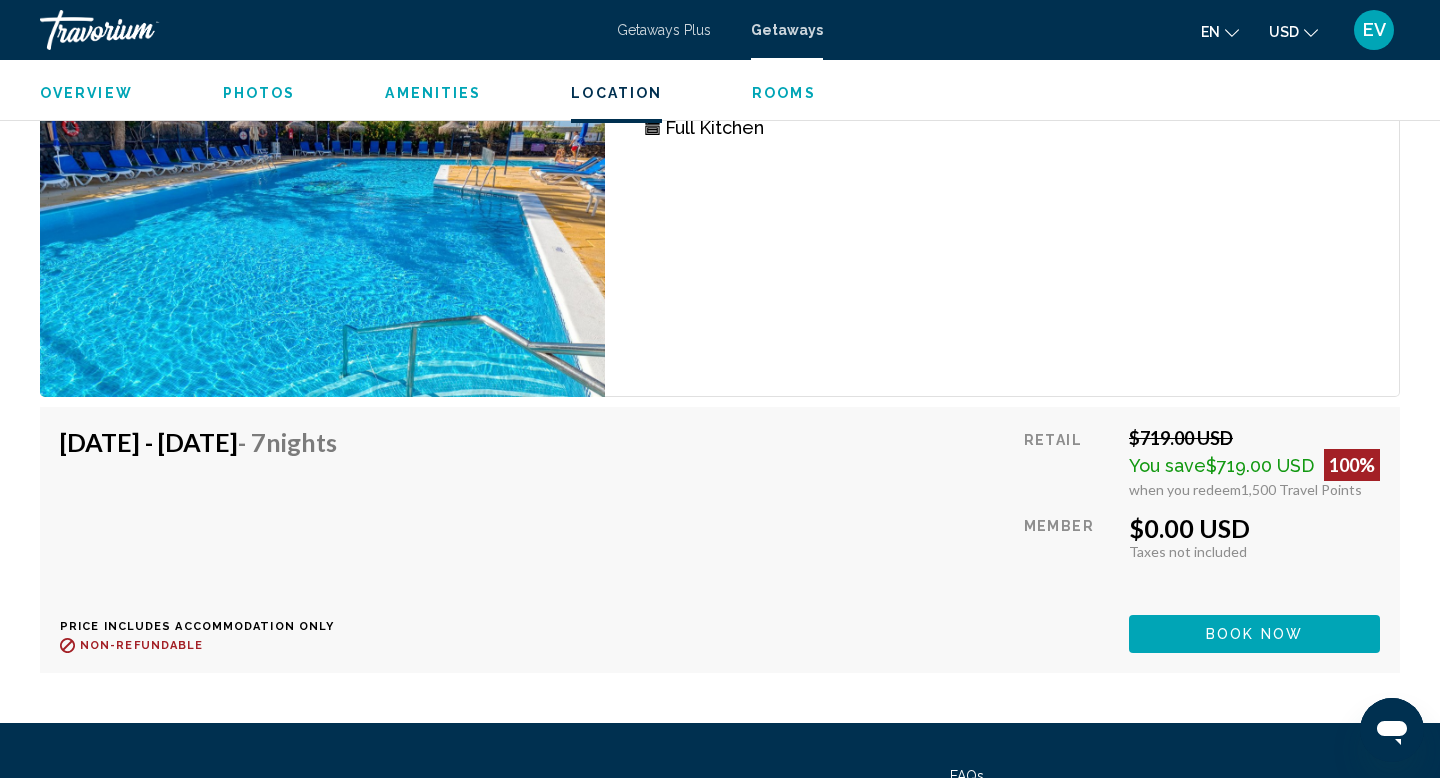 scroll, scrollTop: 3103, scrollLeft: 0, axis: vertical 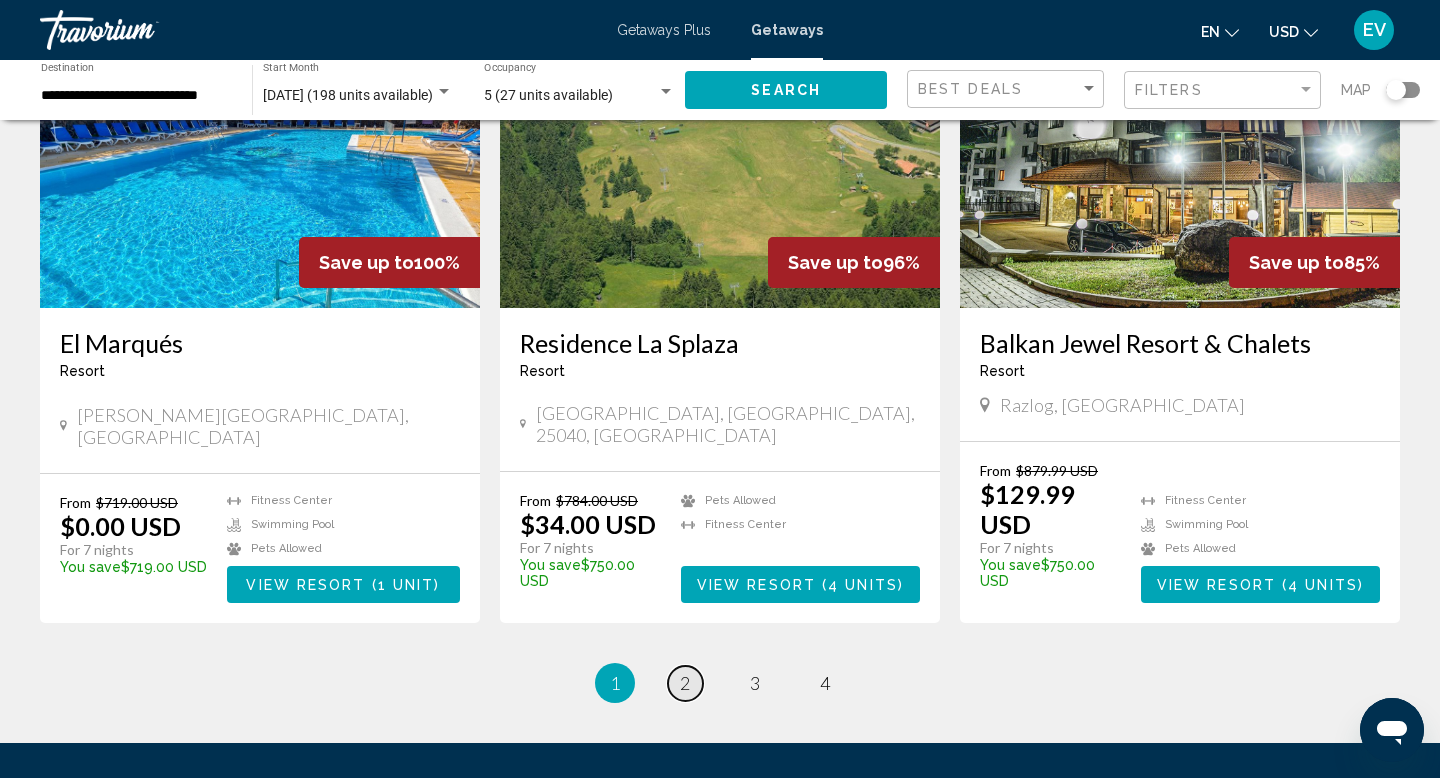 click on "page  2" at bounding box center [685, 683] 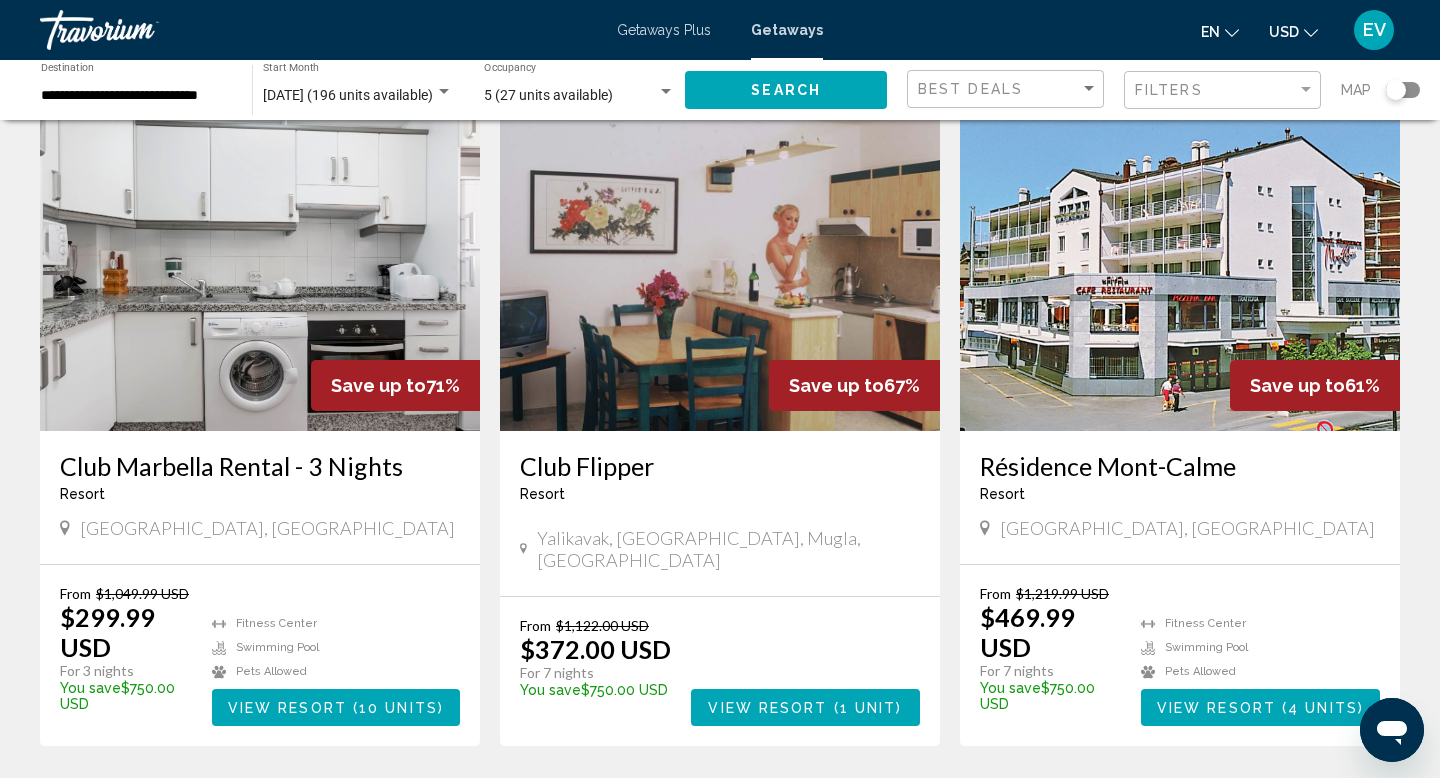 scroll, scrollTop: 0, scrollLeft: 0, axis: both 